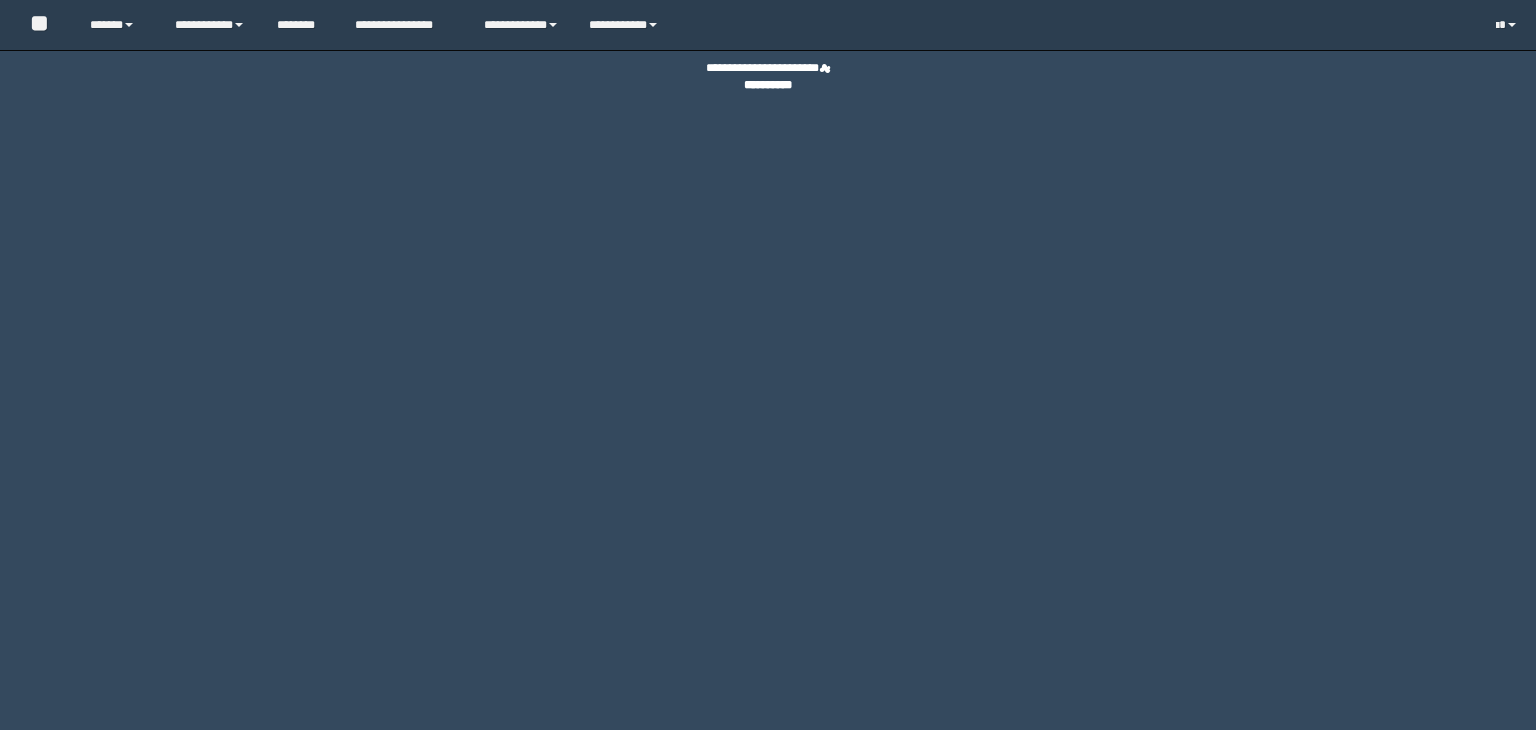 scroll, scrollTop: 0, scrollLeft: 0, axis: both 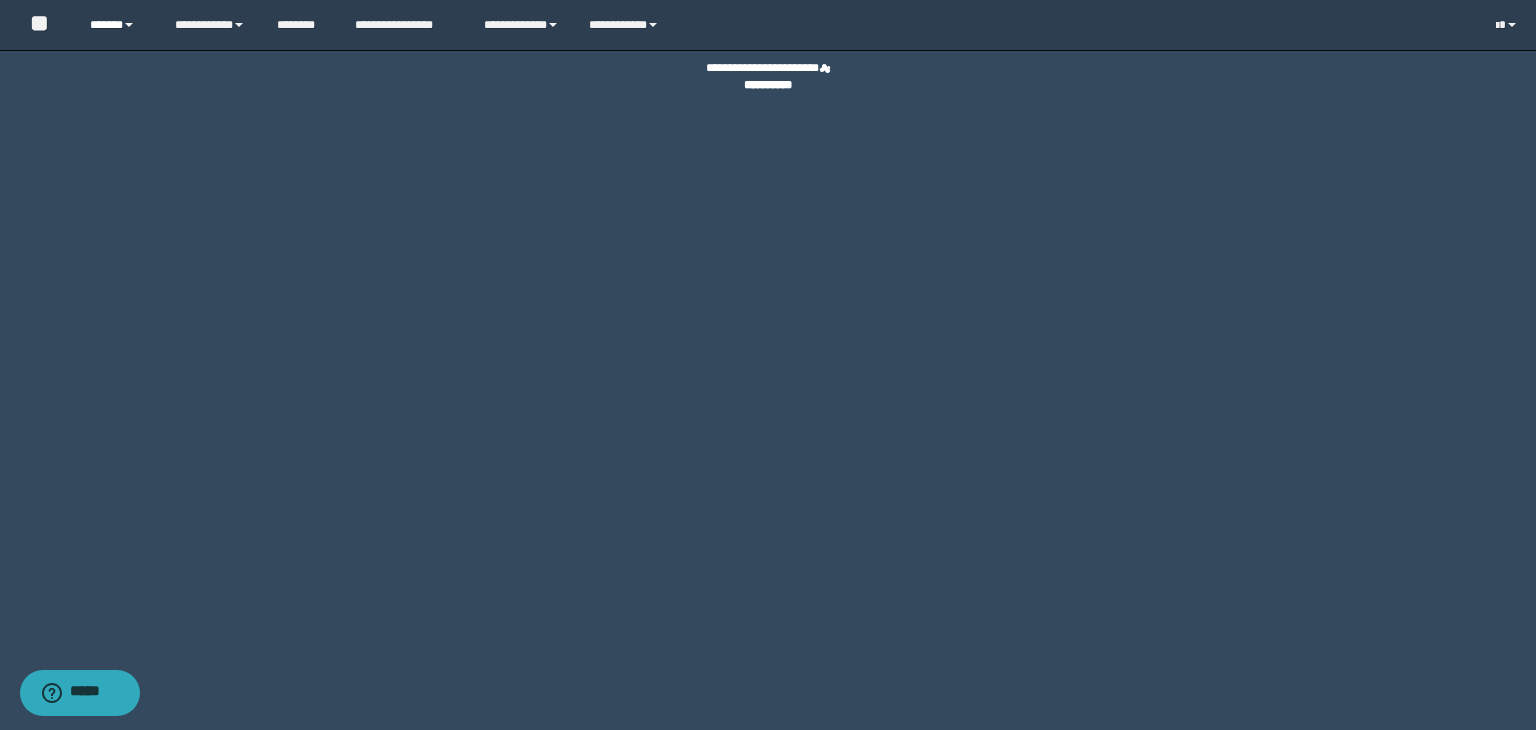 click on "******" at bounding box center (117, 25) 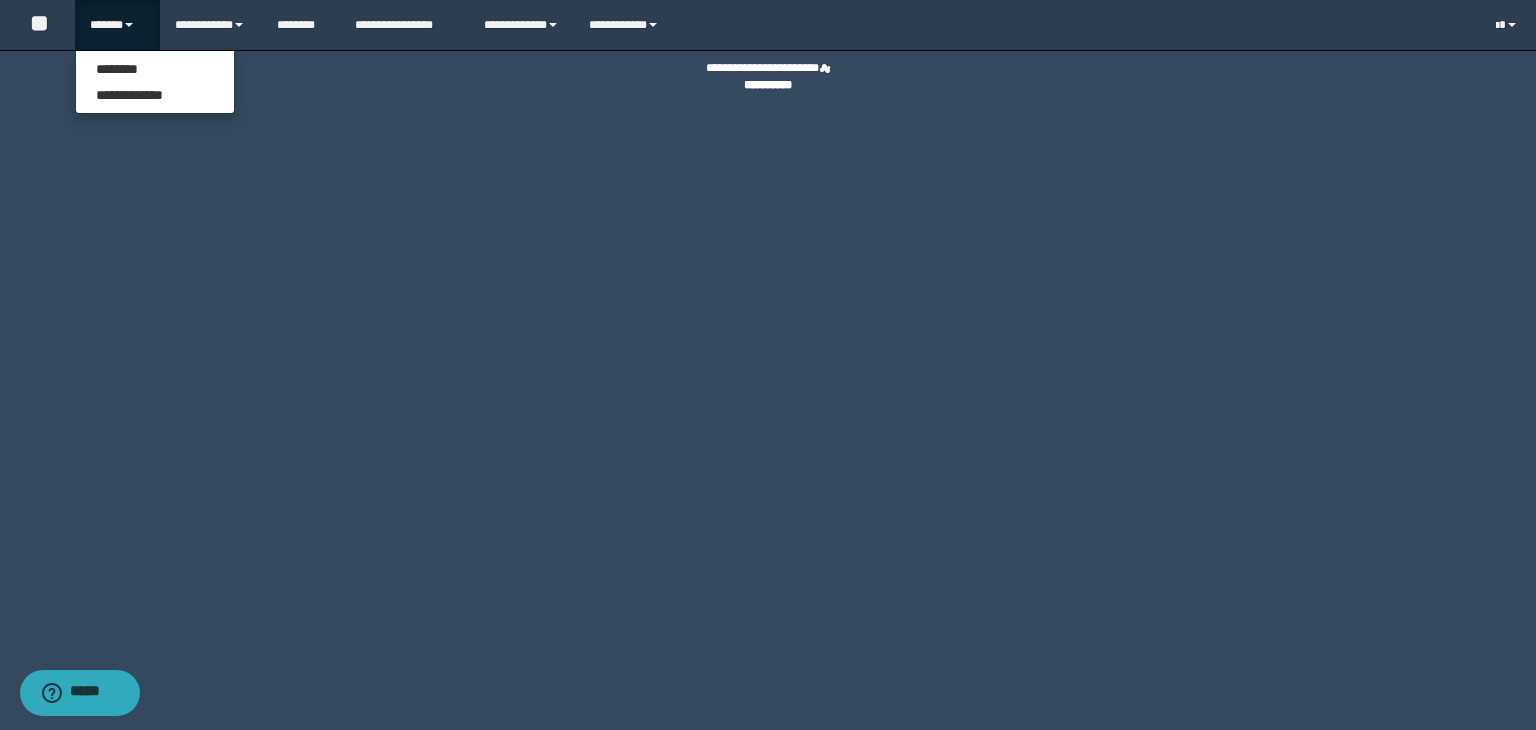 click on "**********" at bounding box center [155, 82] 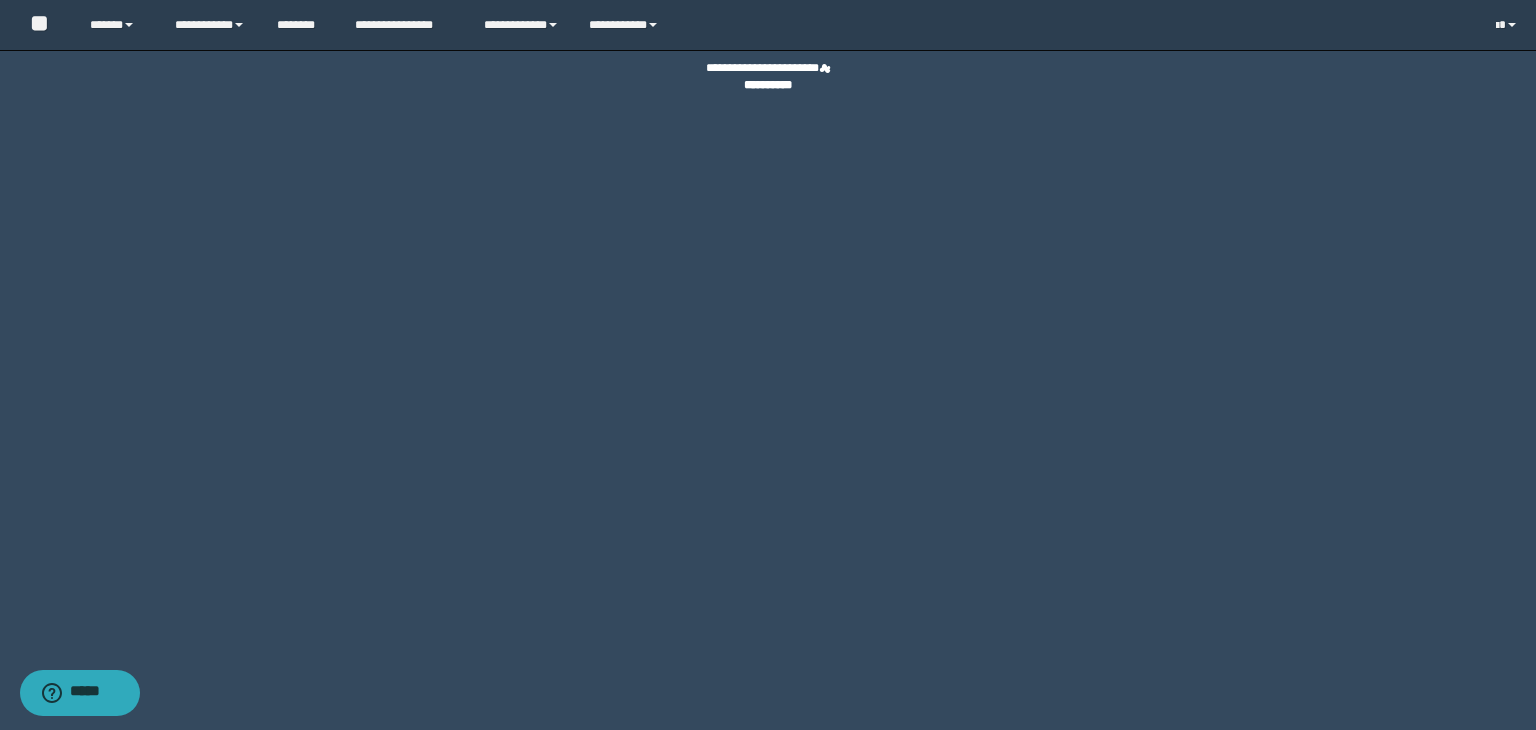 click on "**********" at bounding box center (768, 70) 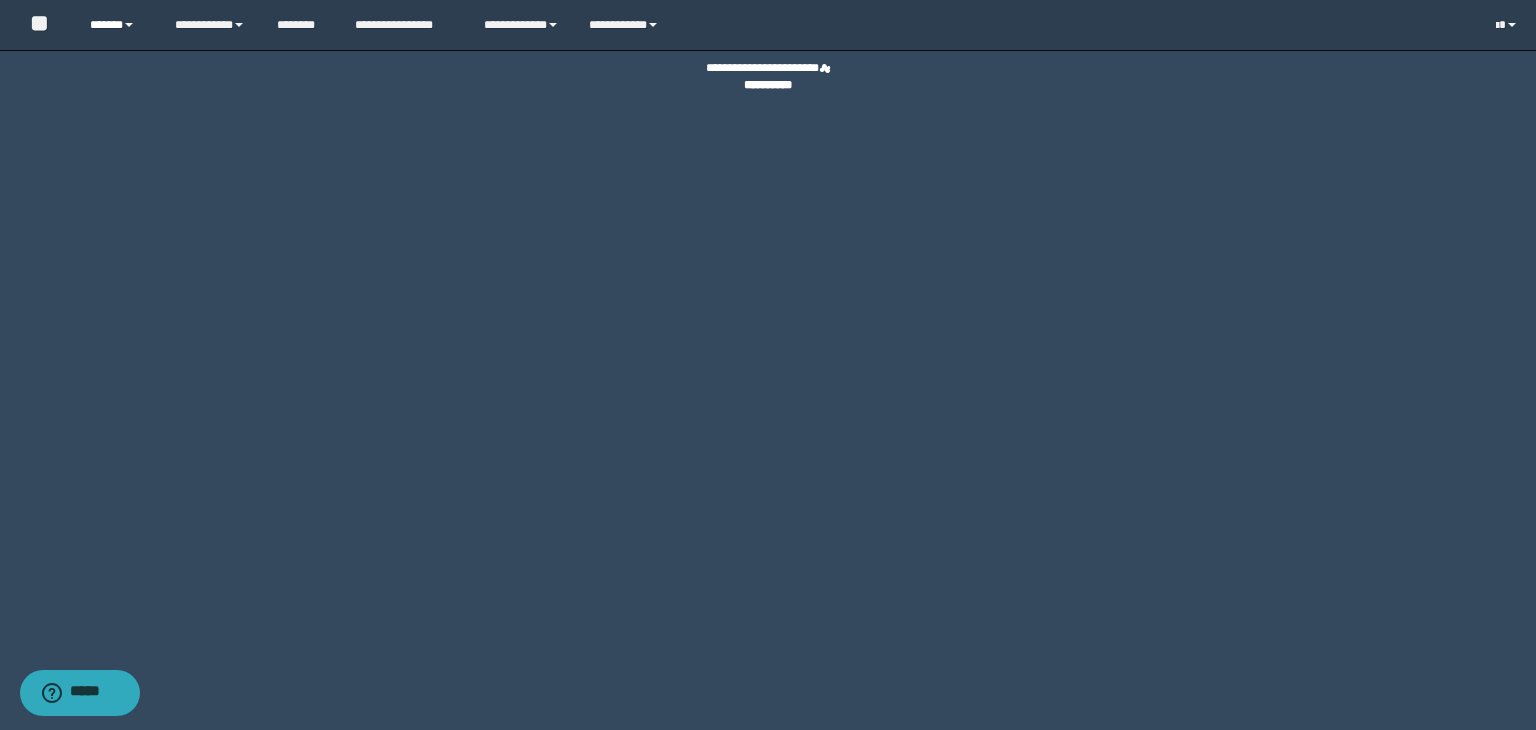 click on "******" at bounding box center [117, 25] 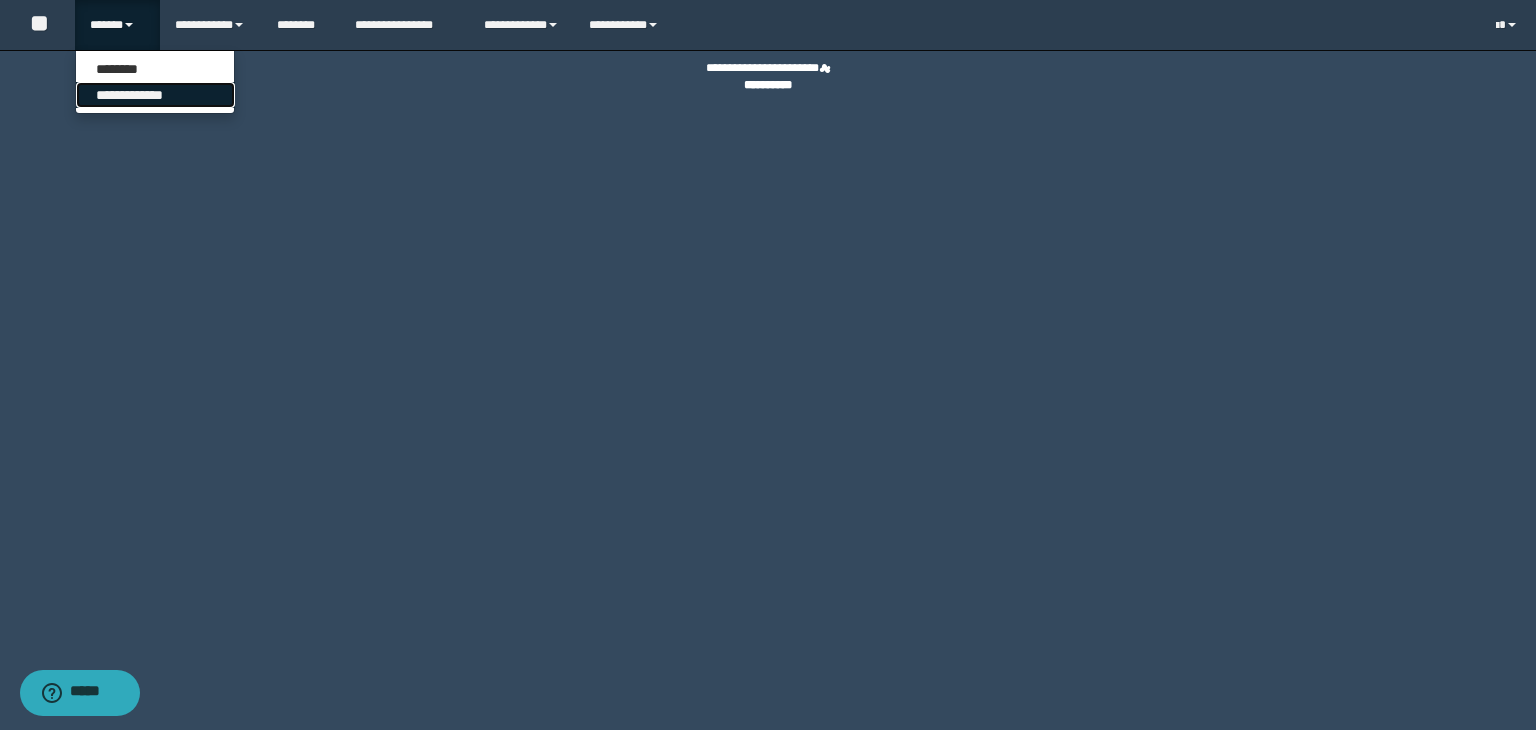 click on "**********" at bounding box center (155, 95) 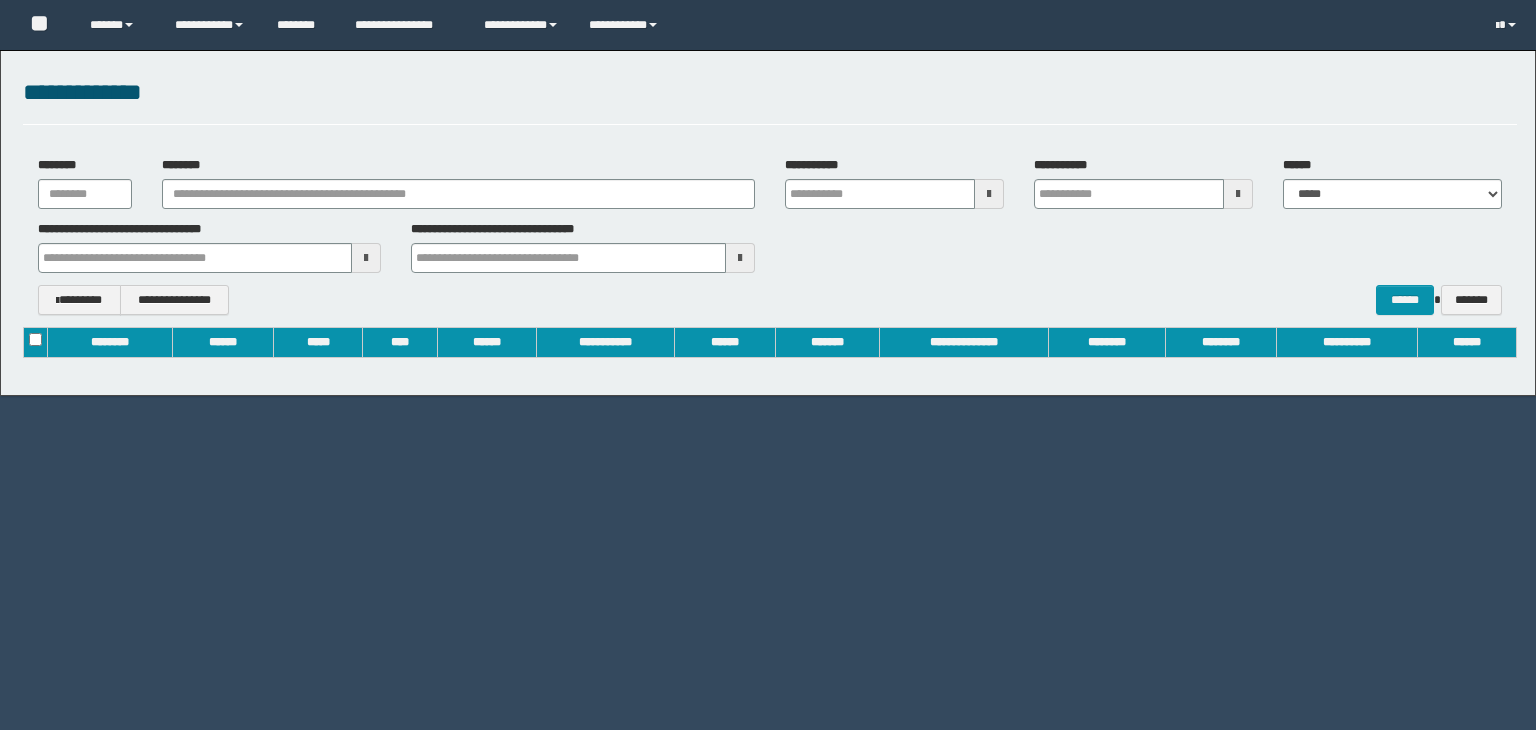 scroll, scrollTop: 0, scrollLeft: 0, axis: both 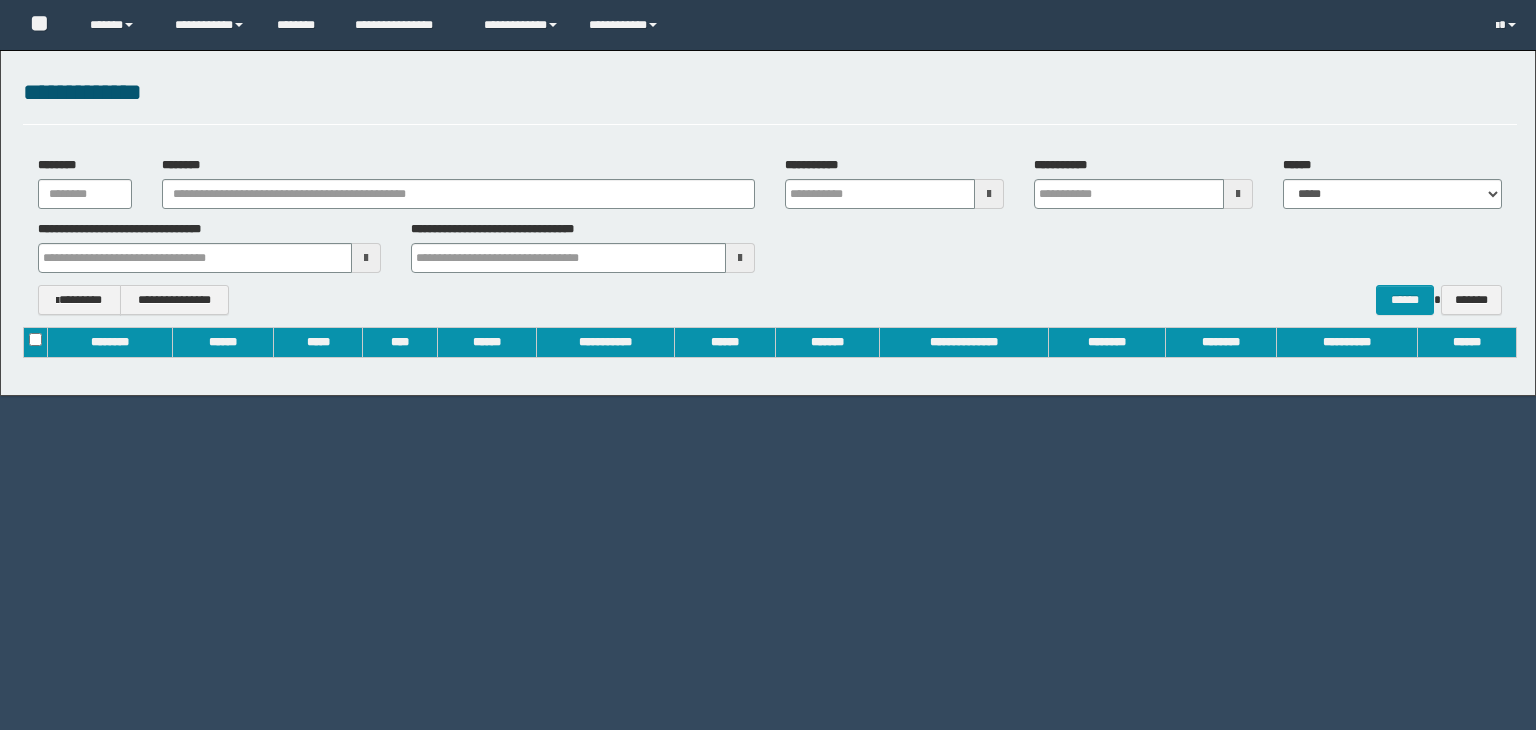 type on "**********" 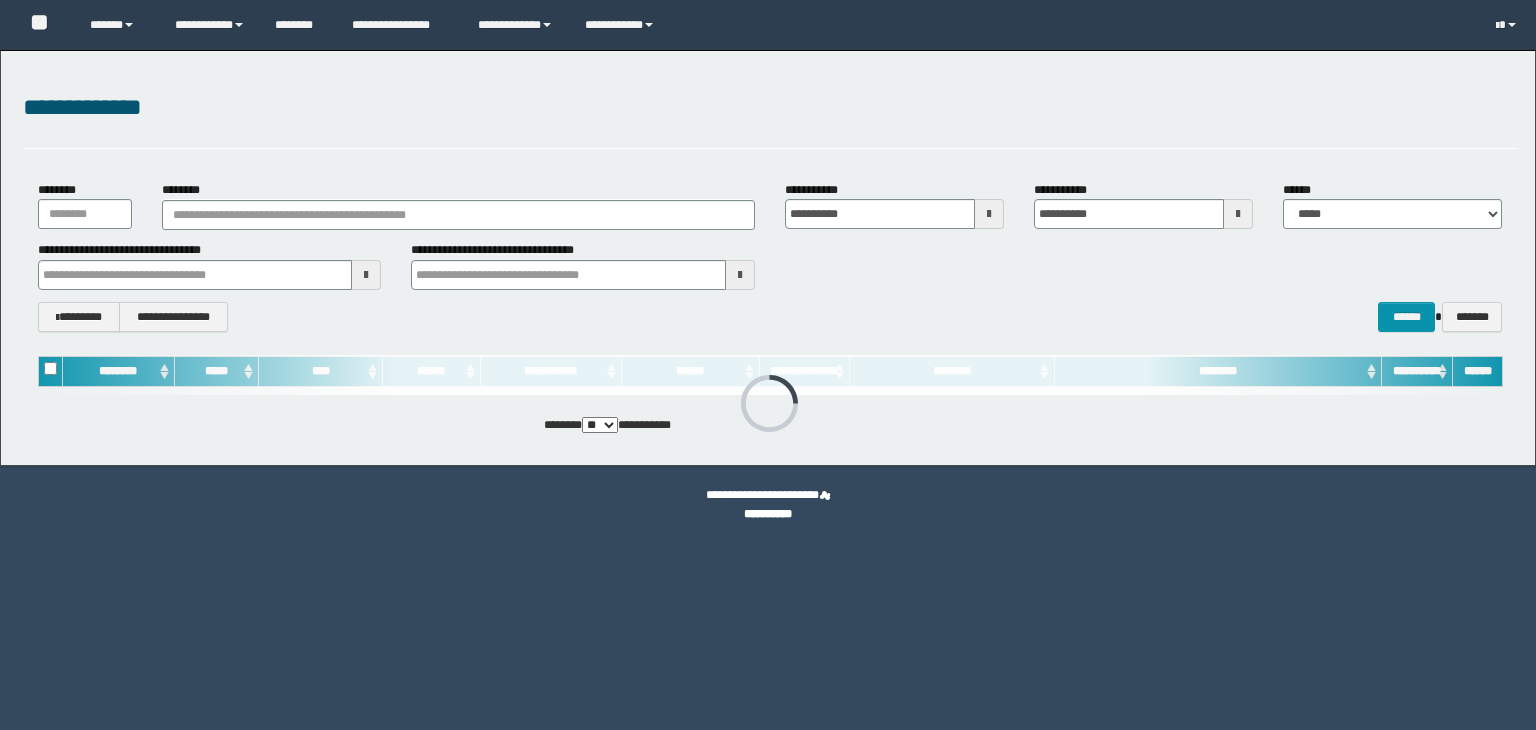 click on "********" at bounding box center [458, 205] 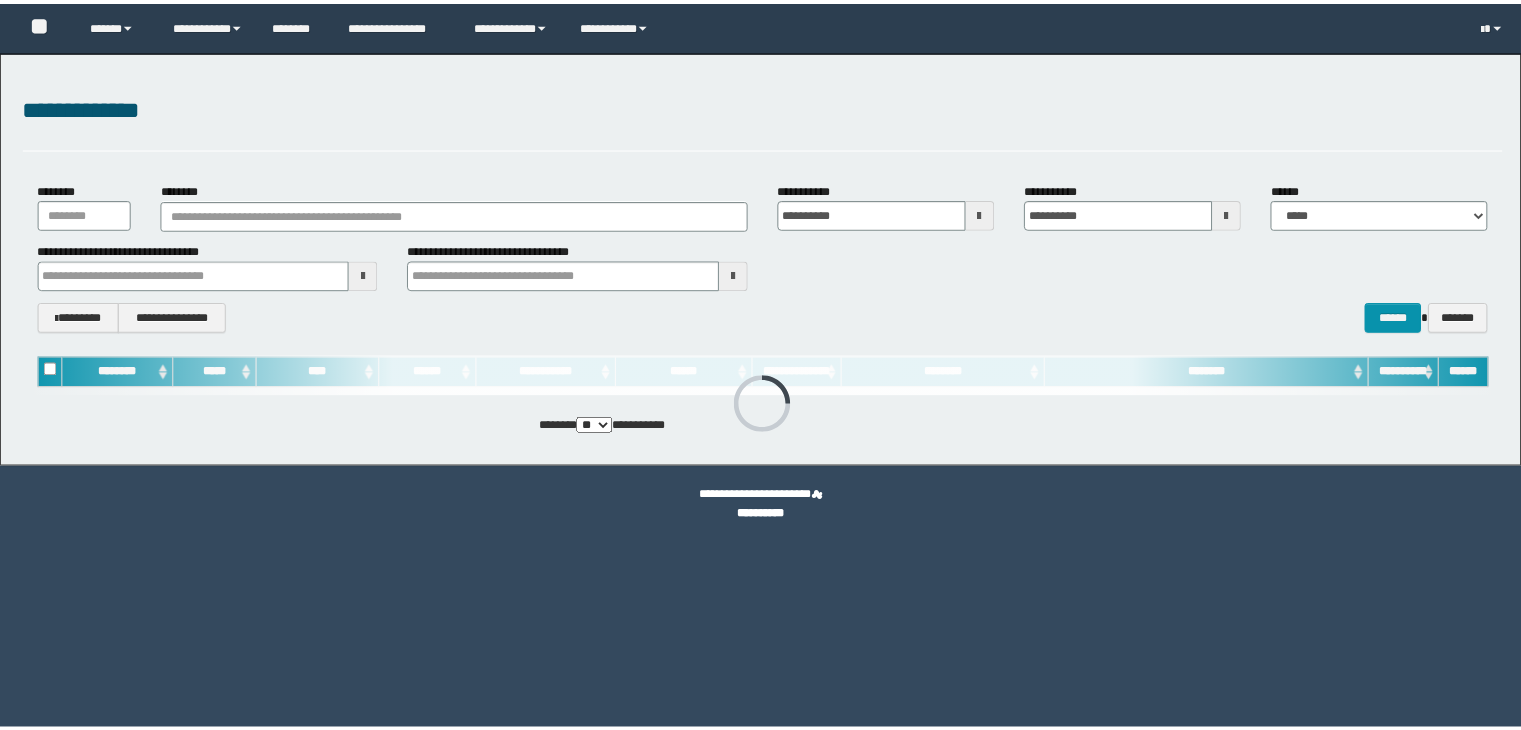 scroll, scrollTop: 0, scrollLeft: 0, axis: both 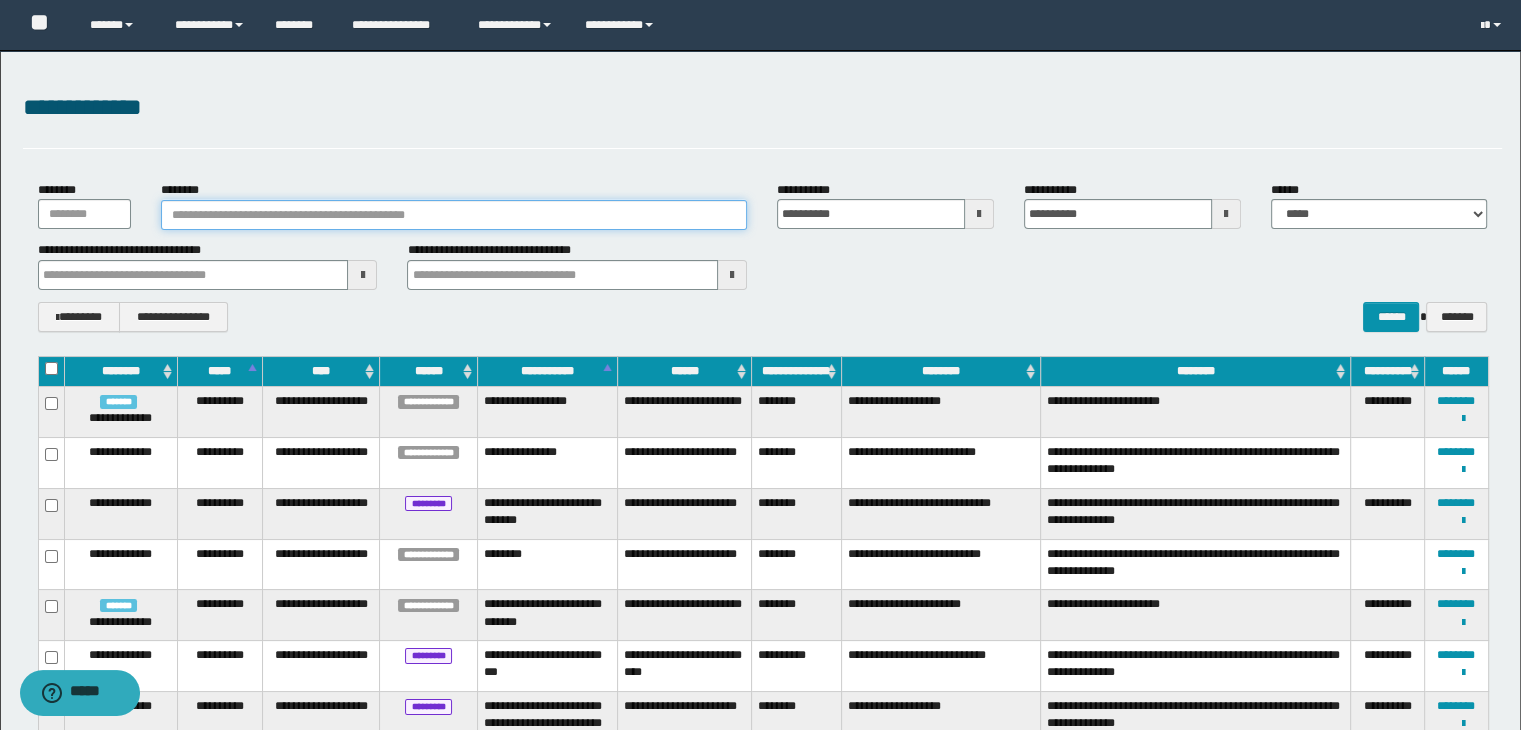click on "********" at bounding box center (454, 215) 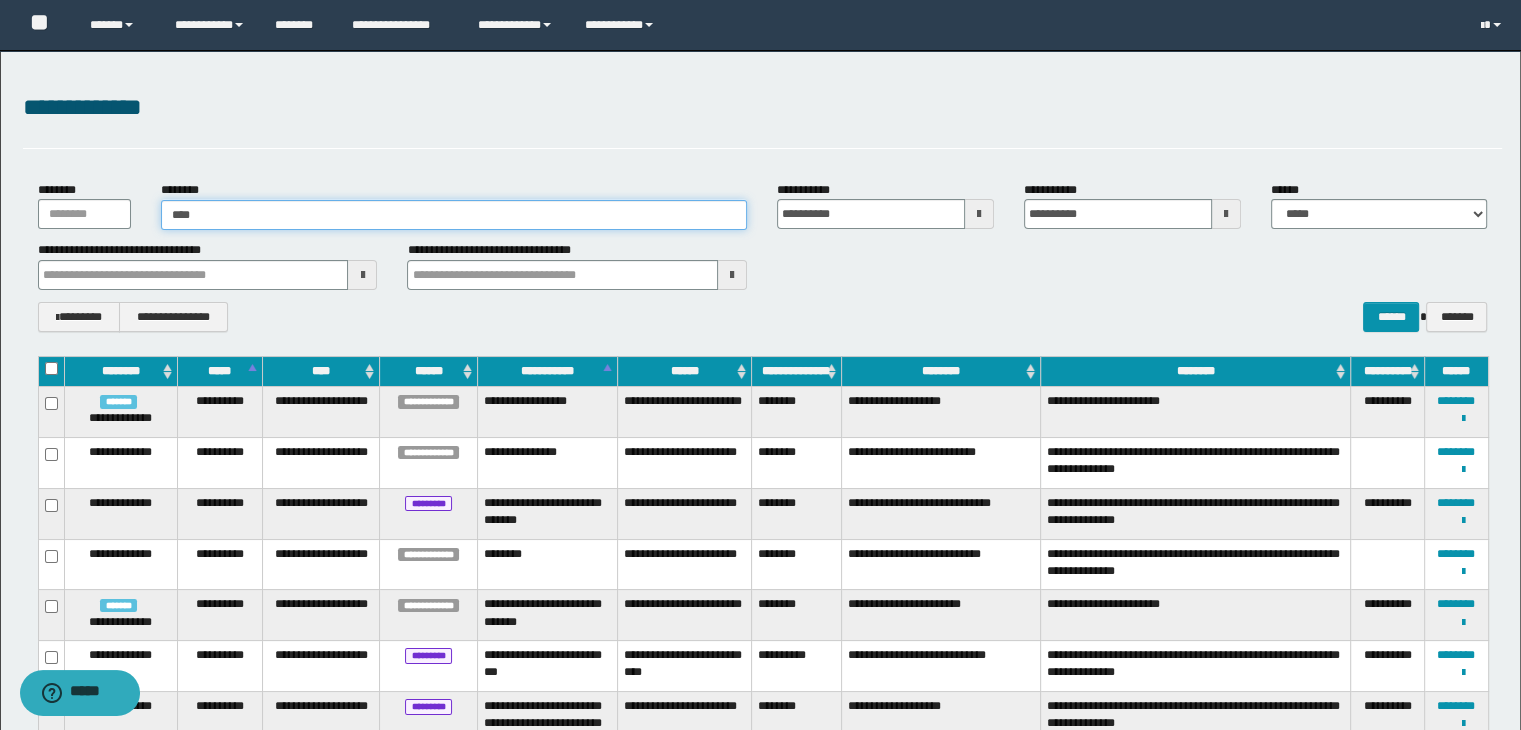 type on "*****" 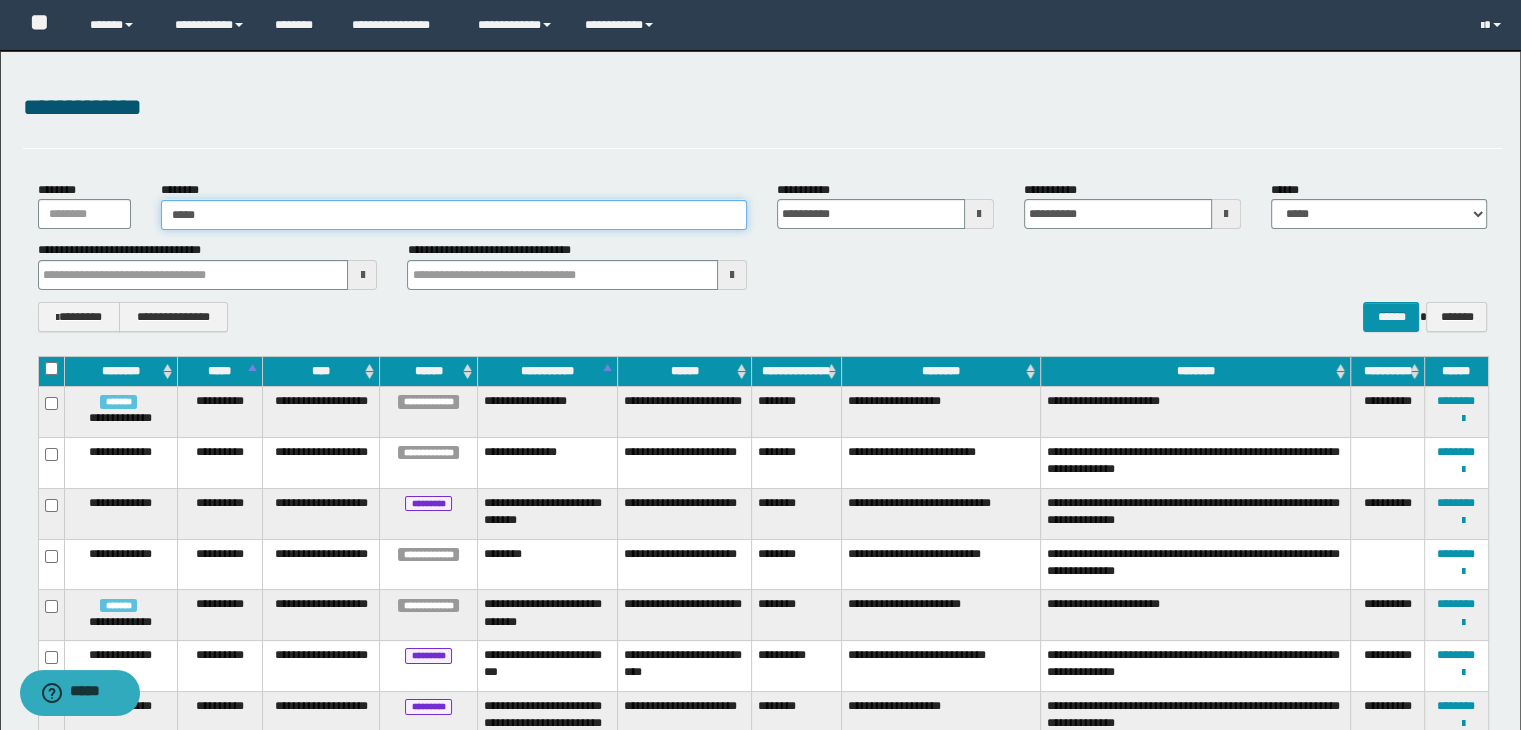 type on "*****" 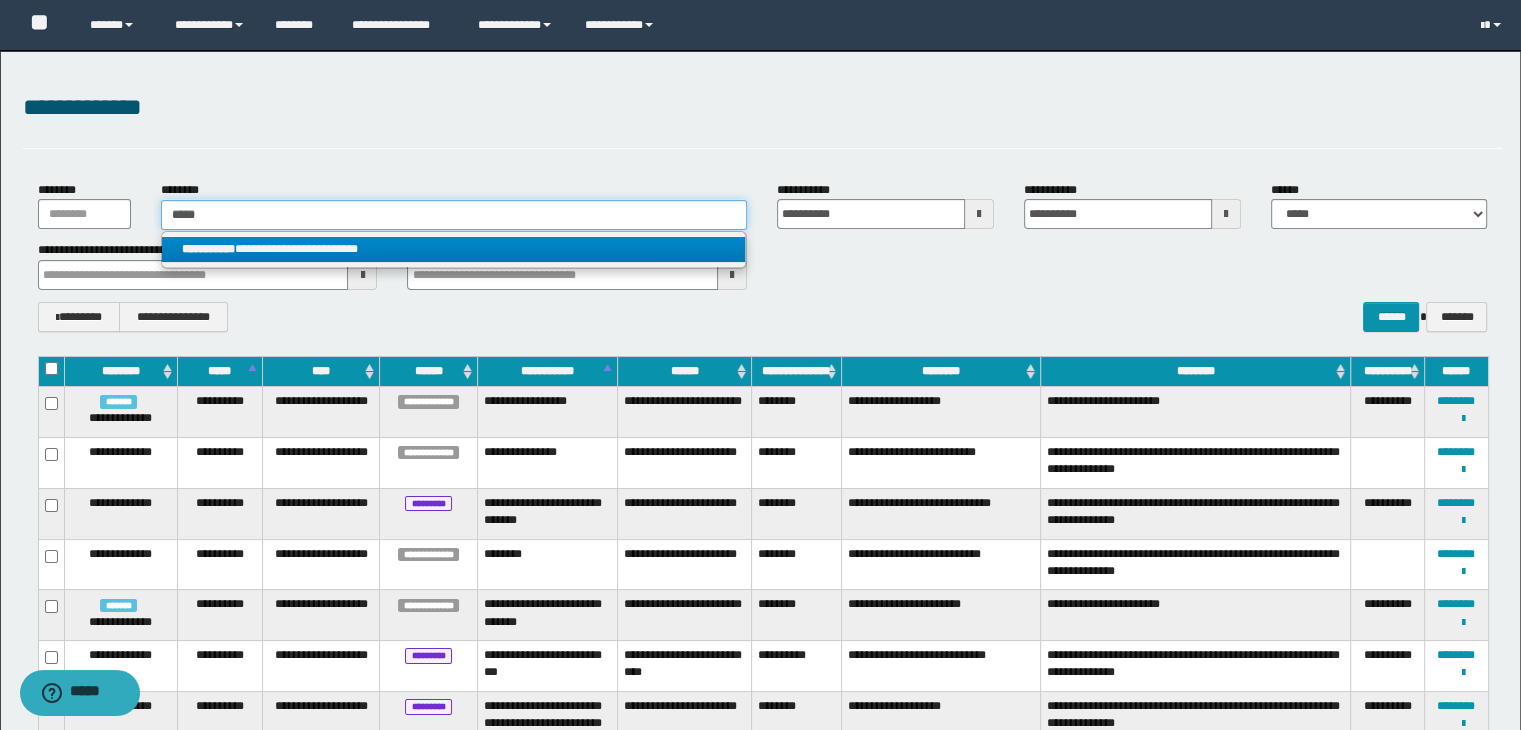 type on "*****" 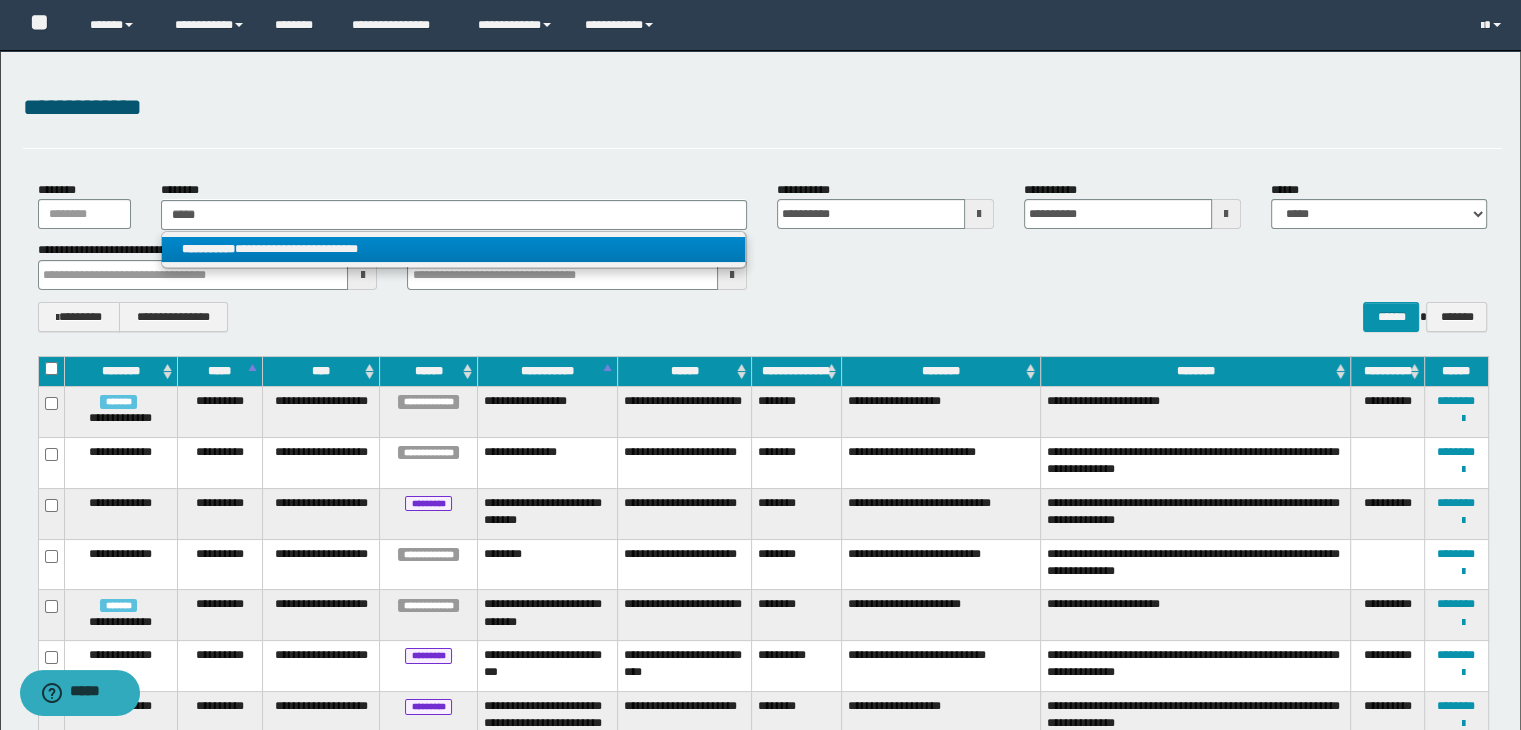 click on "**********" at bounding box center [454, 249] 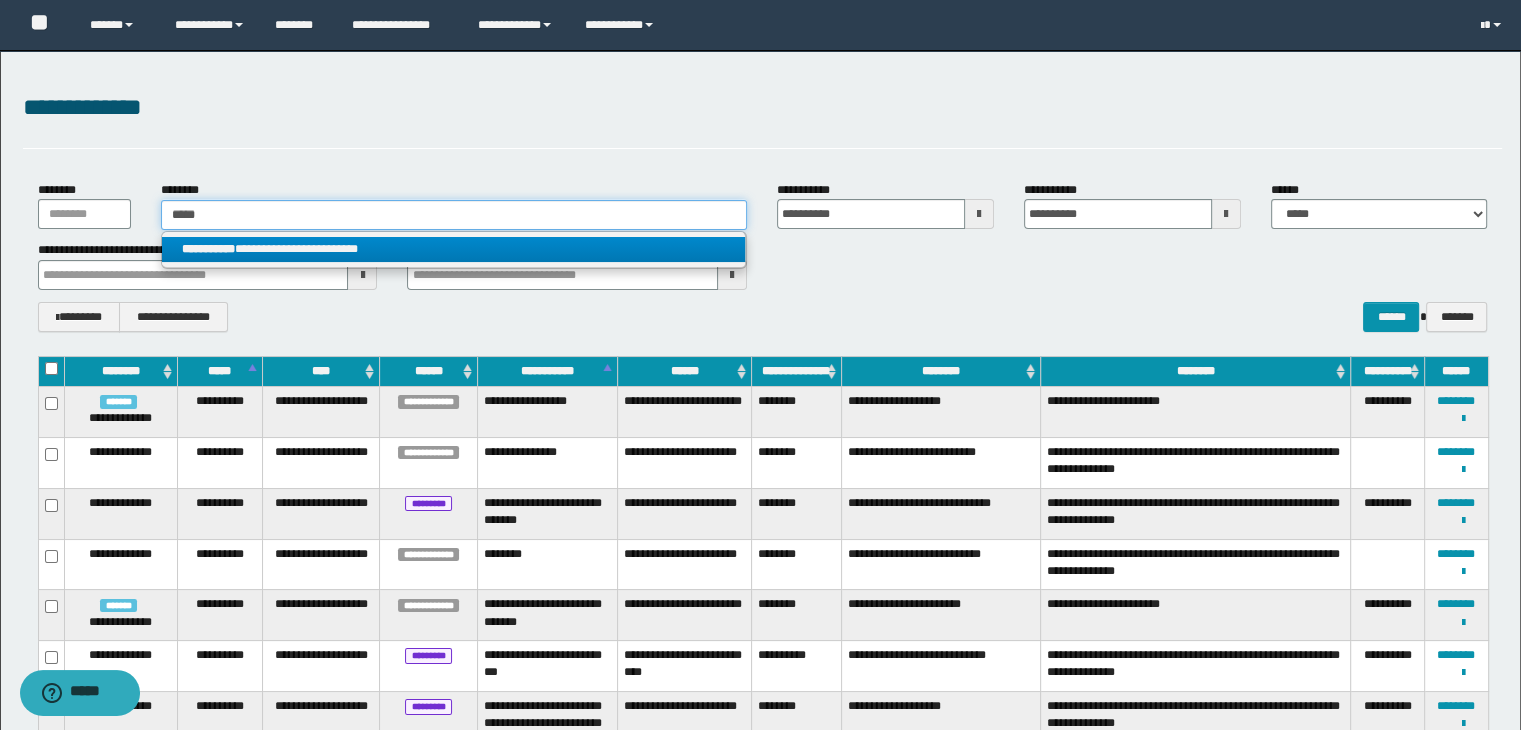 type 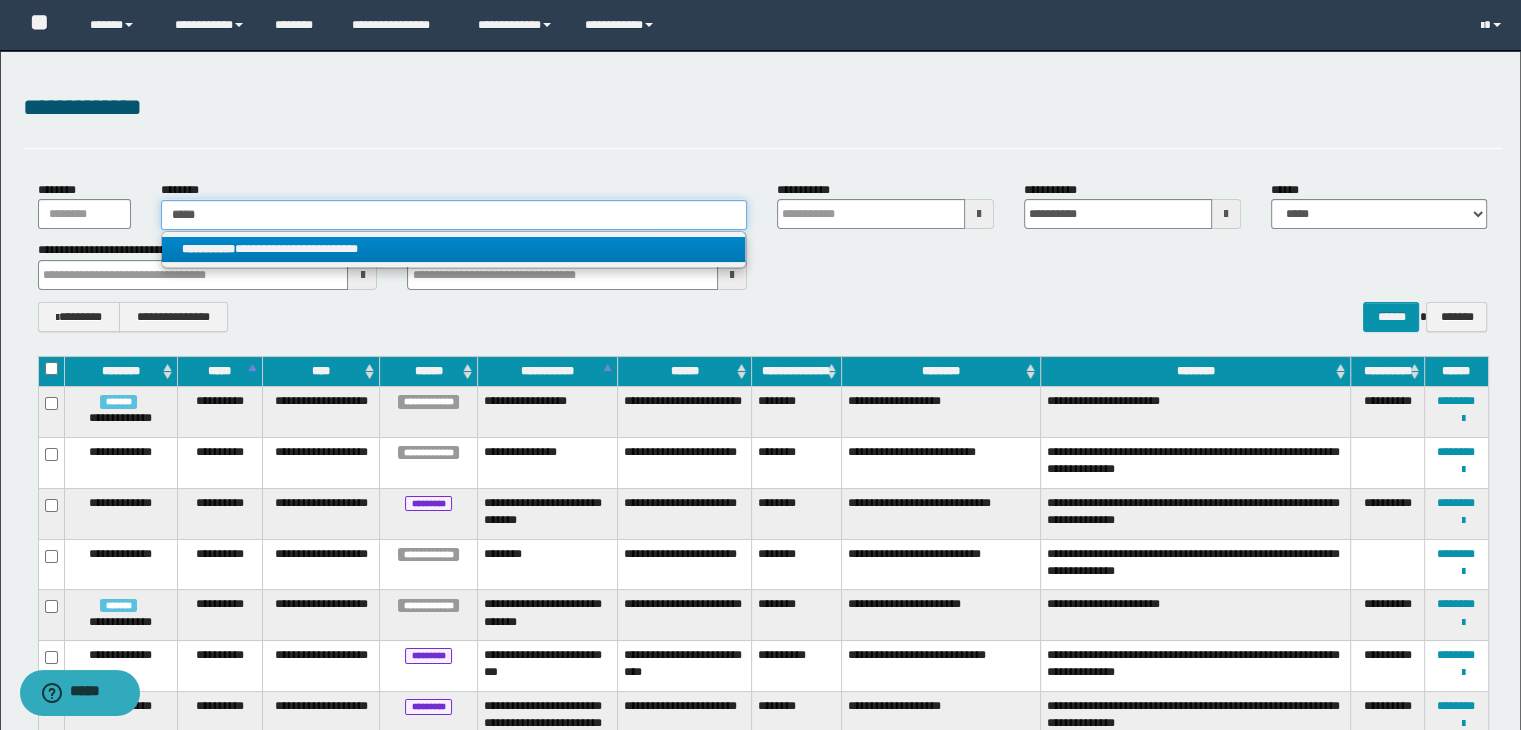 type 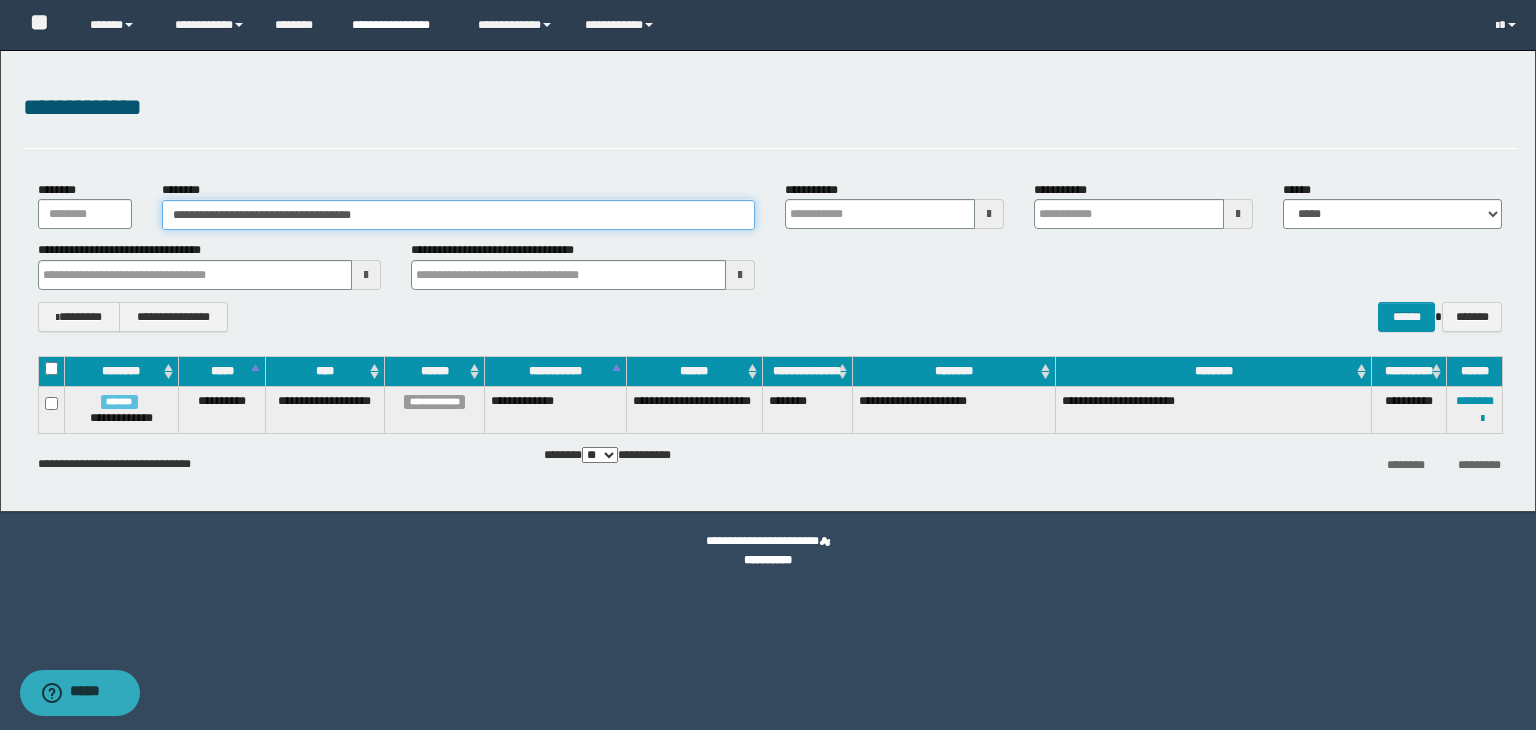 type 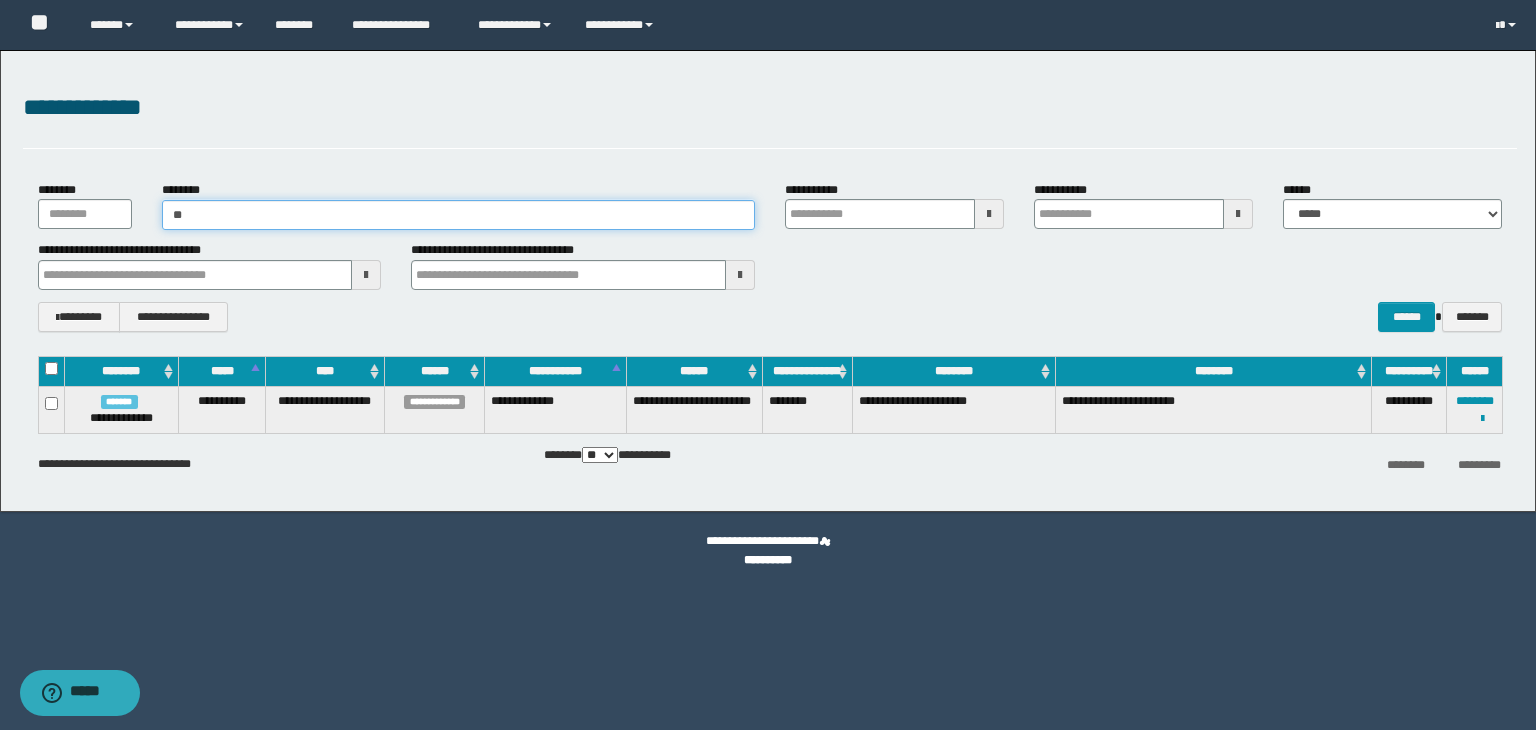 type on "*" 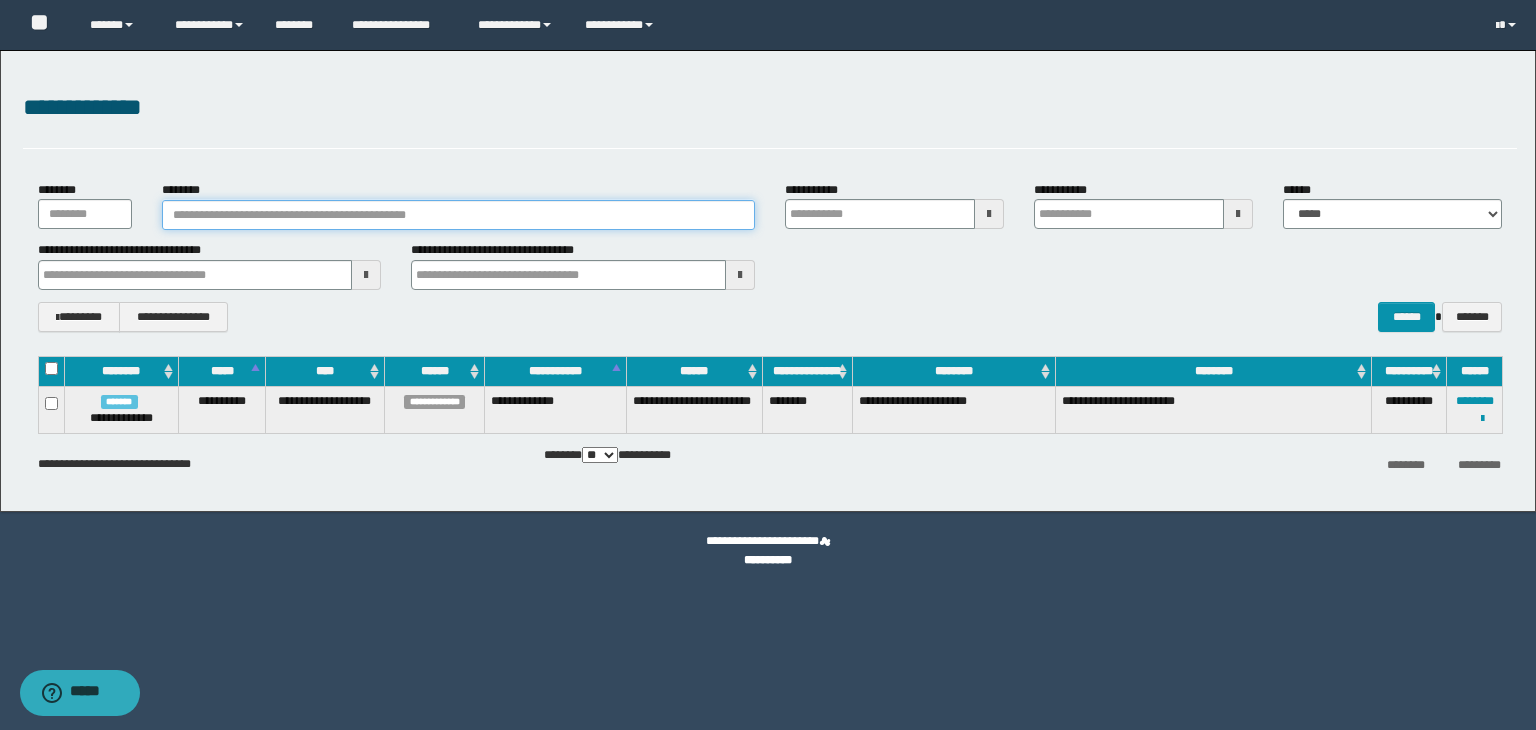 paste on "**********" 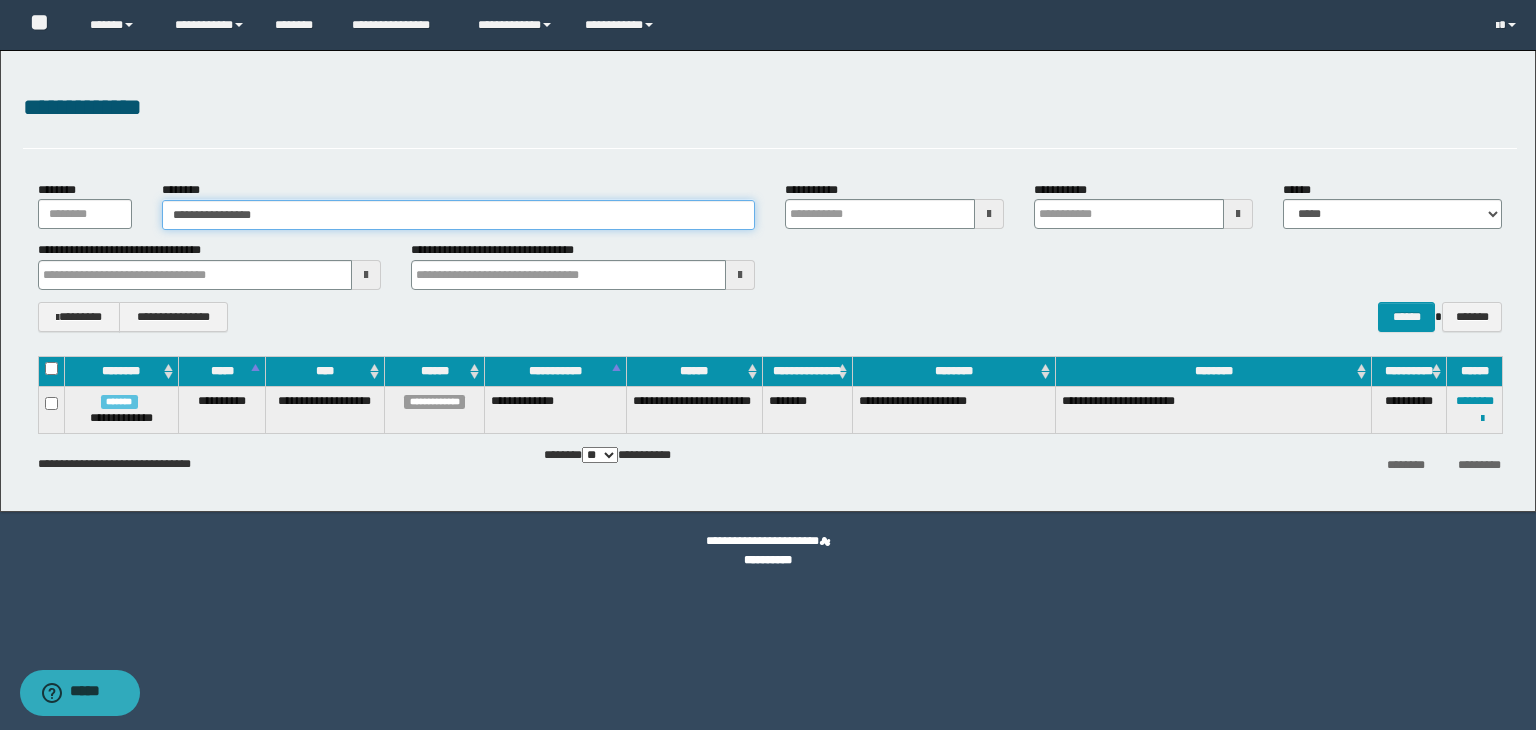 type on "**********" 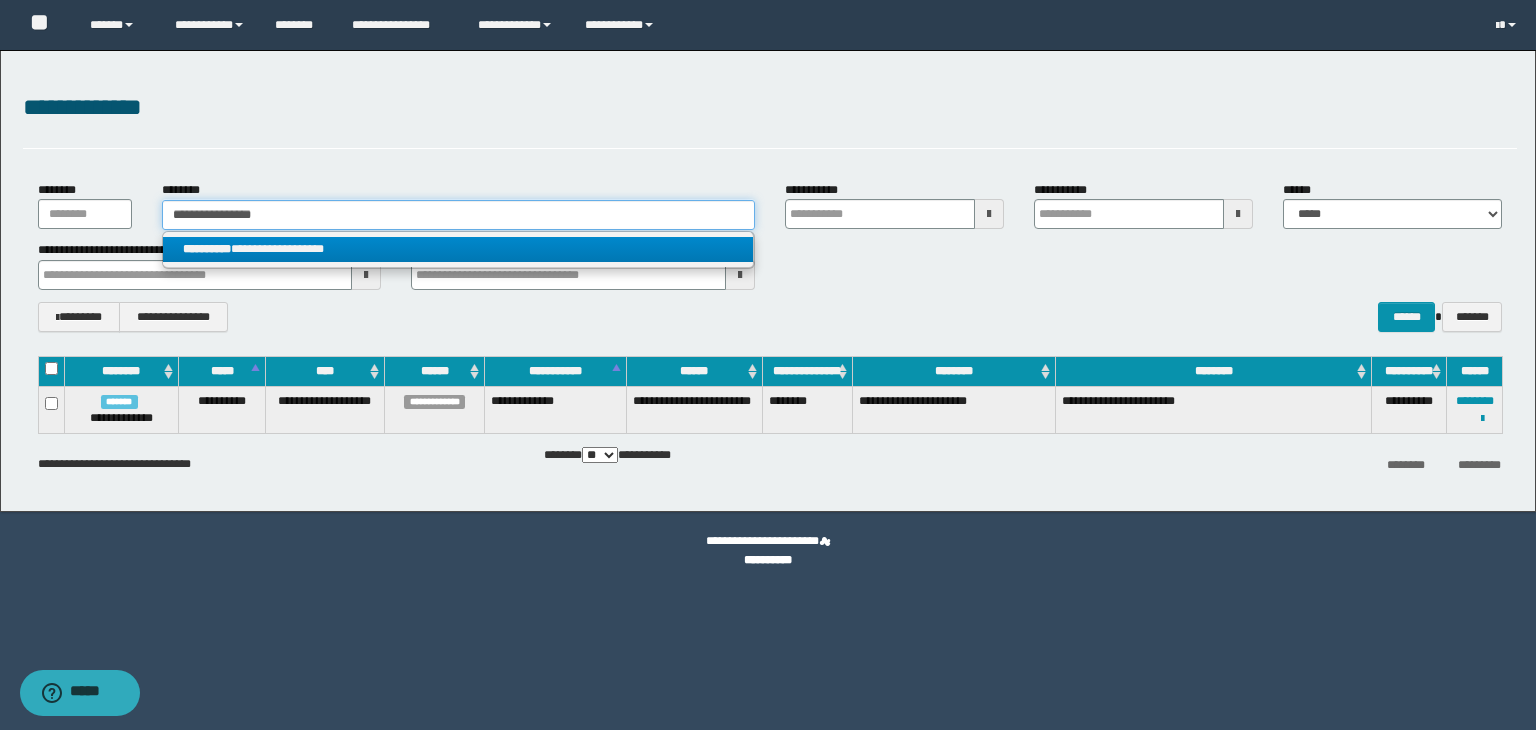type on "**********" 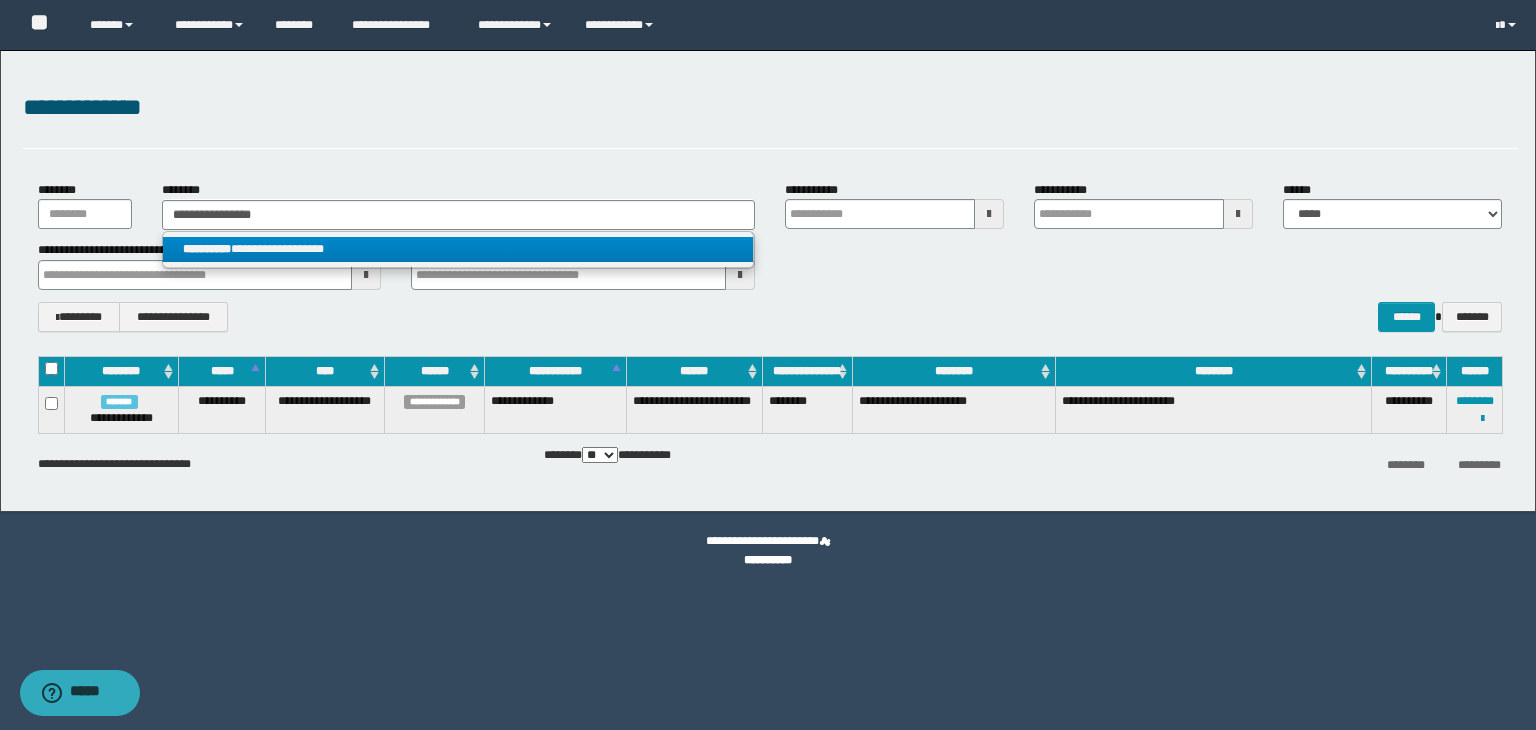 click on "**********" at bounding box center [458, 249] 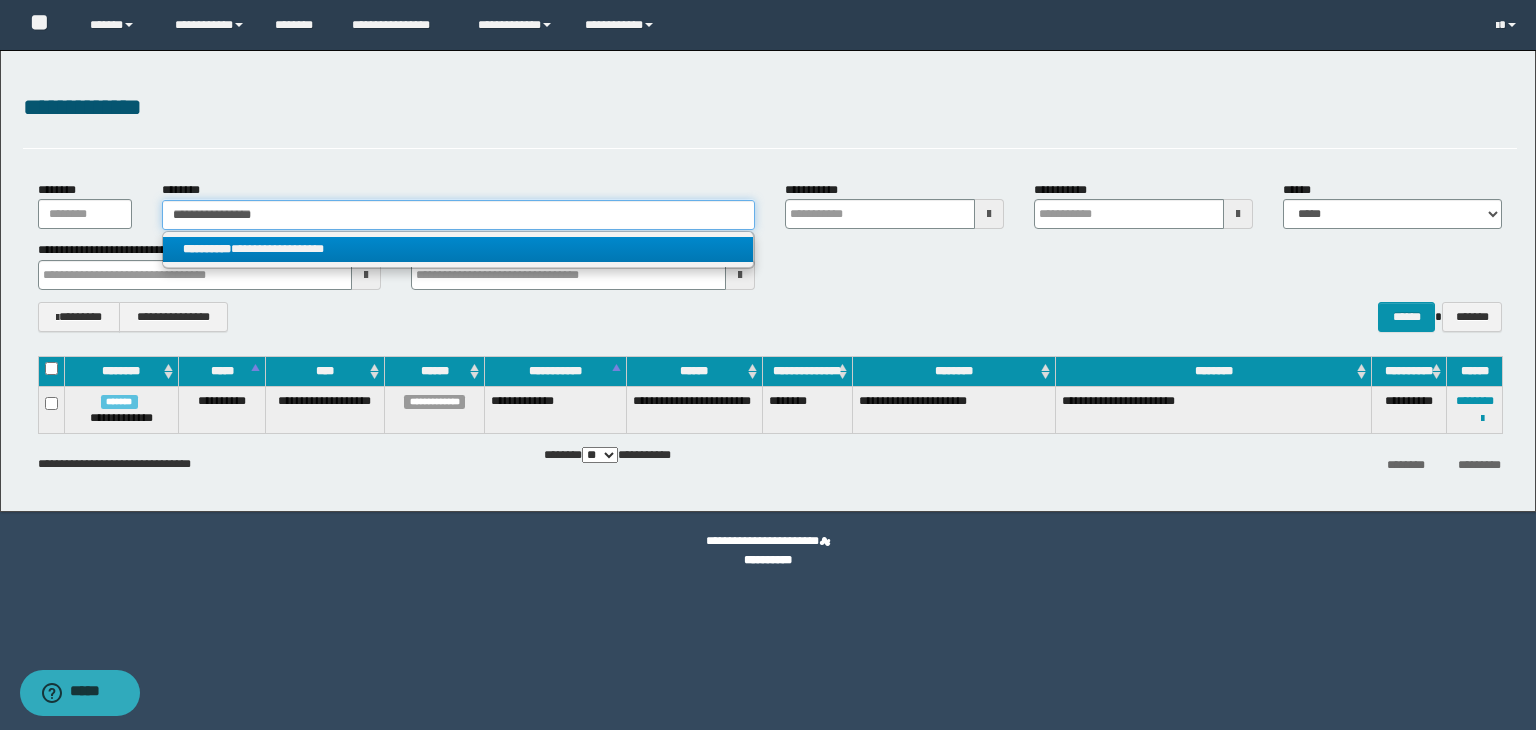type 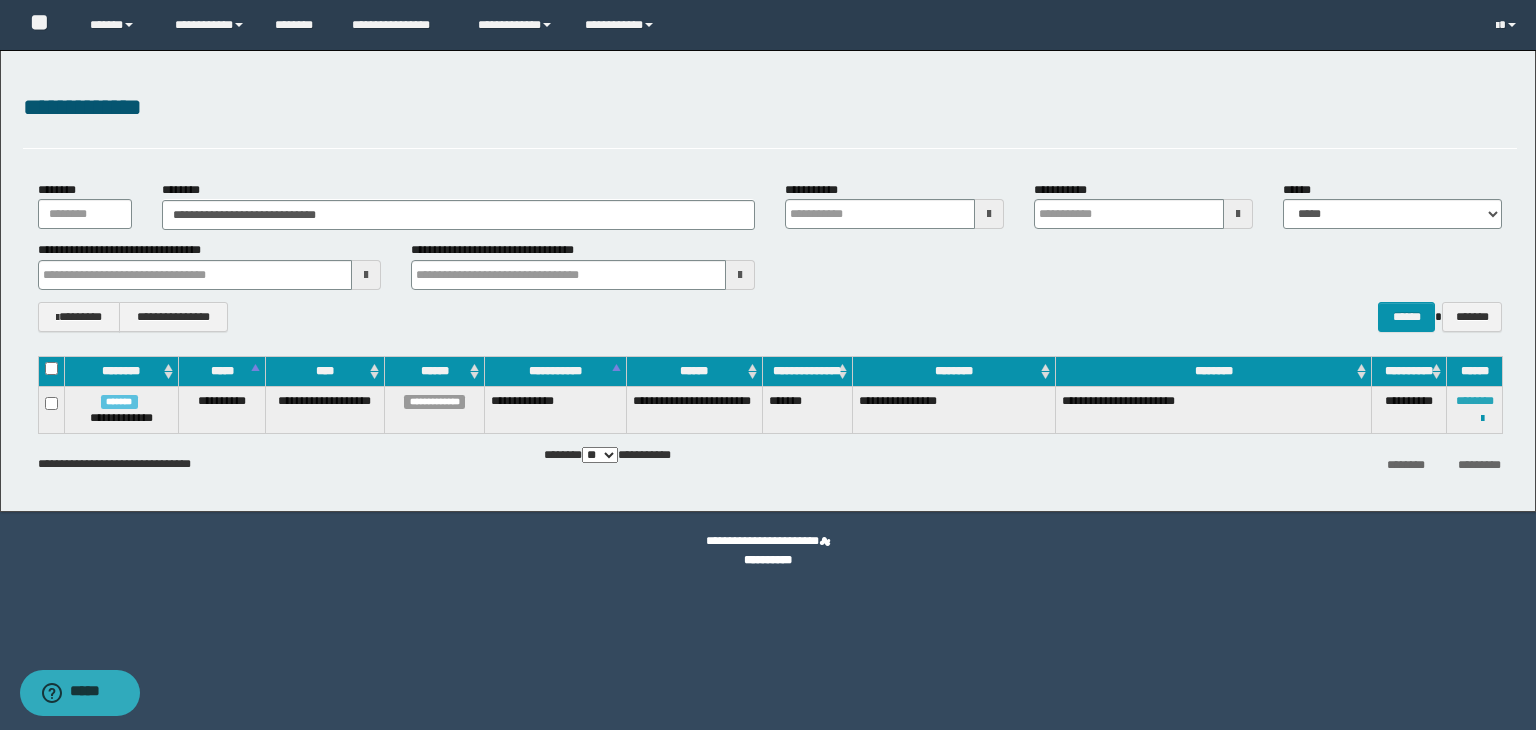 click on "********" at bounding box center [1475, 401] 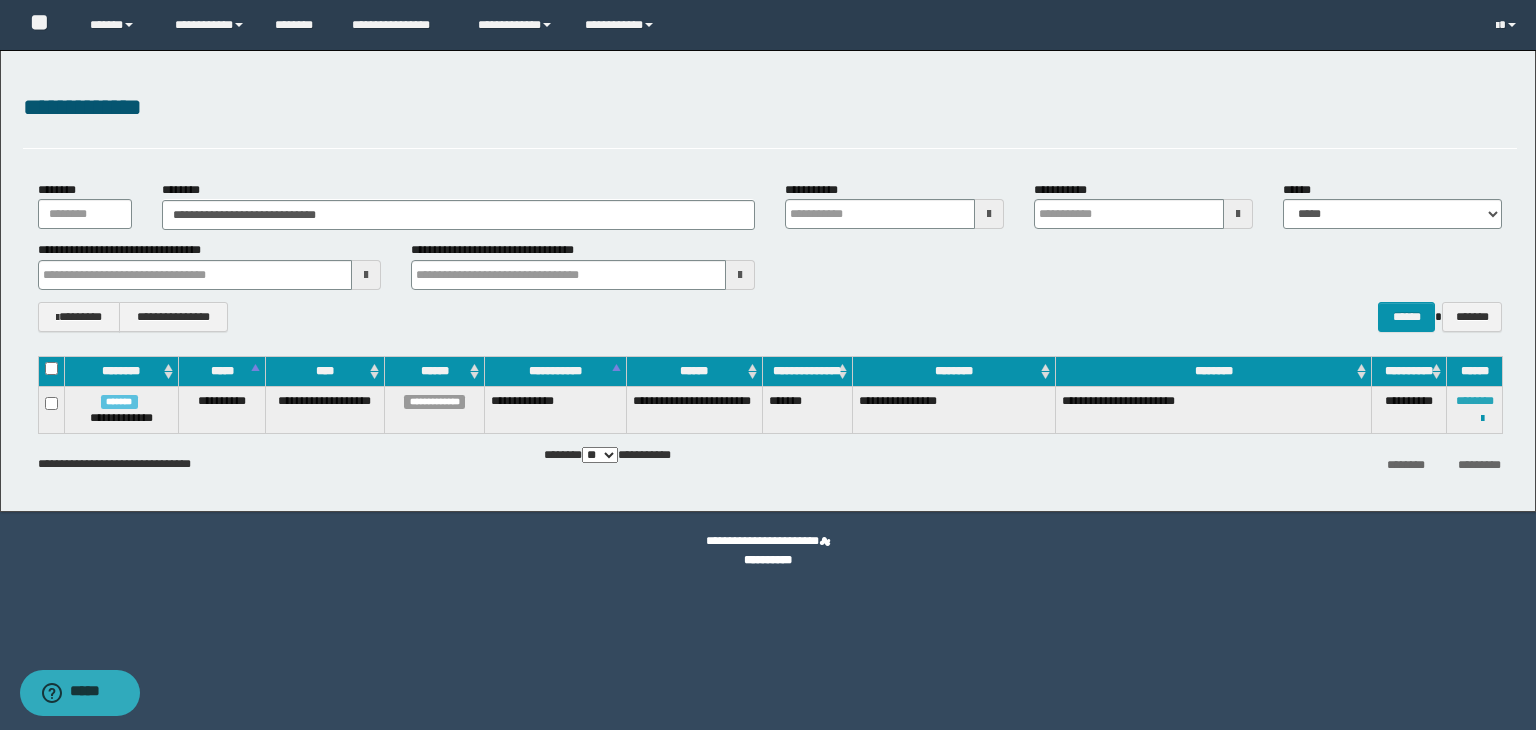 type 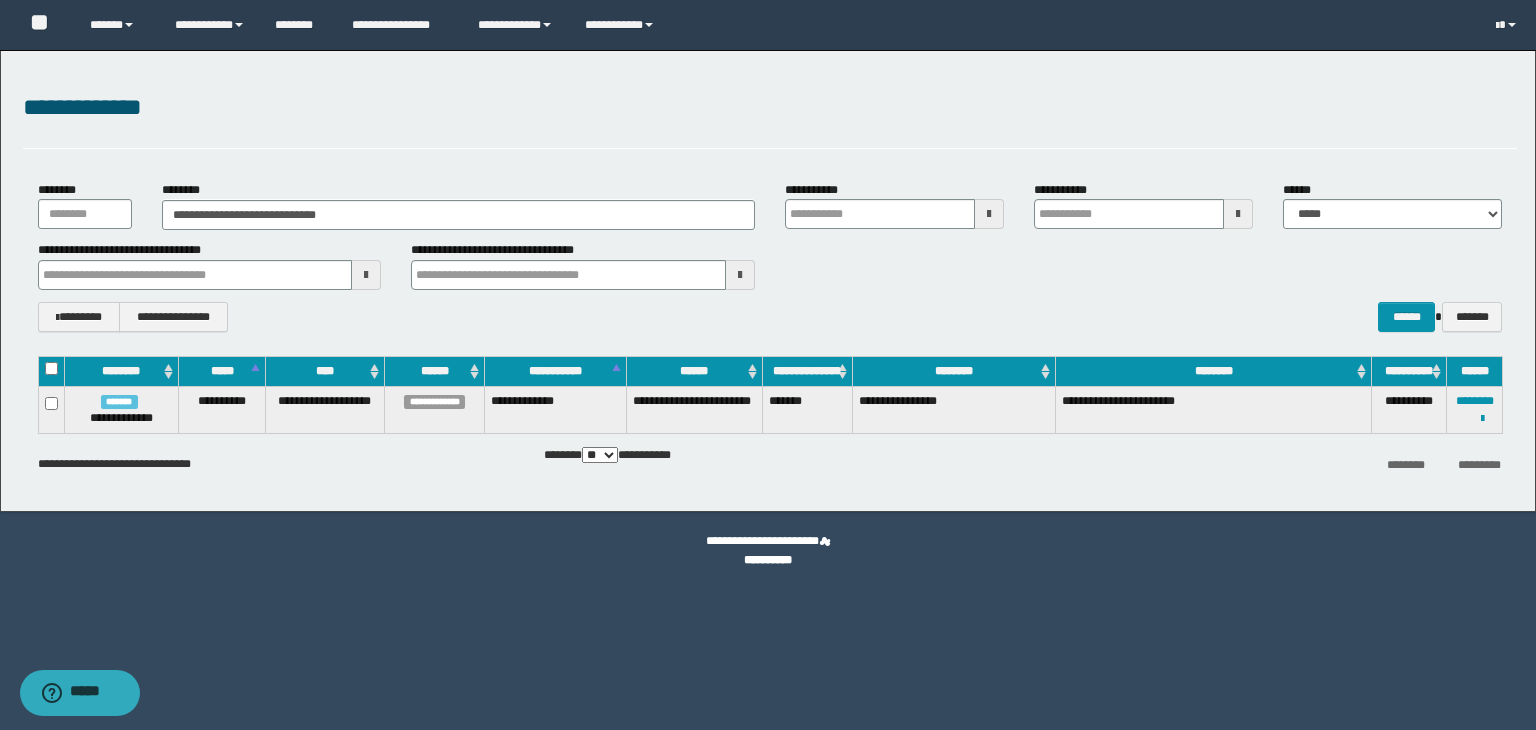 type 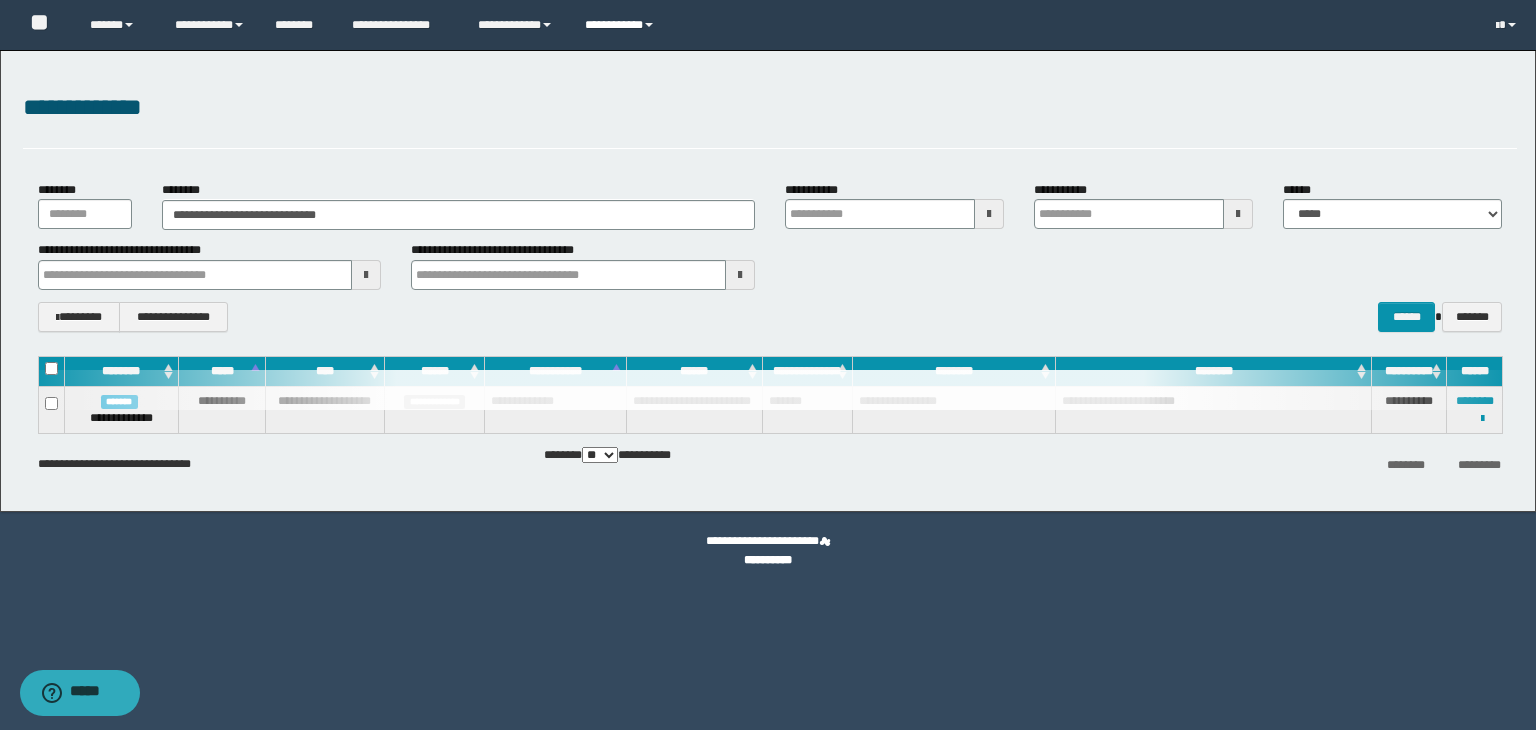 type 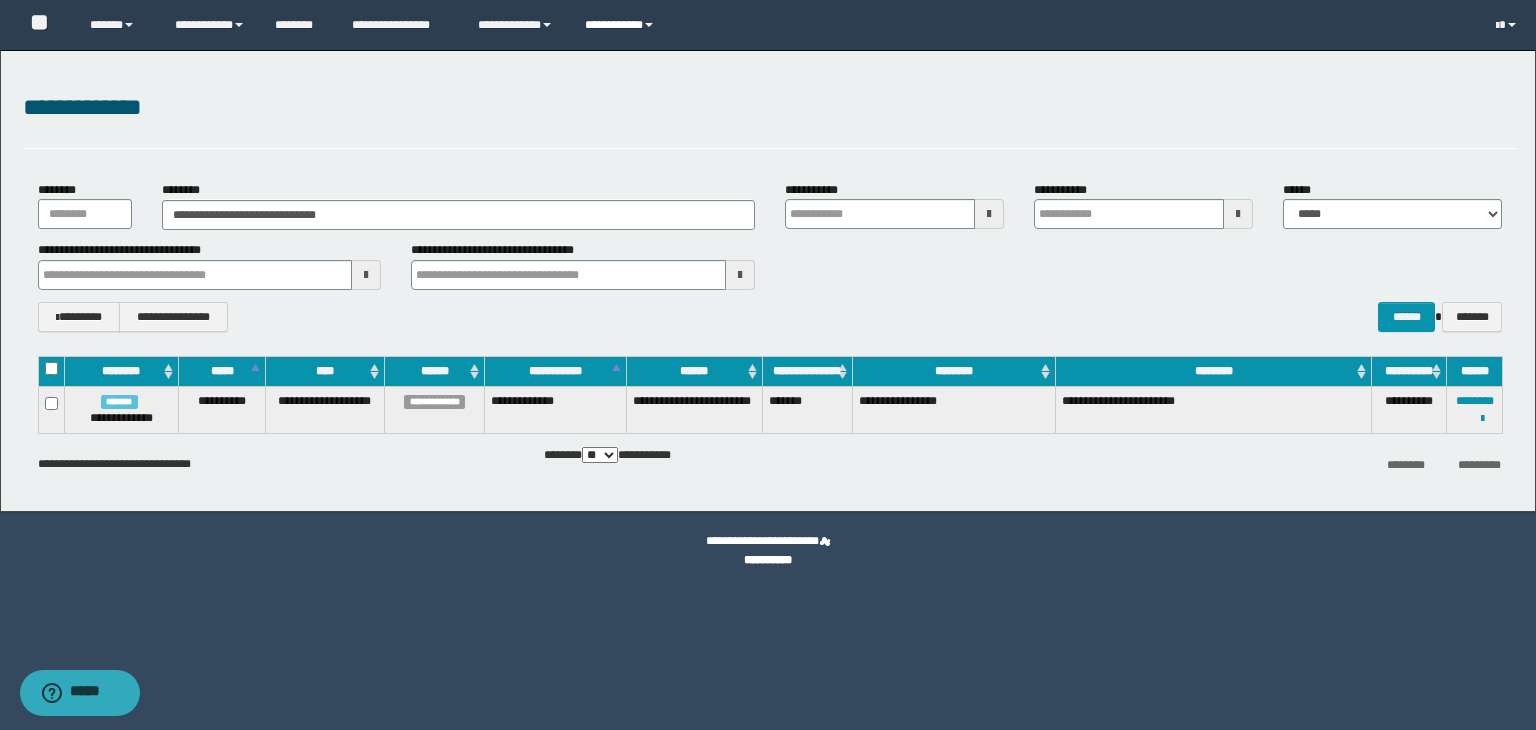 type 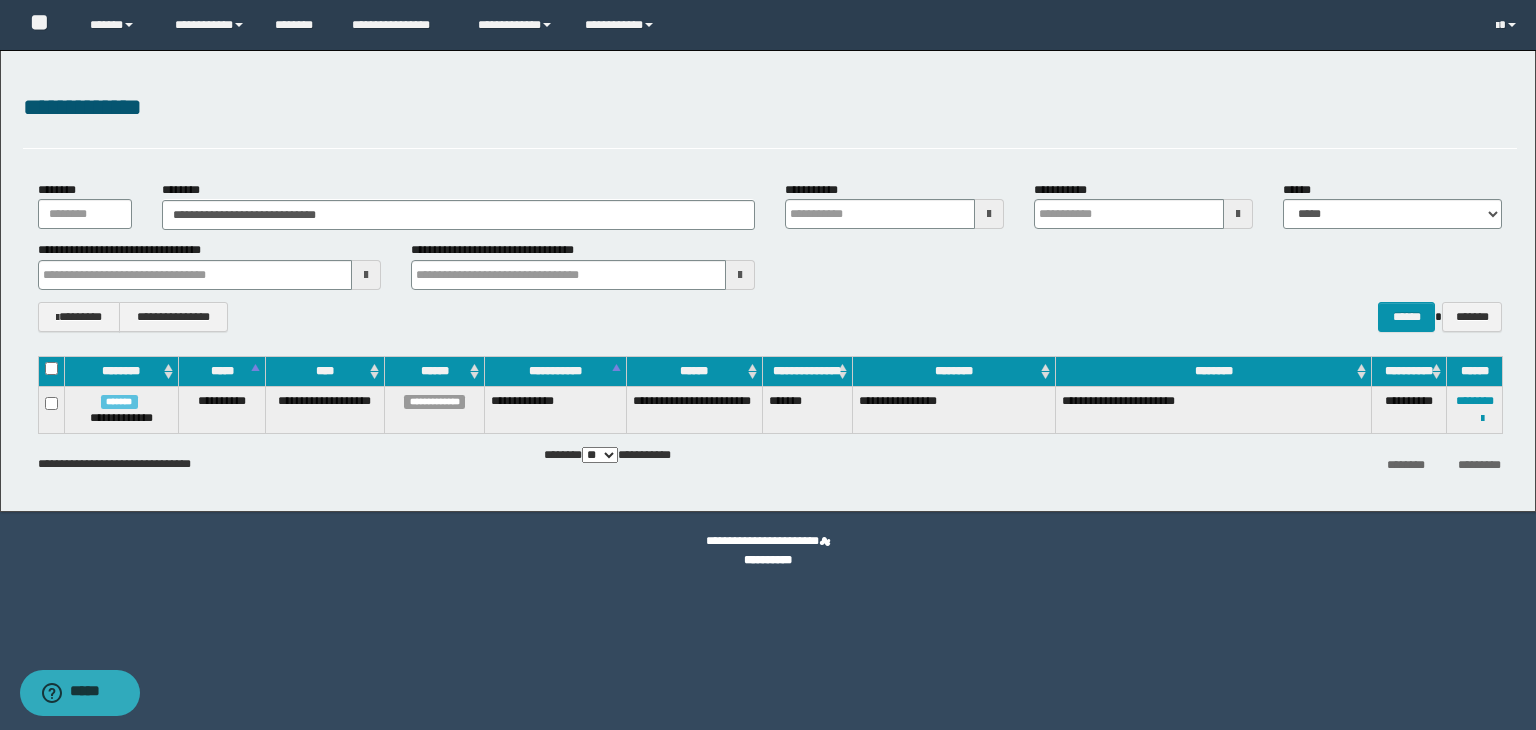 drag, startPoint x: 393, startPoint y: 188, endPoint x: 348, endPoint y: 193, distance: 45.276924 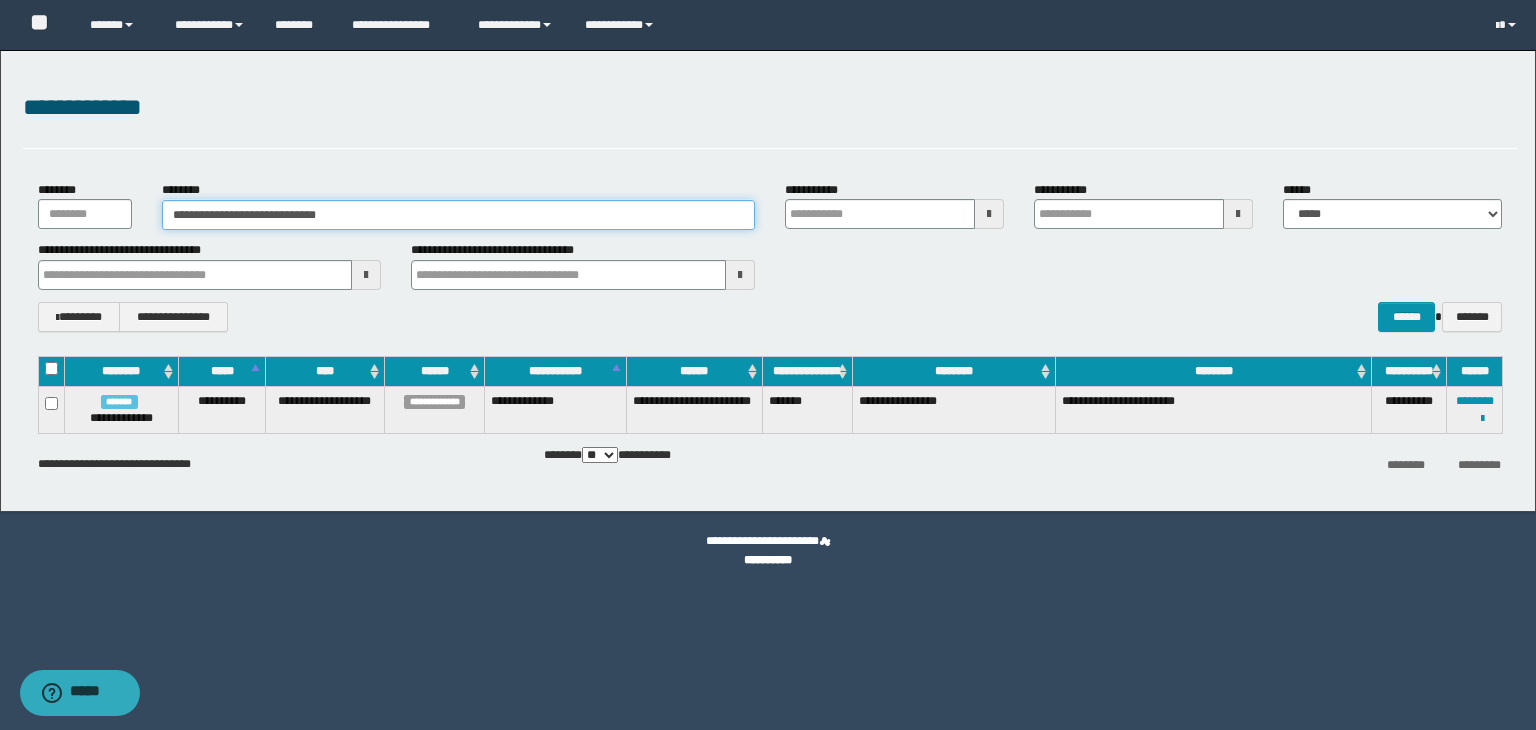 drag, startPoint x: 370, startPoint y: 217, endPoint x: 147, endPoint y: 220, distance: 223.02017 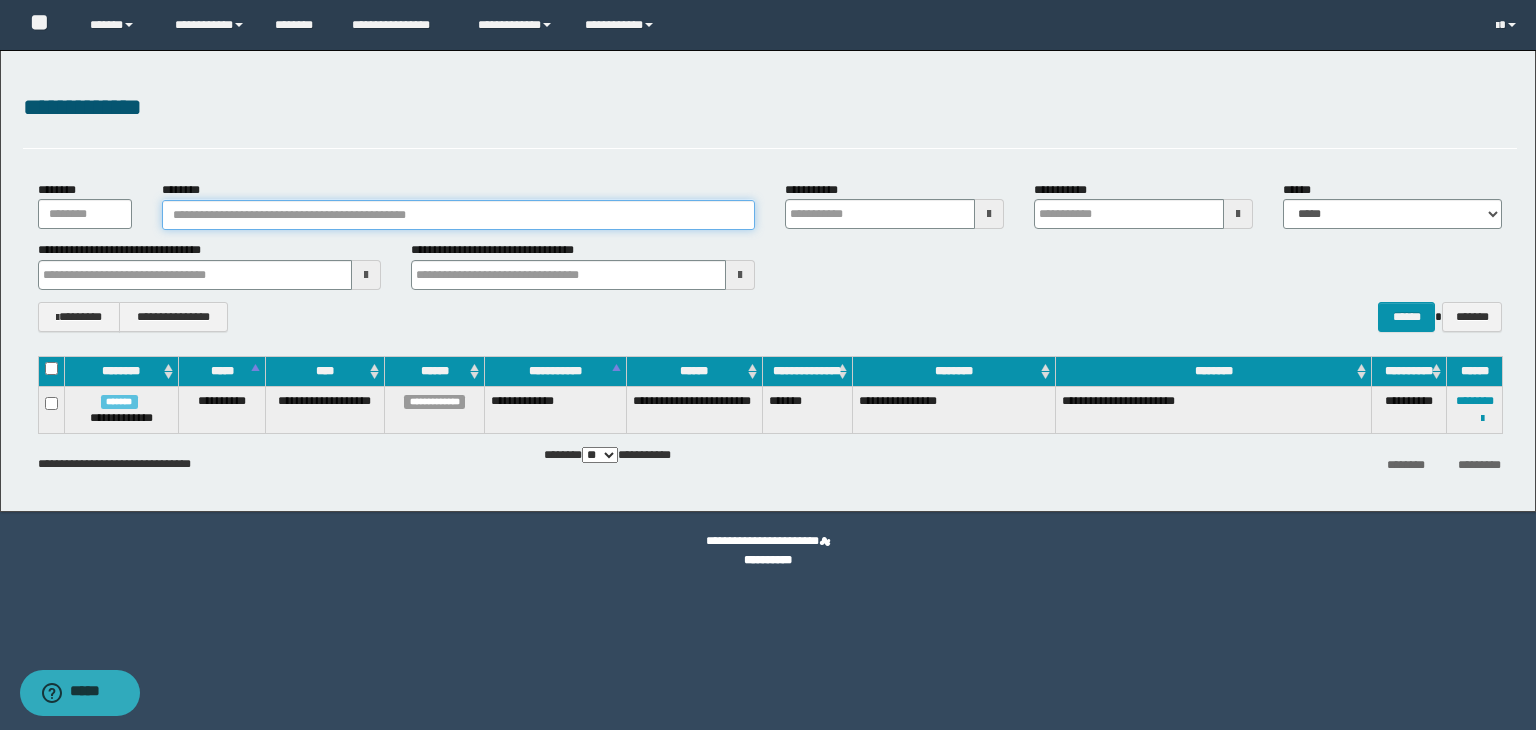 paste on "**********" 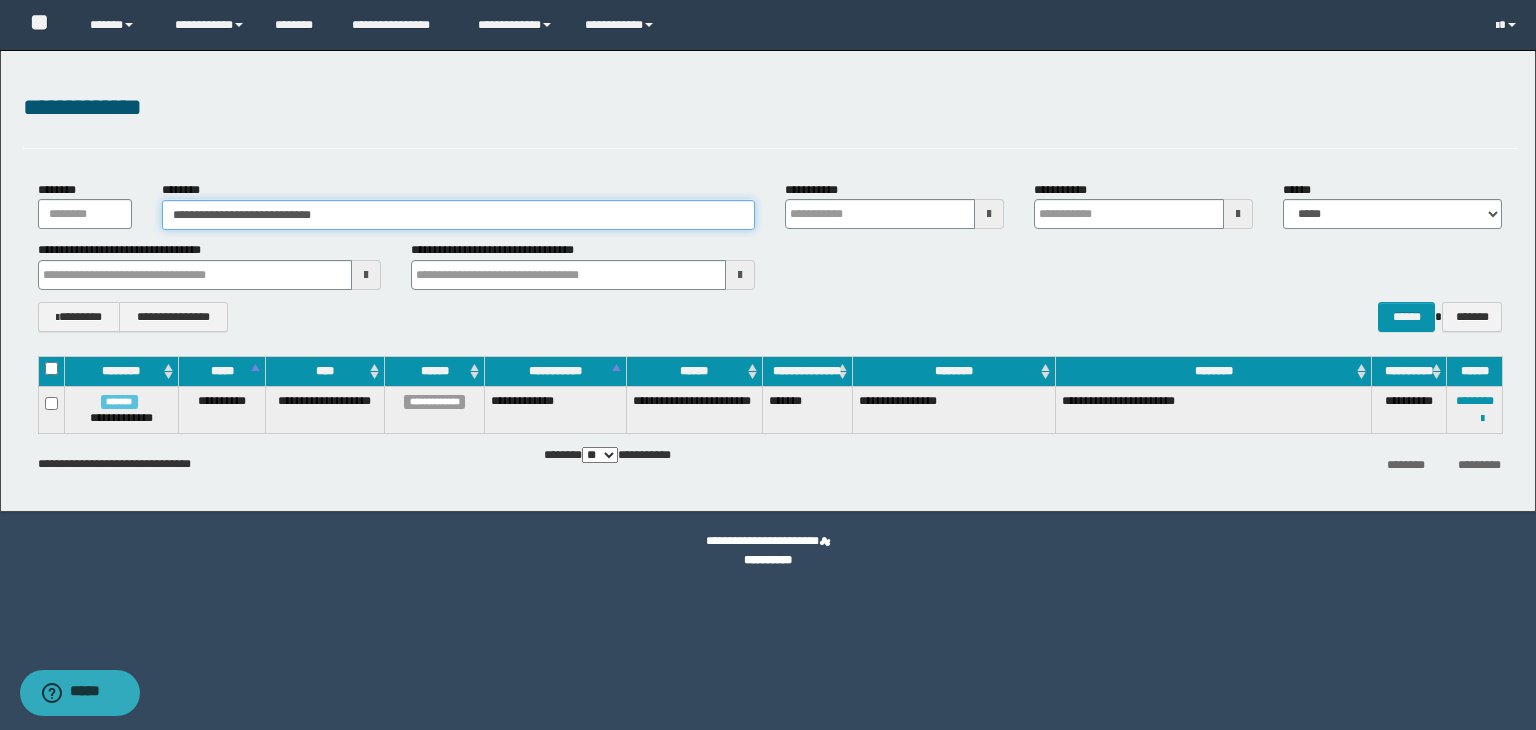 type on "**********" 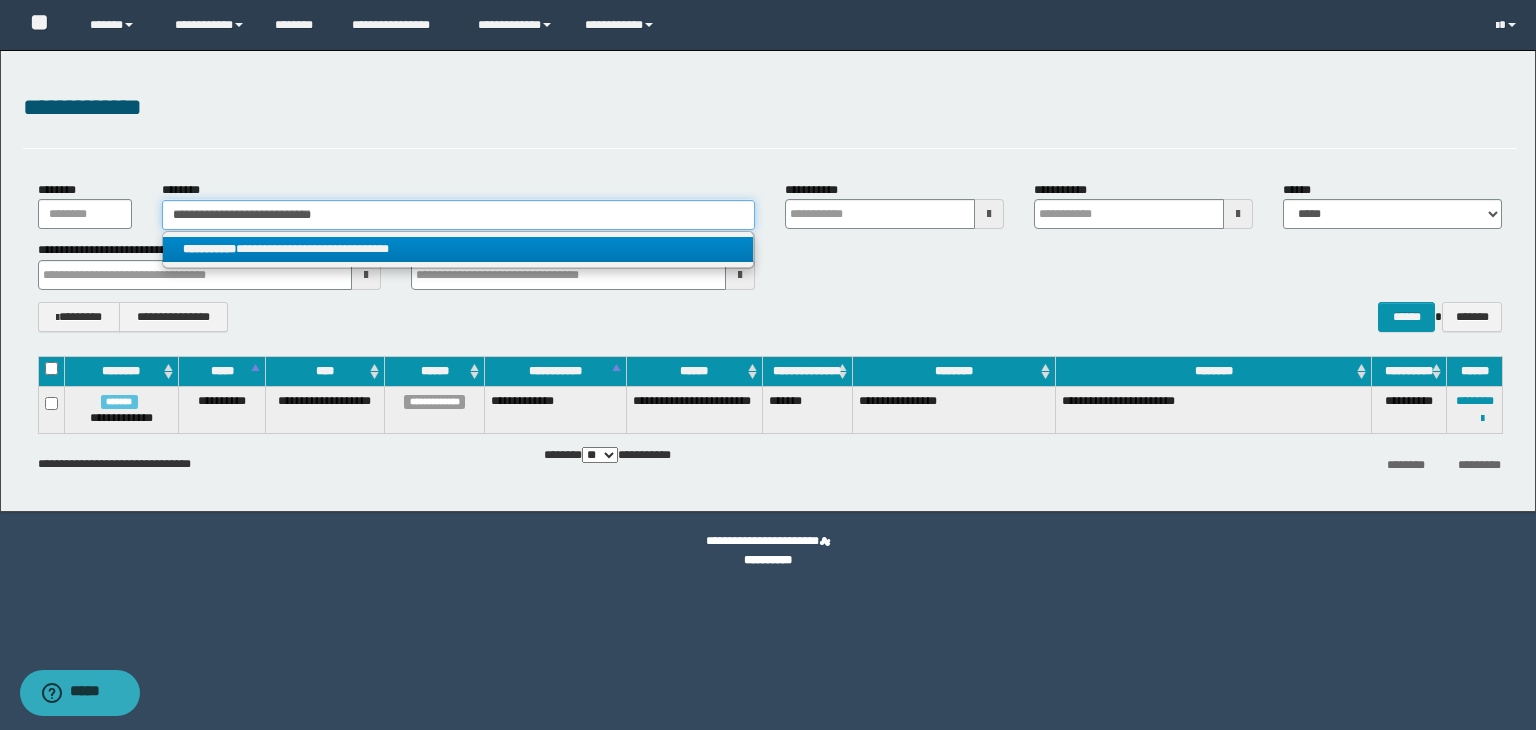 type on "**********" 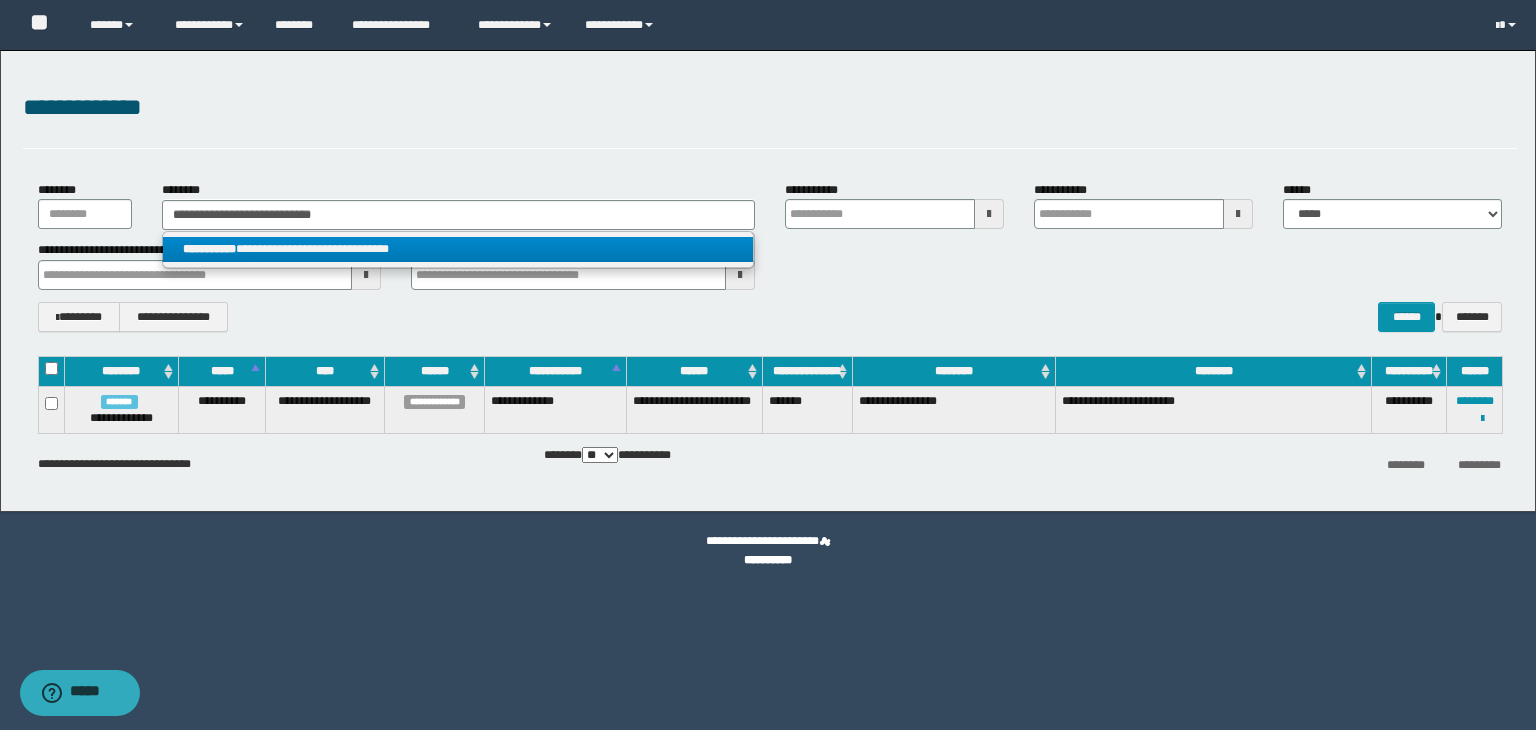 click on "**********" at bounding box center [458, 249] 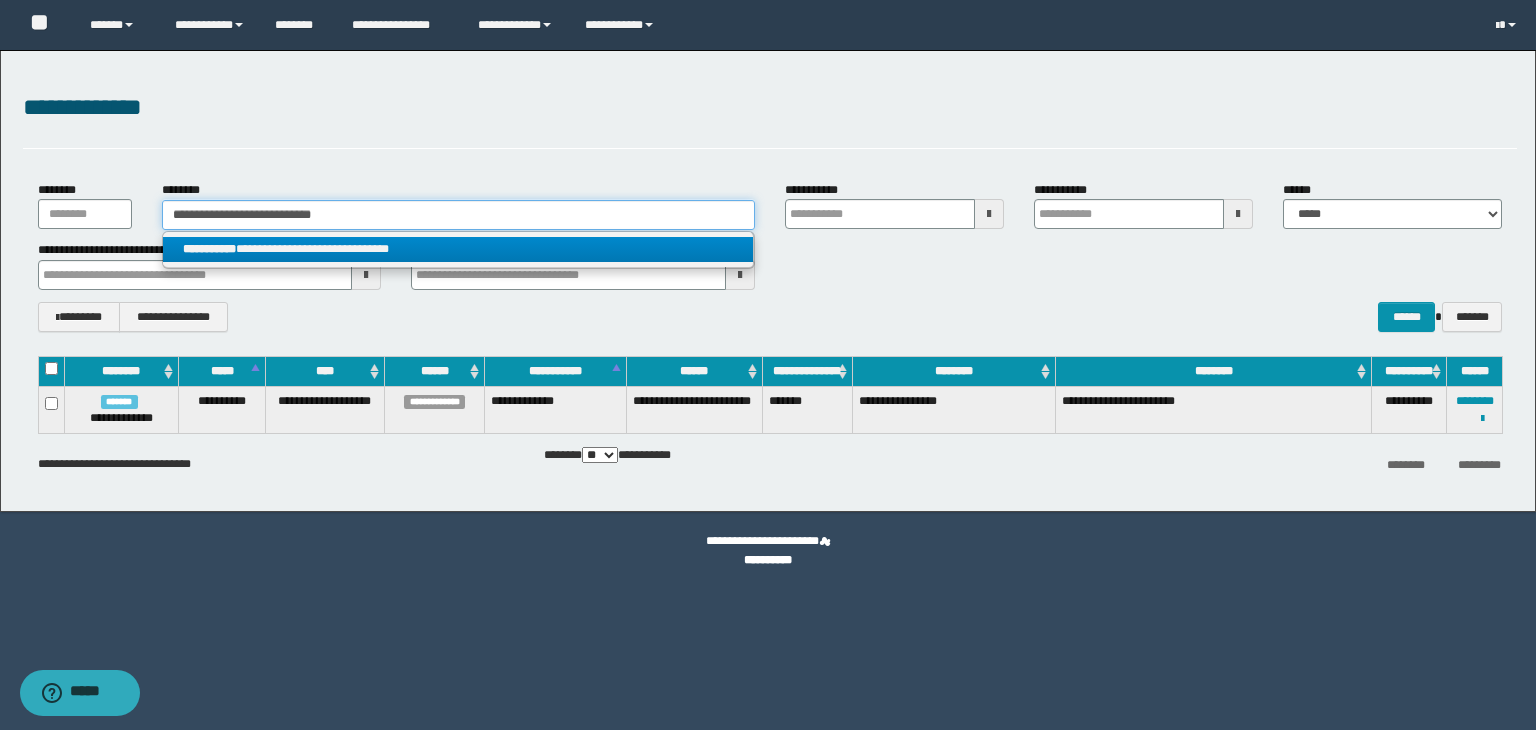 type 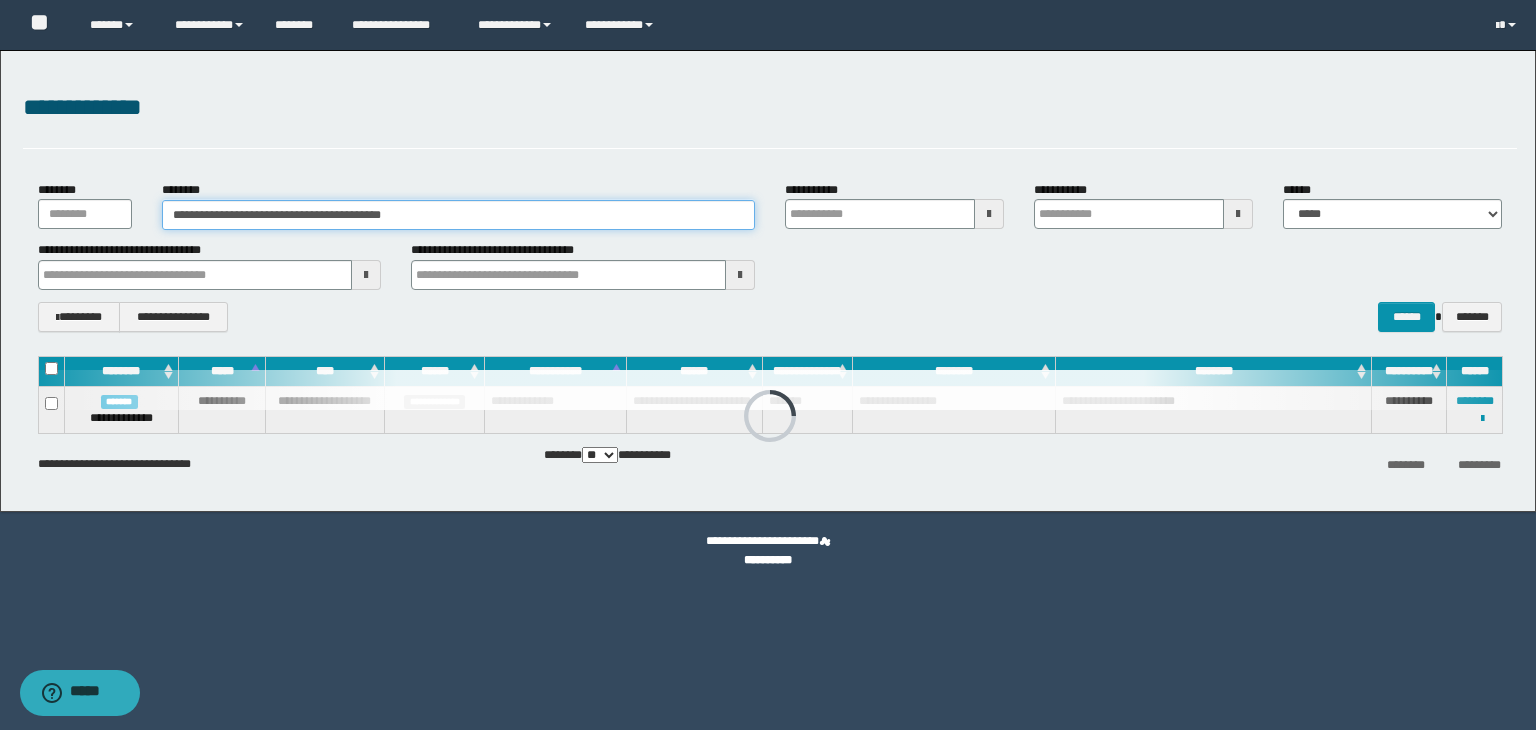 type 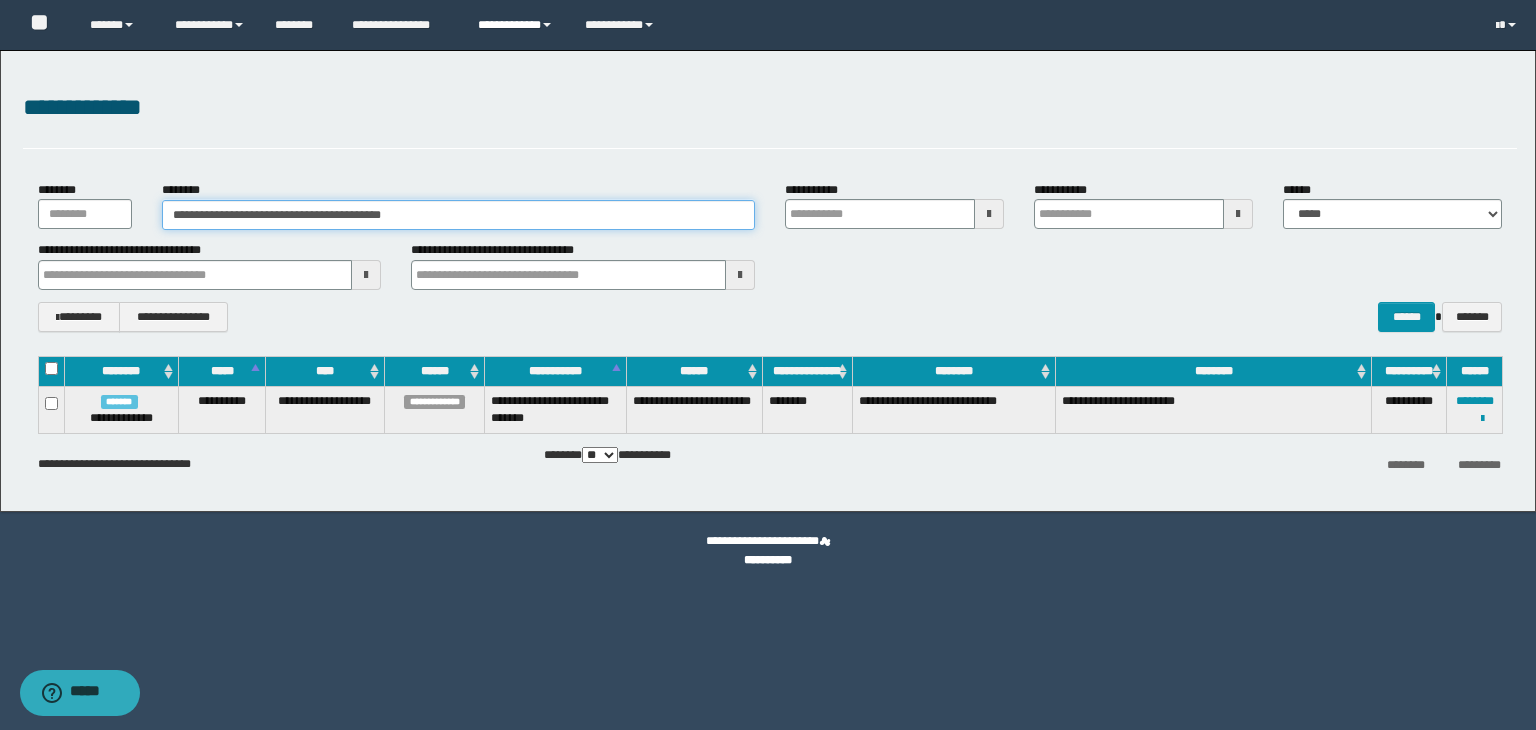 type 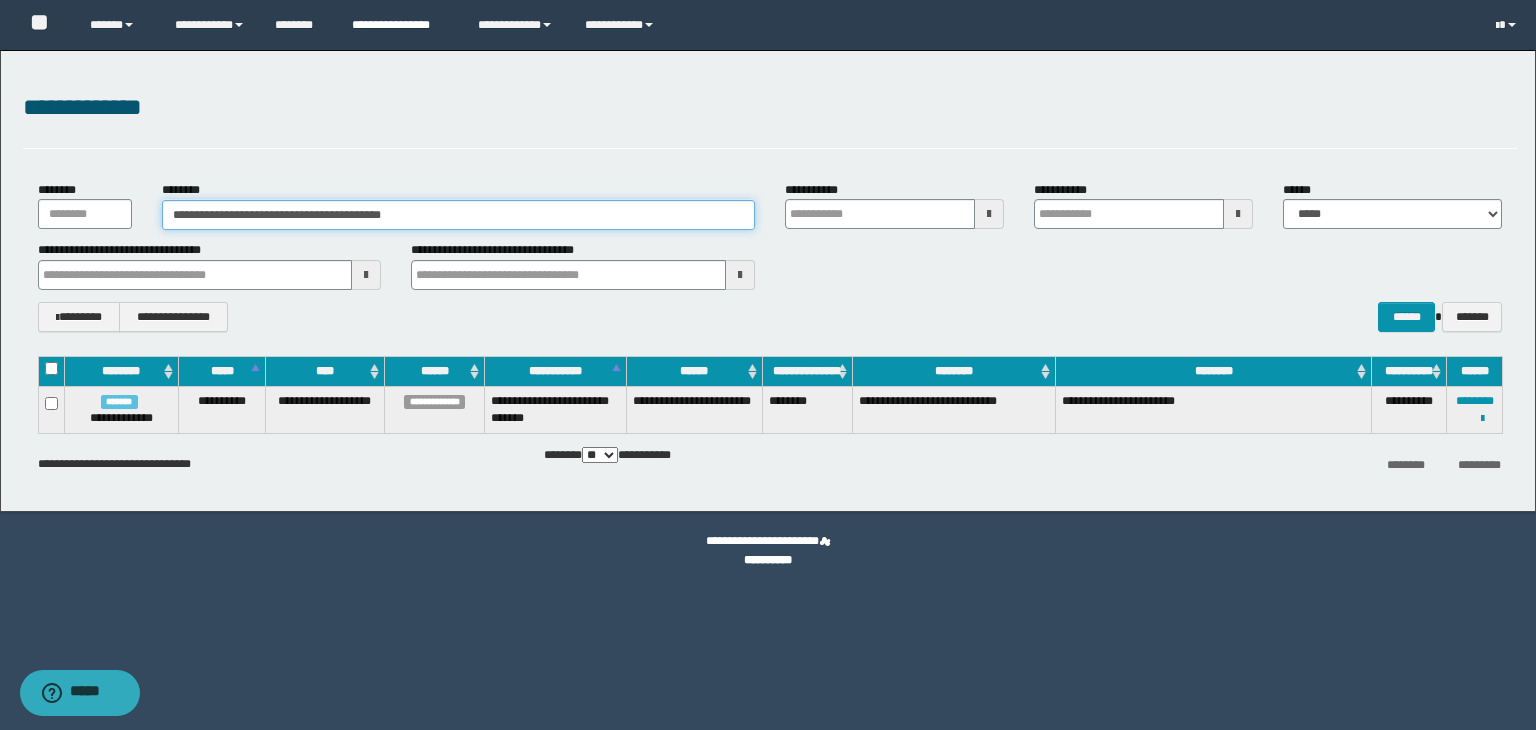 type 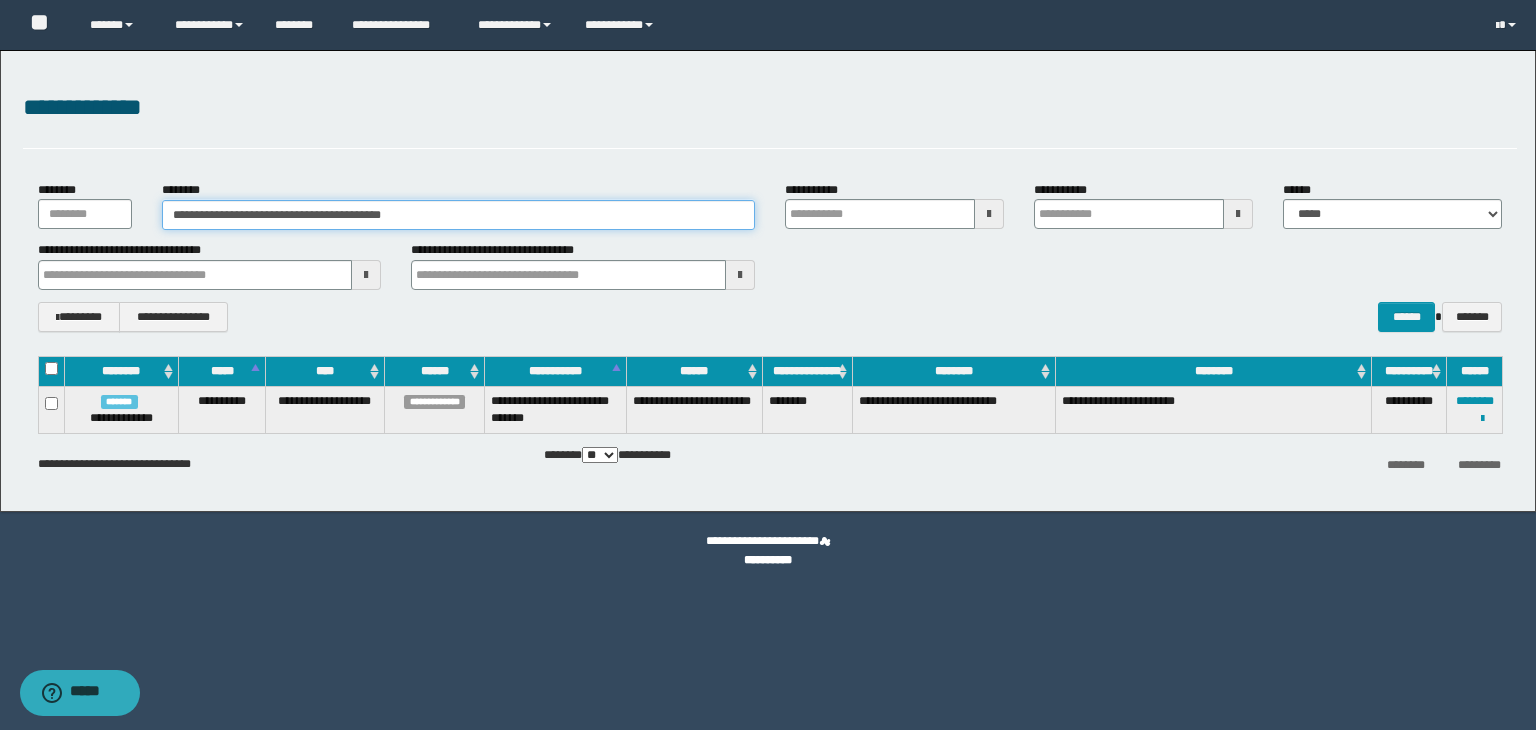 drag, startPoint x: 354, startPoint y: 218, endPoint x: 141, endPoint y: 229, distance: 213.28384 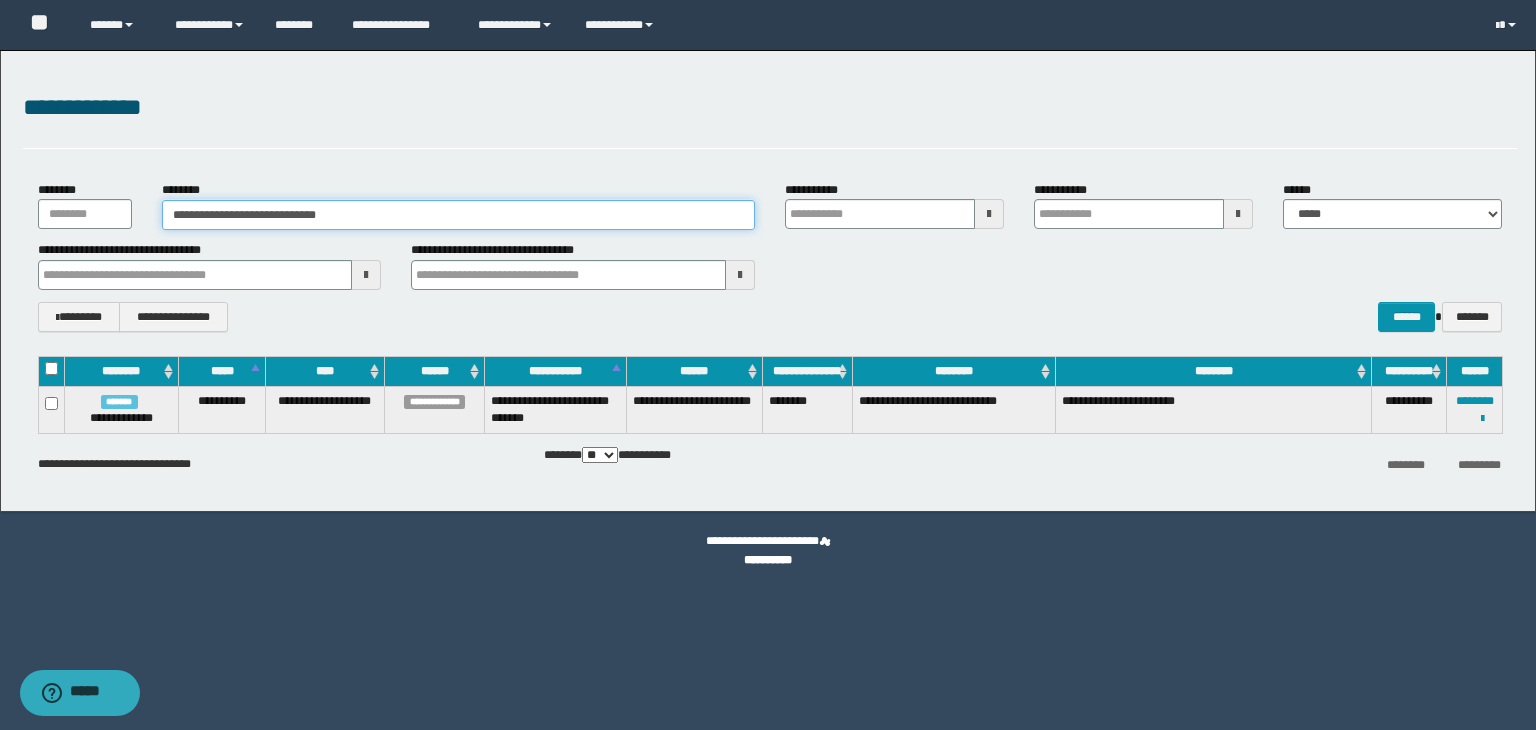type on "**********" 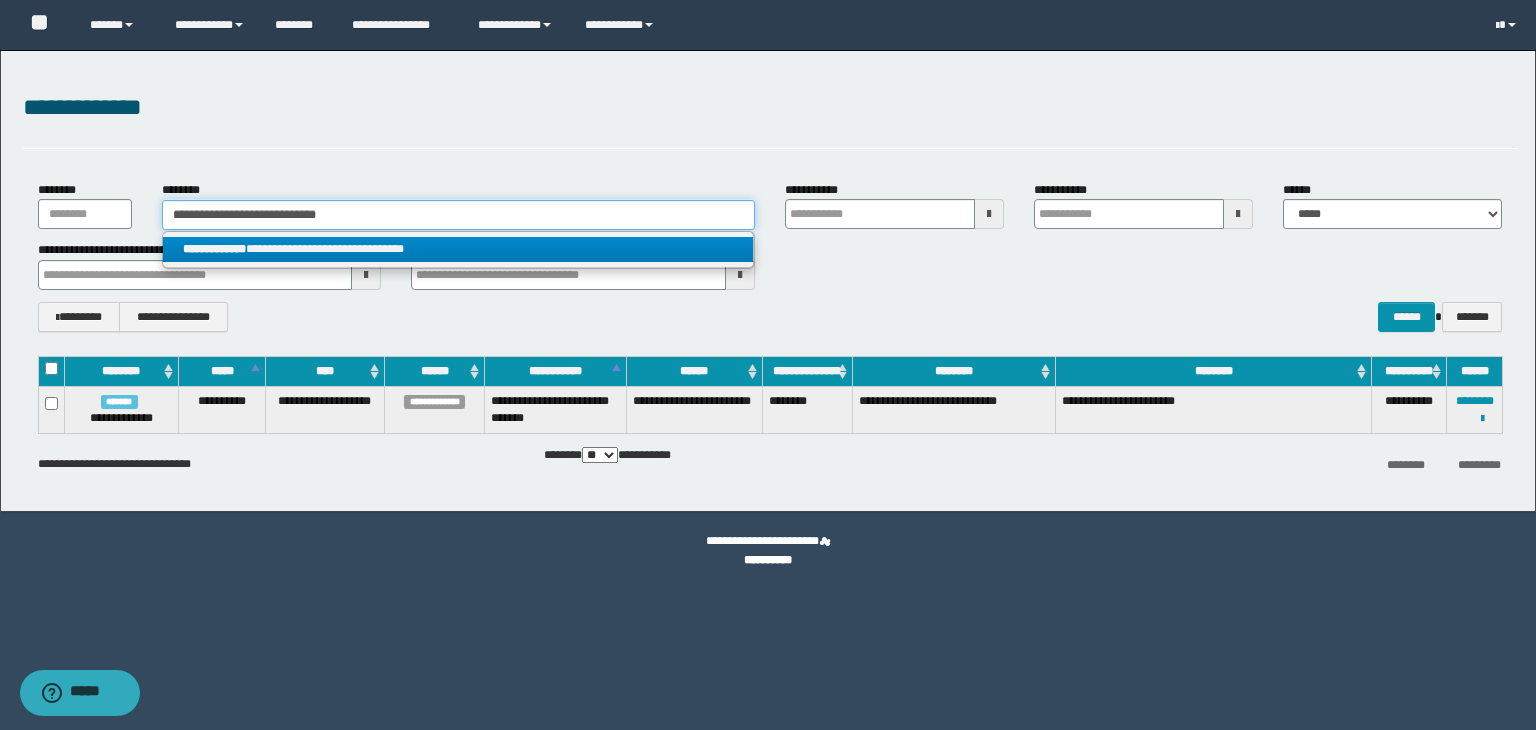 type on "**********" 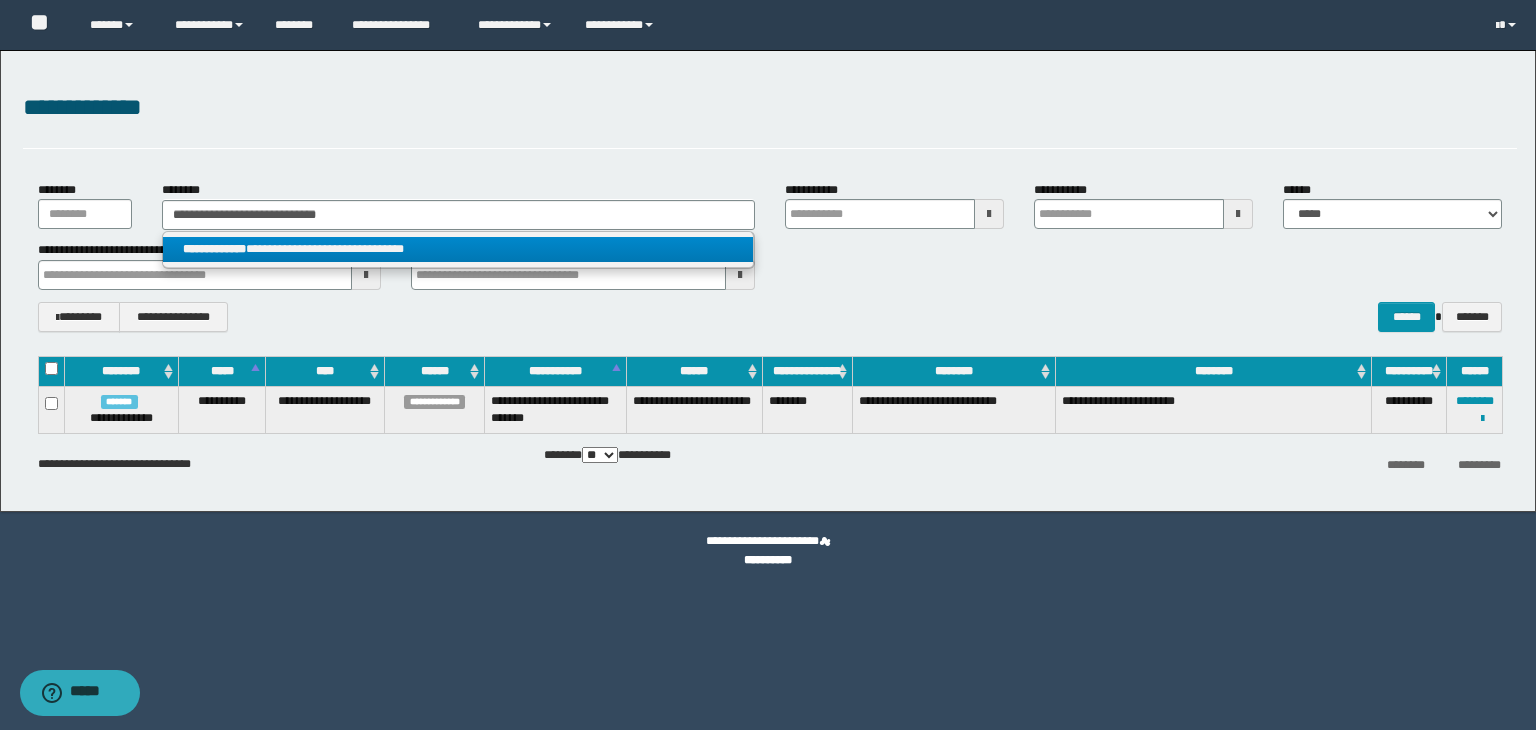 click on "**********" at bounding box center (458, 249) 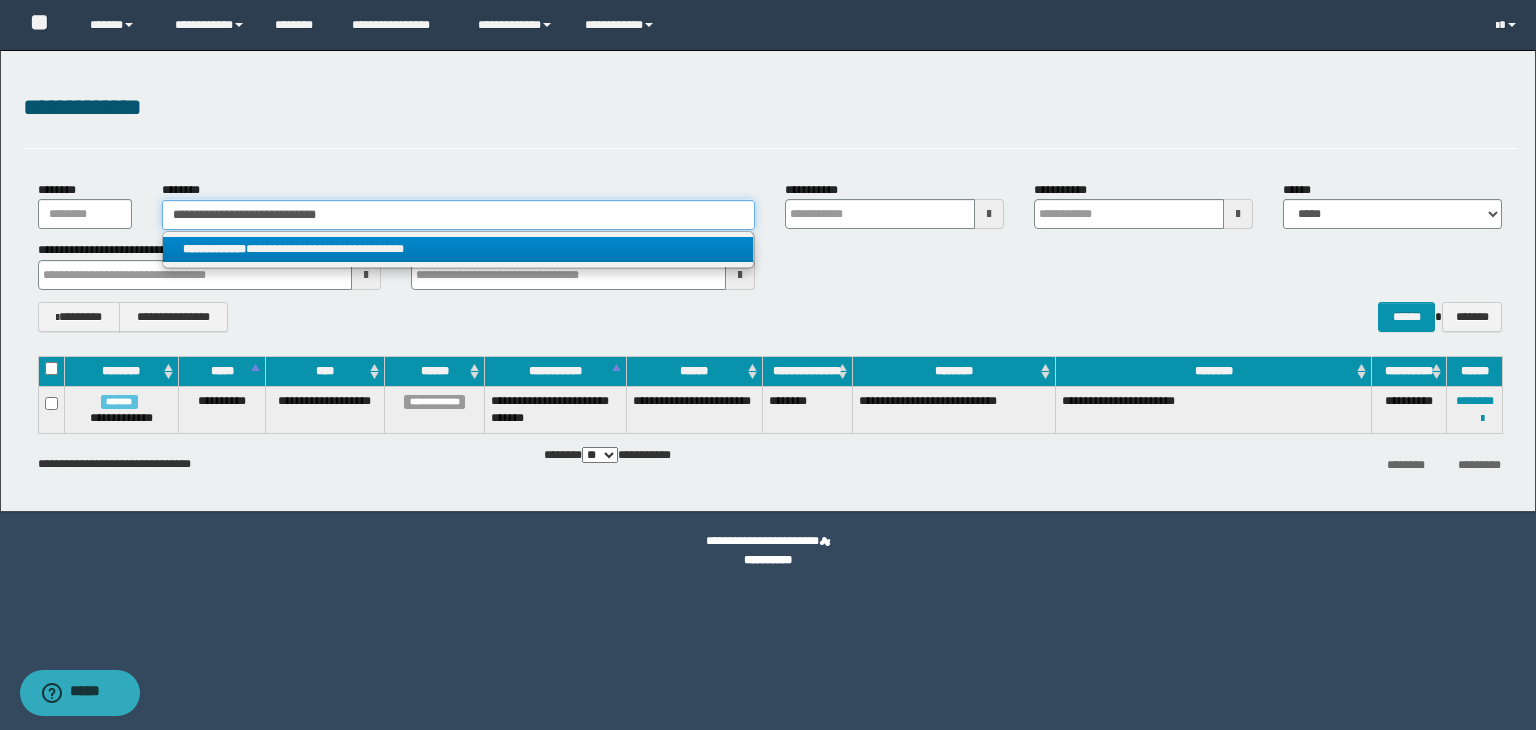 type 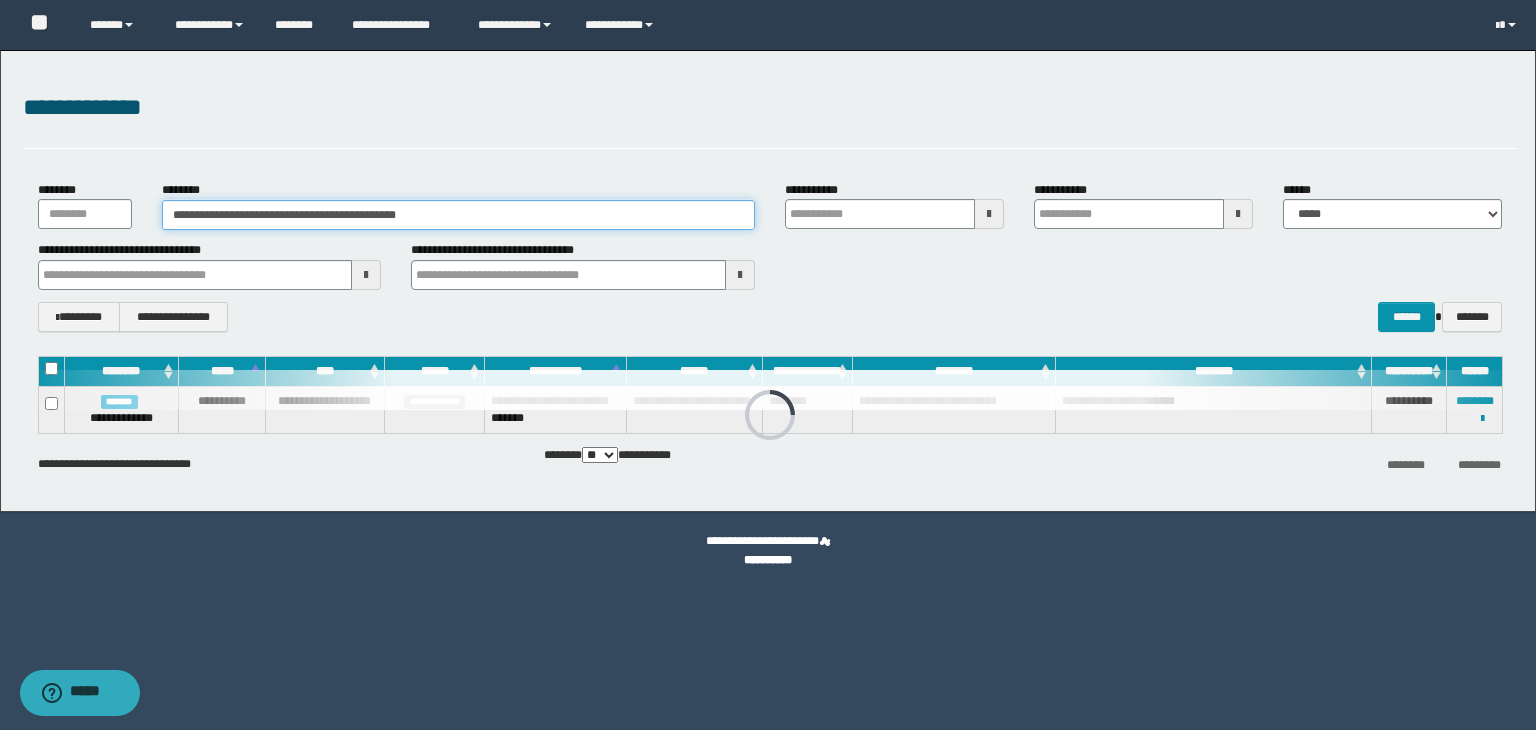 type 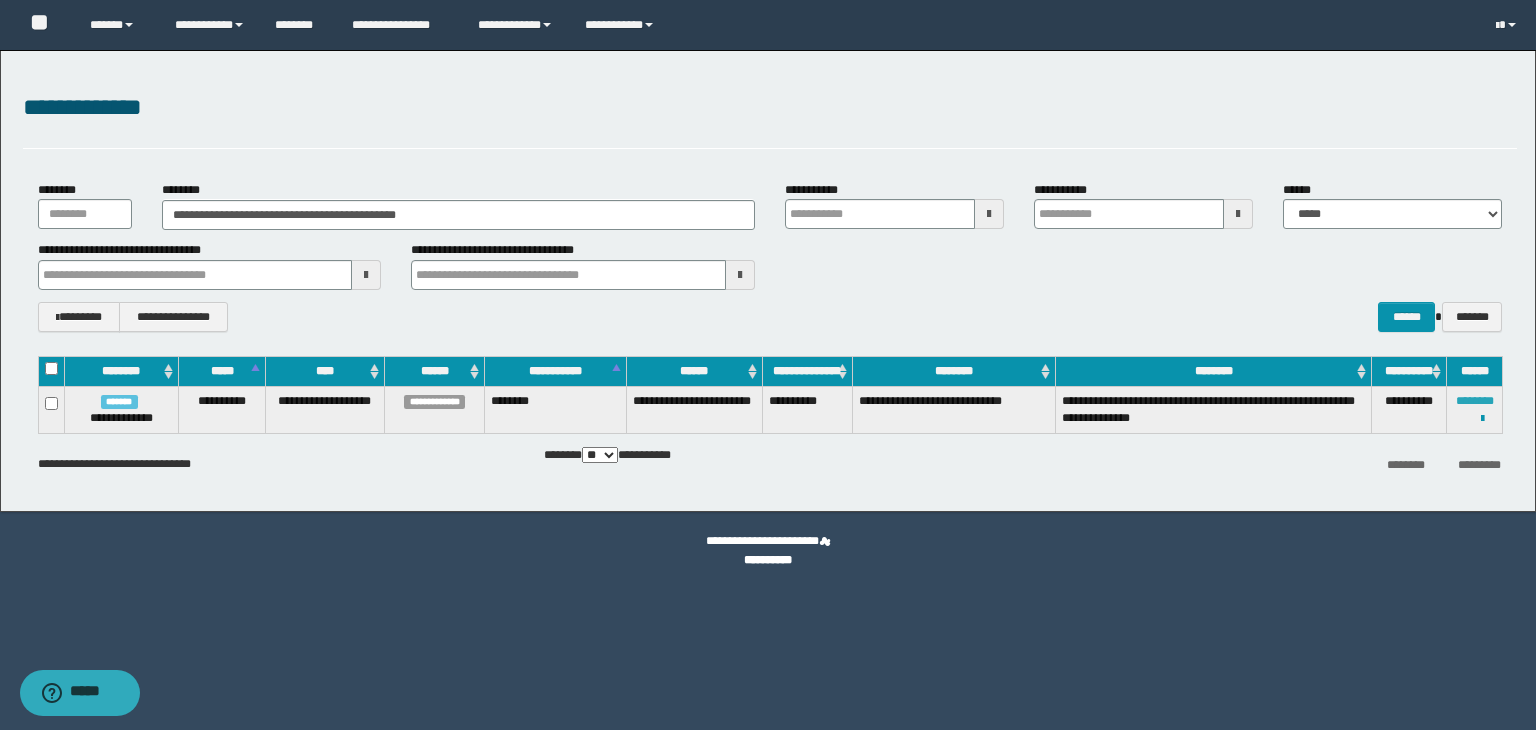 click on "********" at bounding box center (1475, 401) 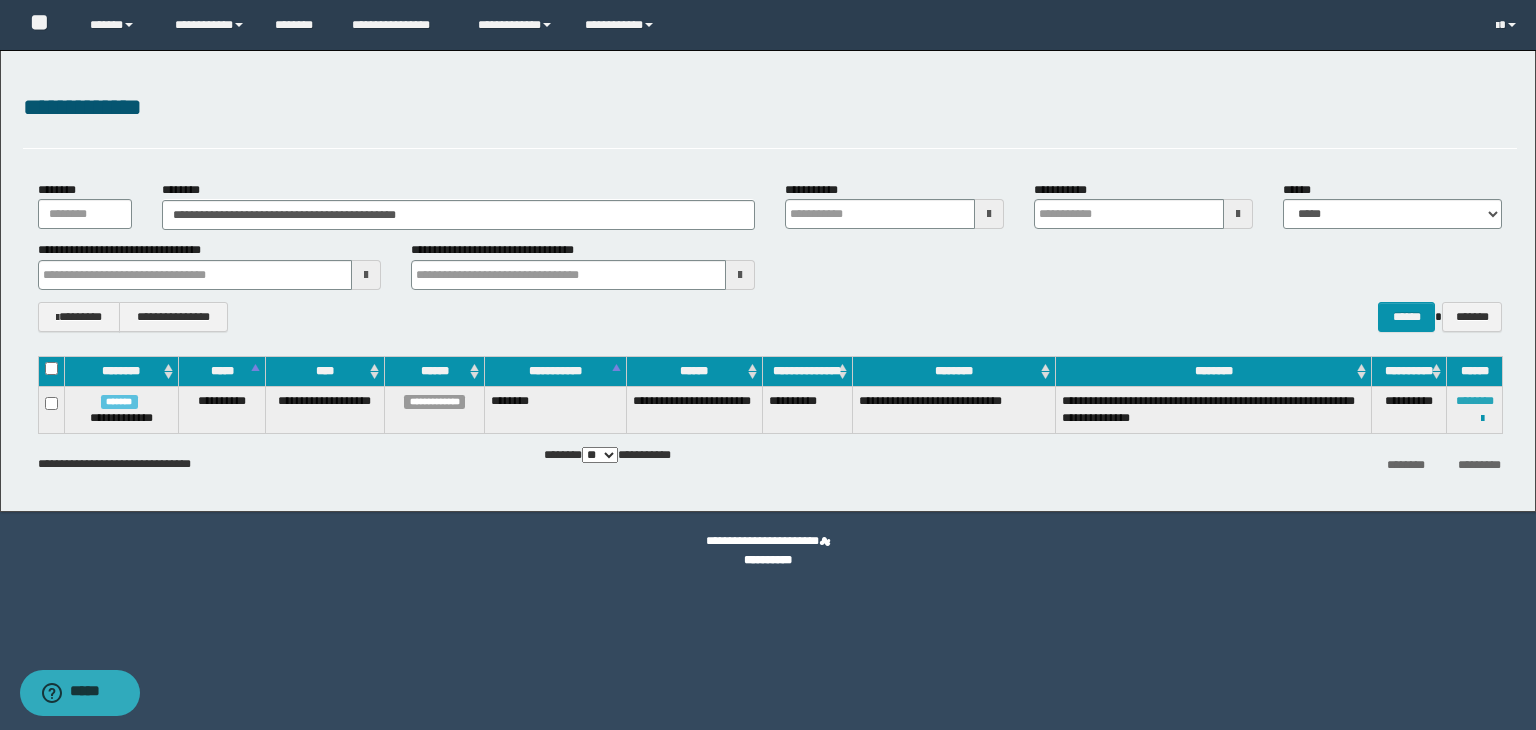 type 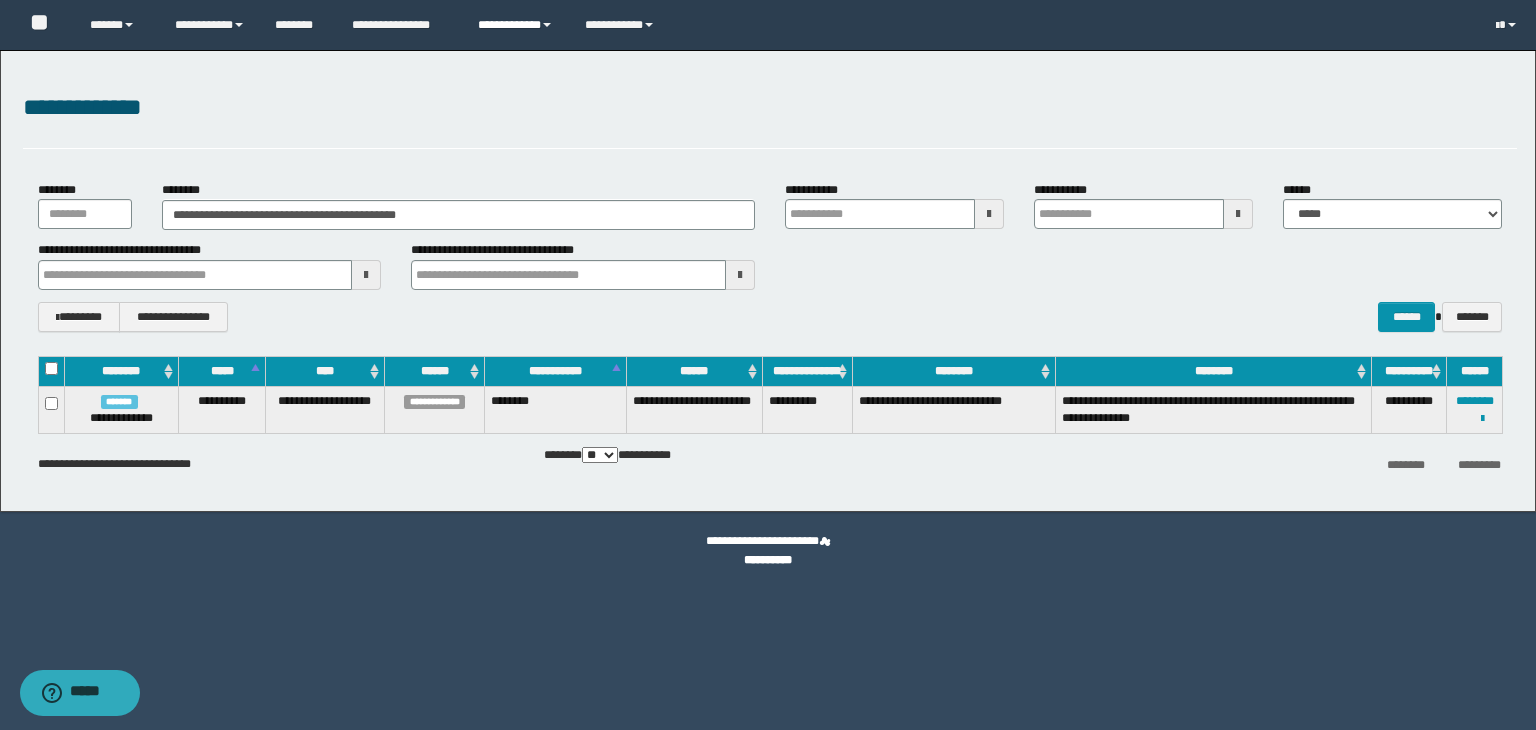 type 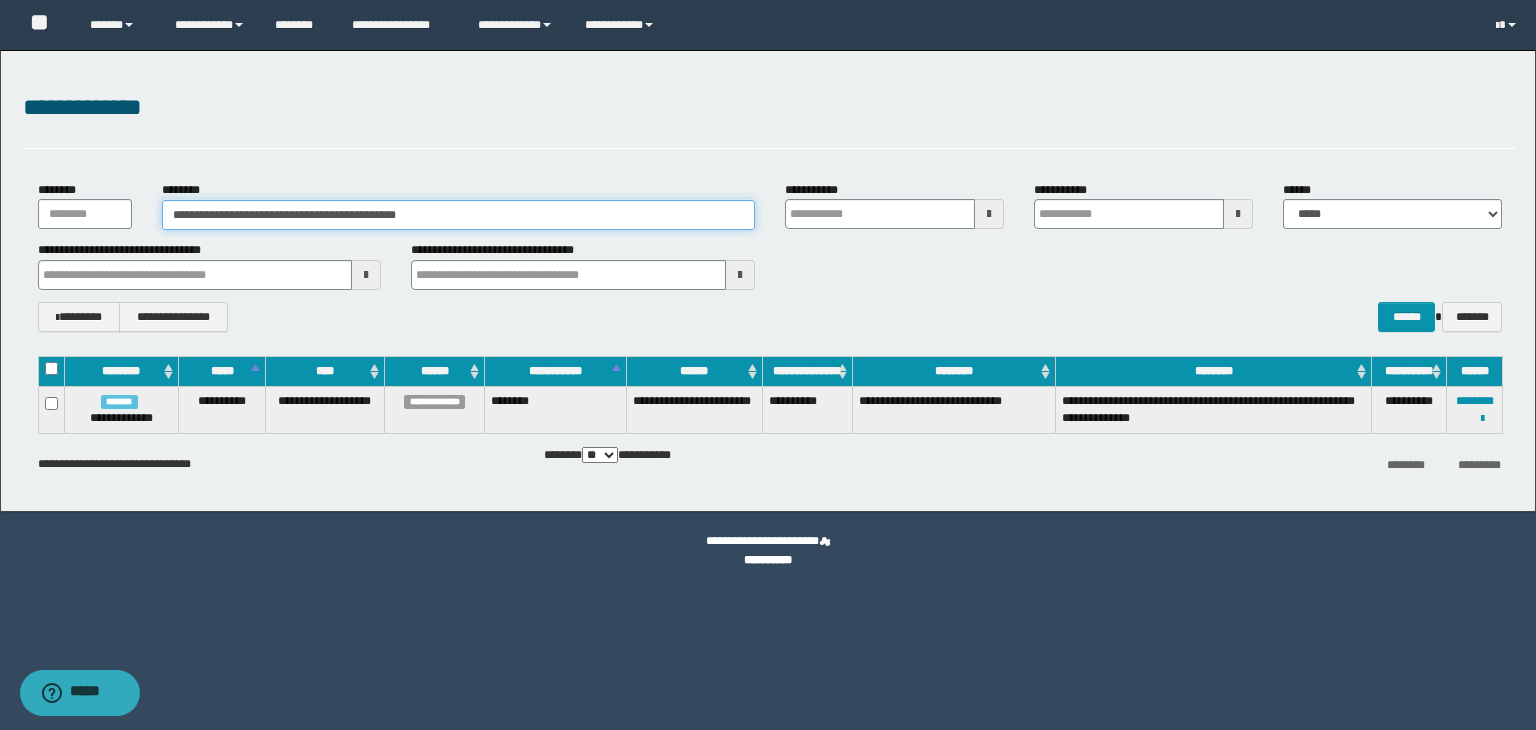 drag, startPoint x: 421, startPoint y: 228, endPoint x: 155, endPoint y: 253, distance: 267.17224 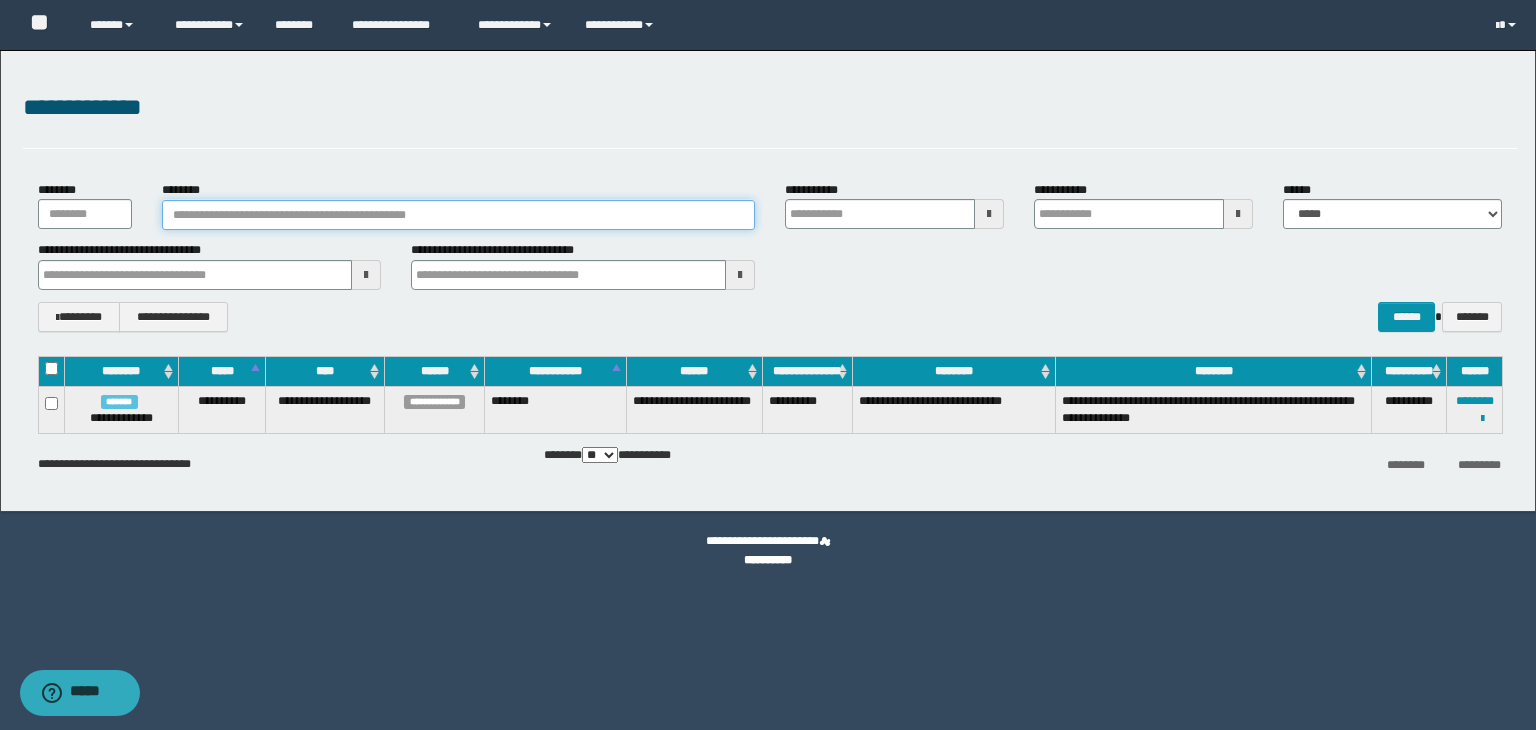 paste on "**********" 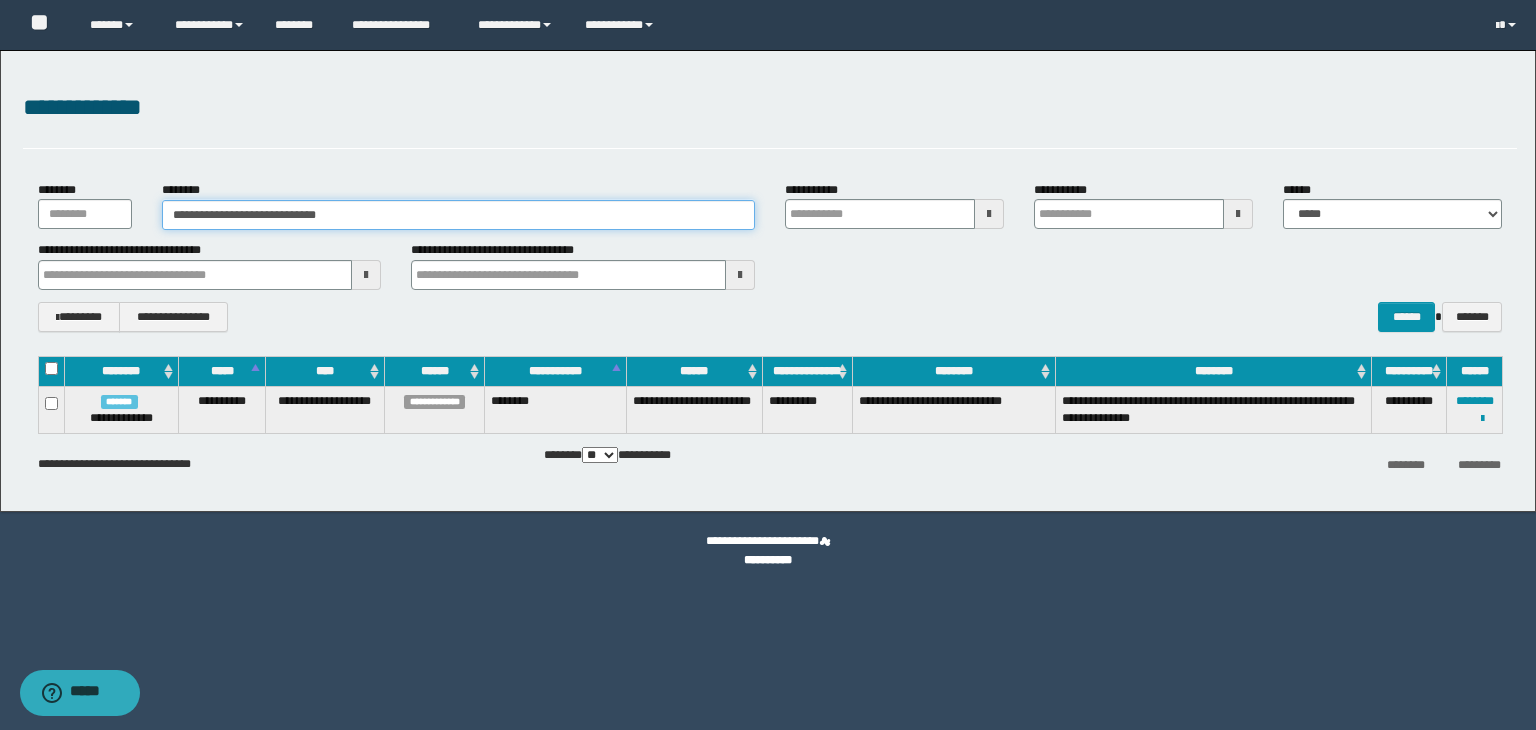 type on "**********" 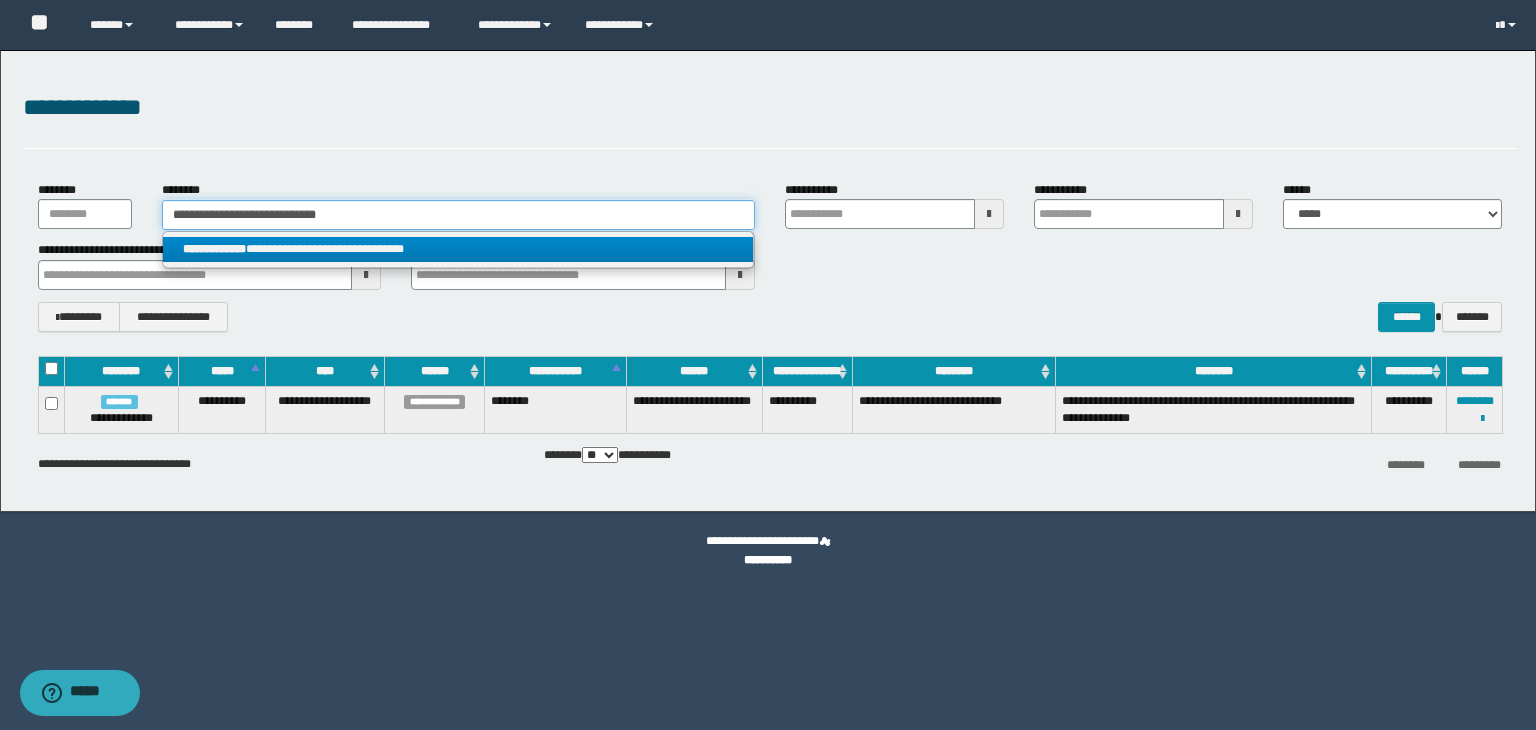 type on "**********" 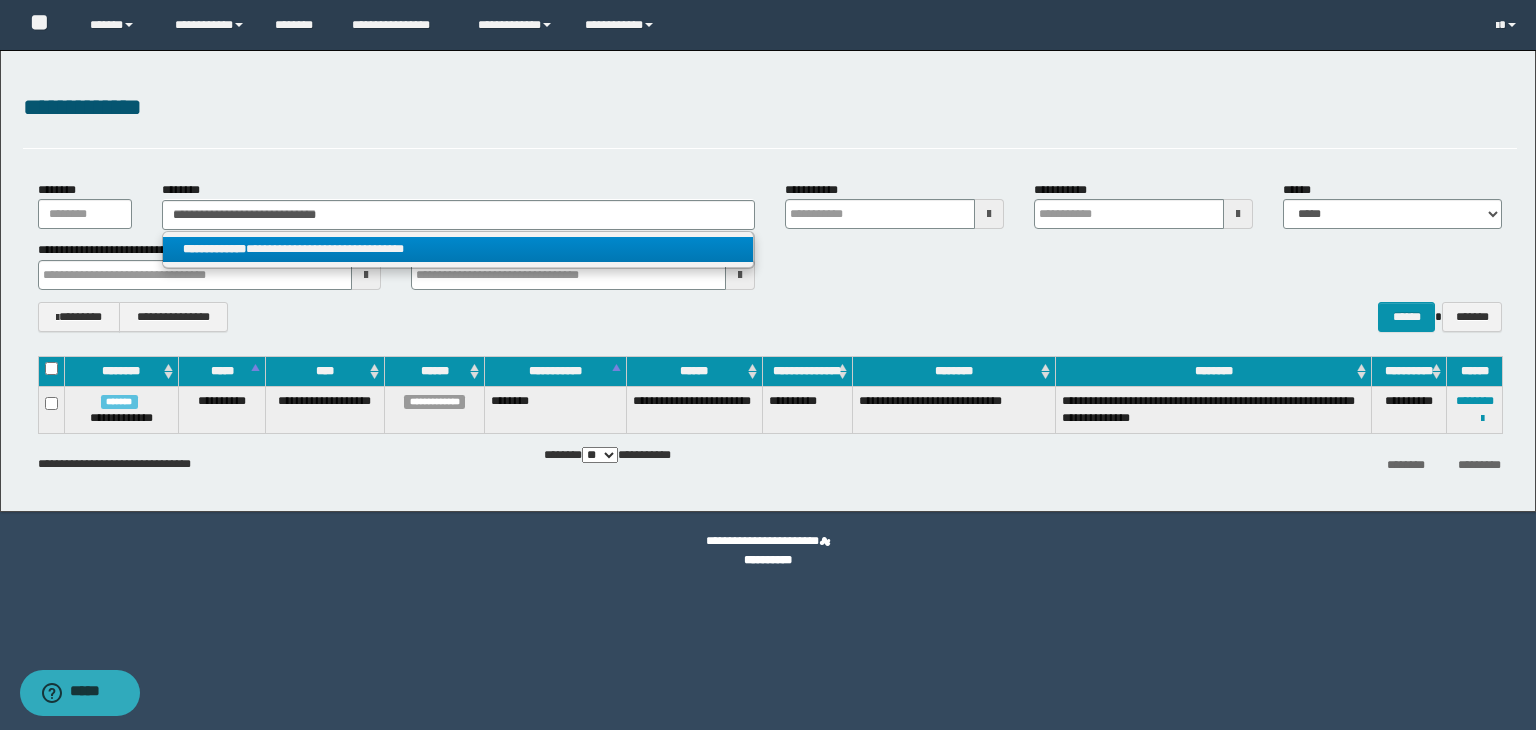 click on "**********" at bounding box center [458, 249] 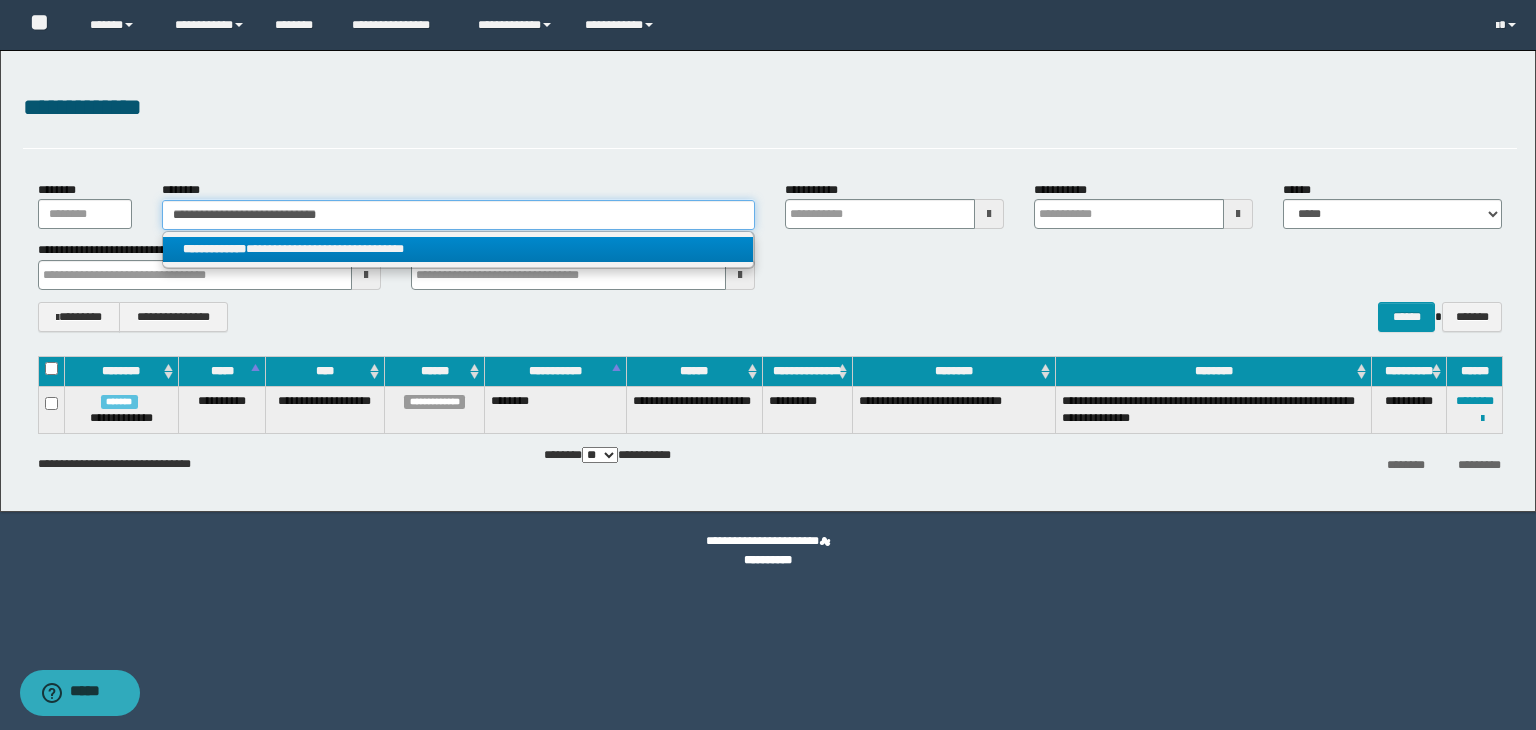 type 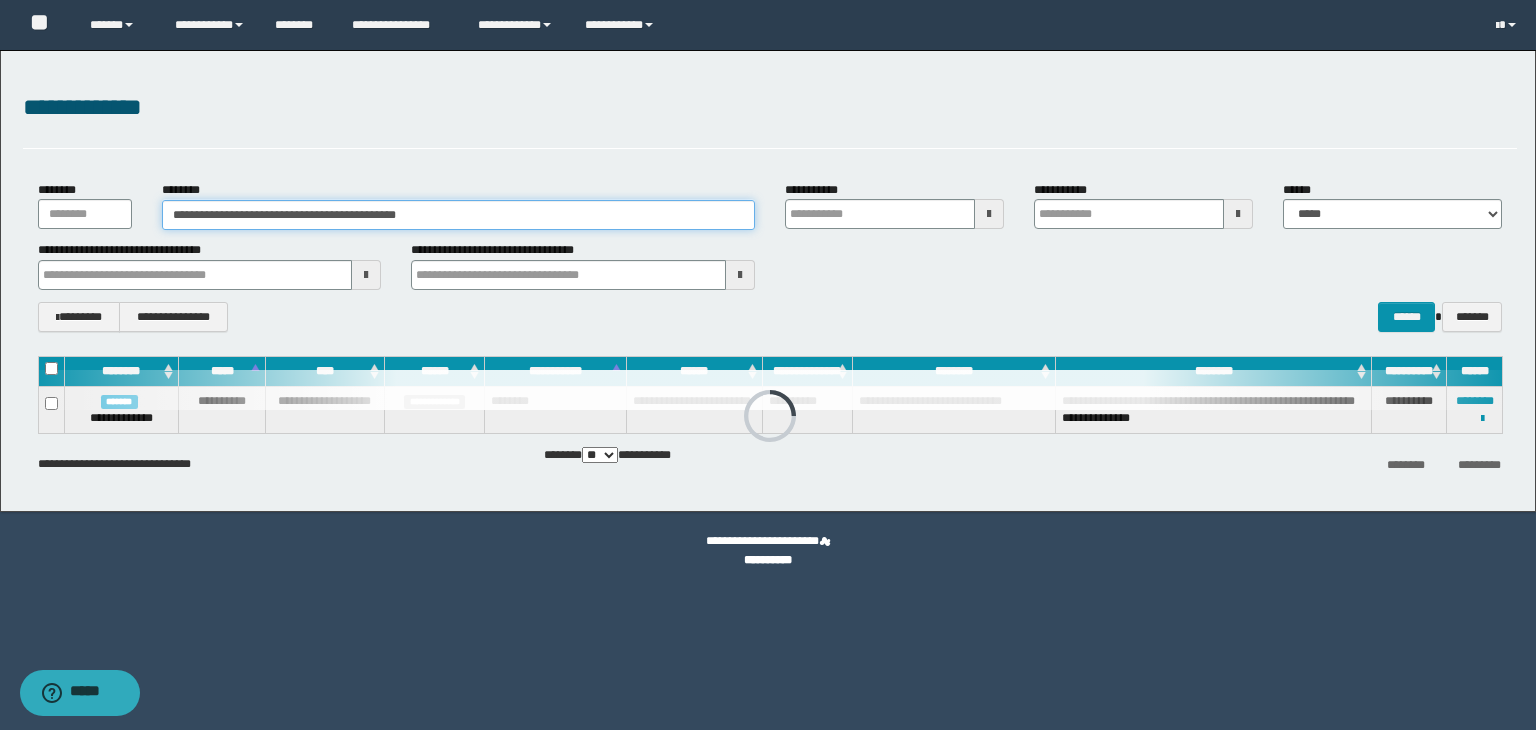 type 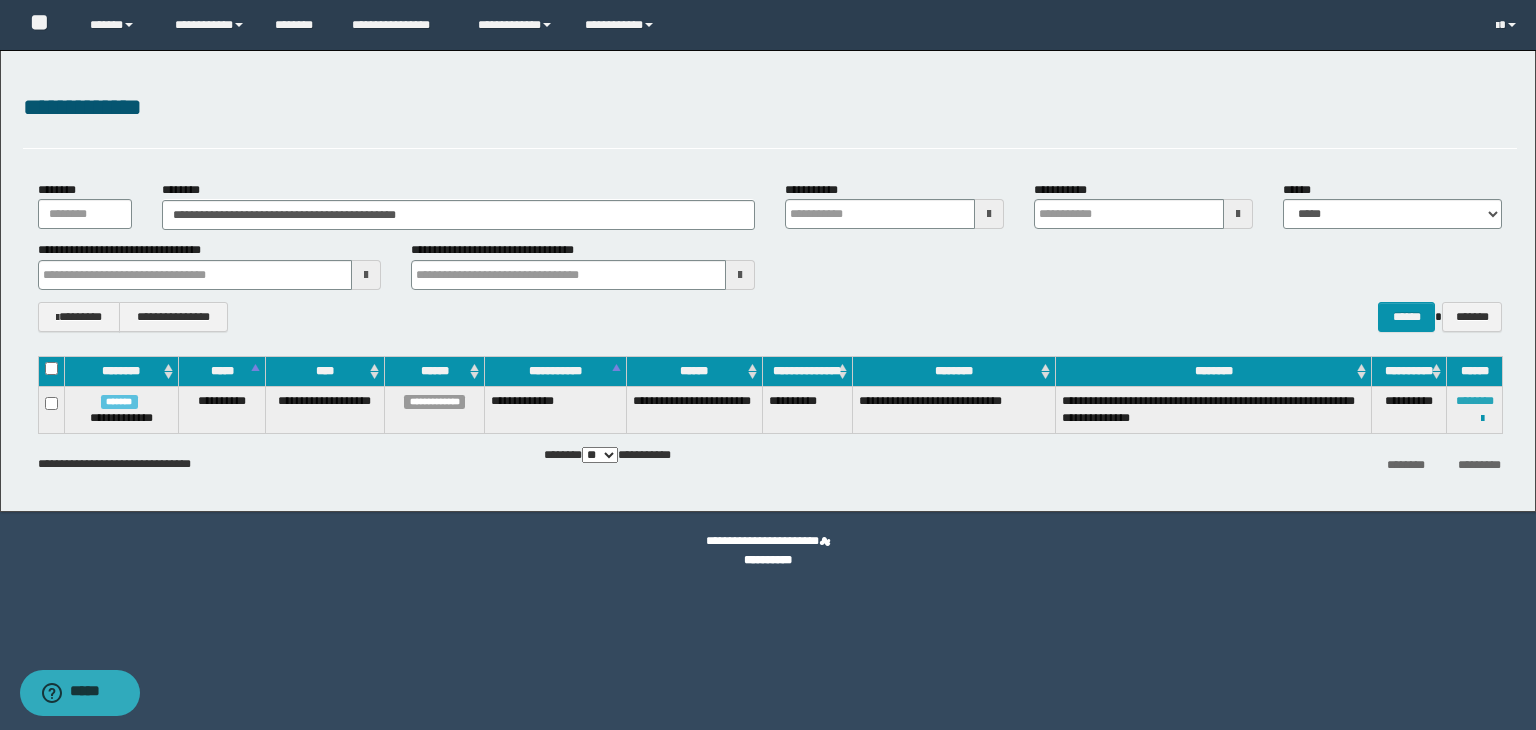 click on "********" at bounding box center (1475, 401) 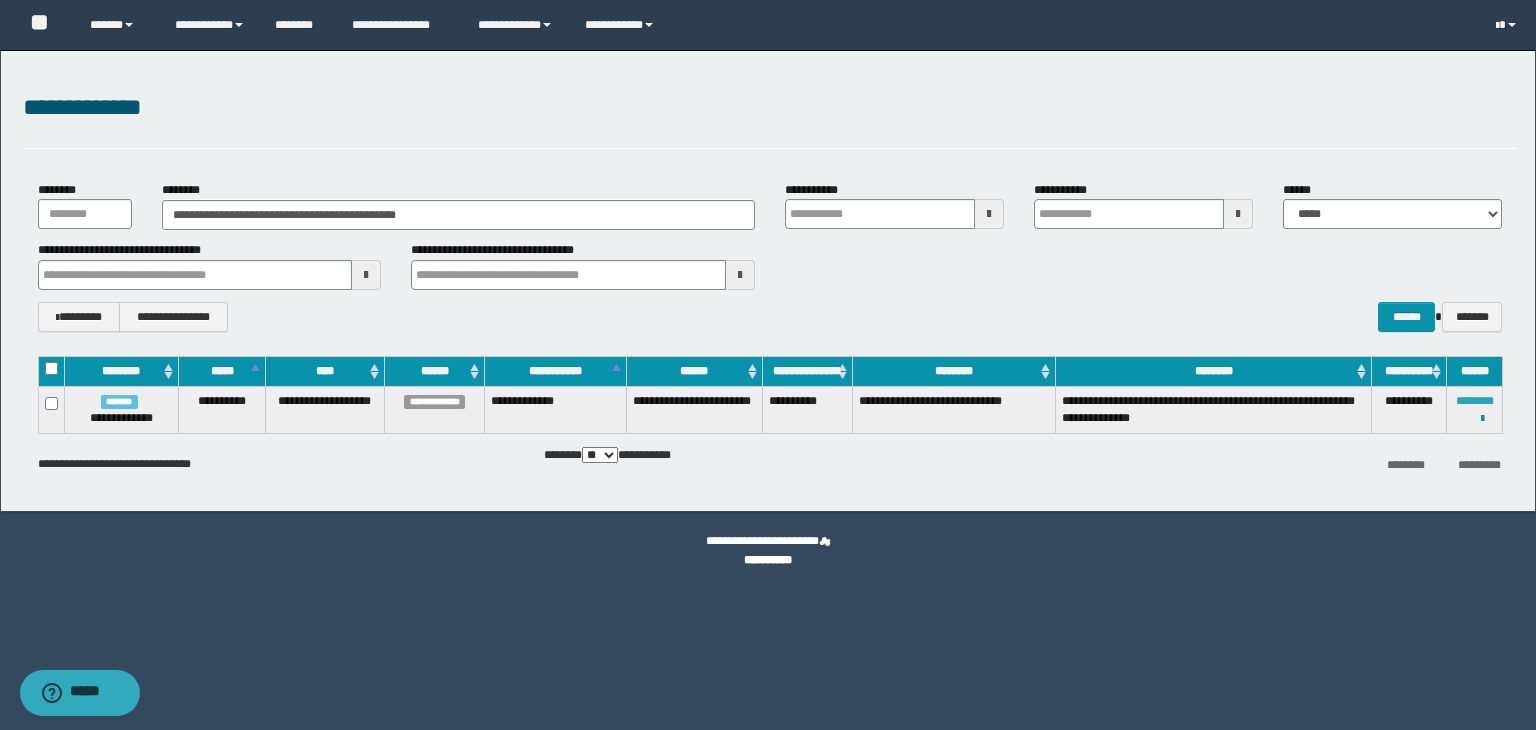 type 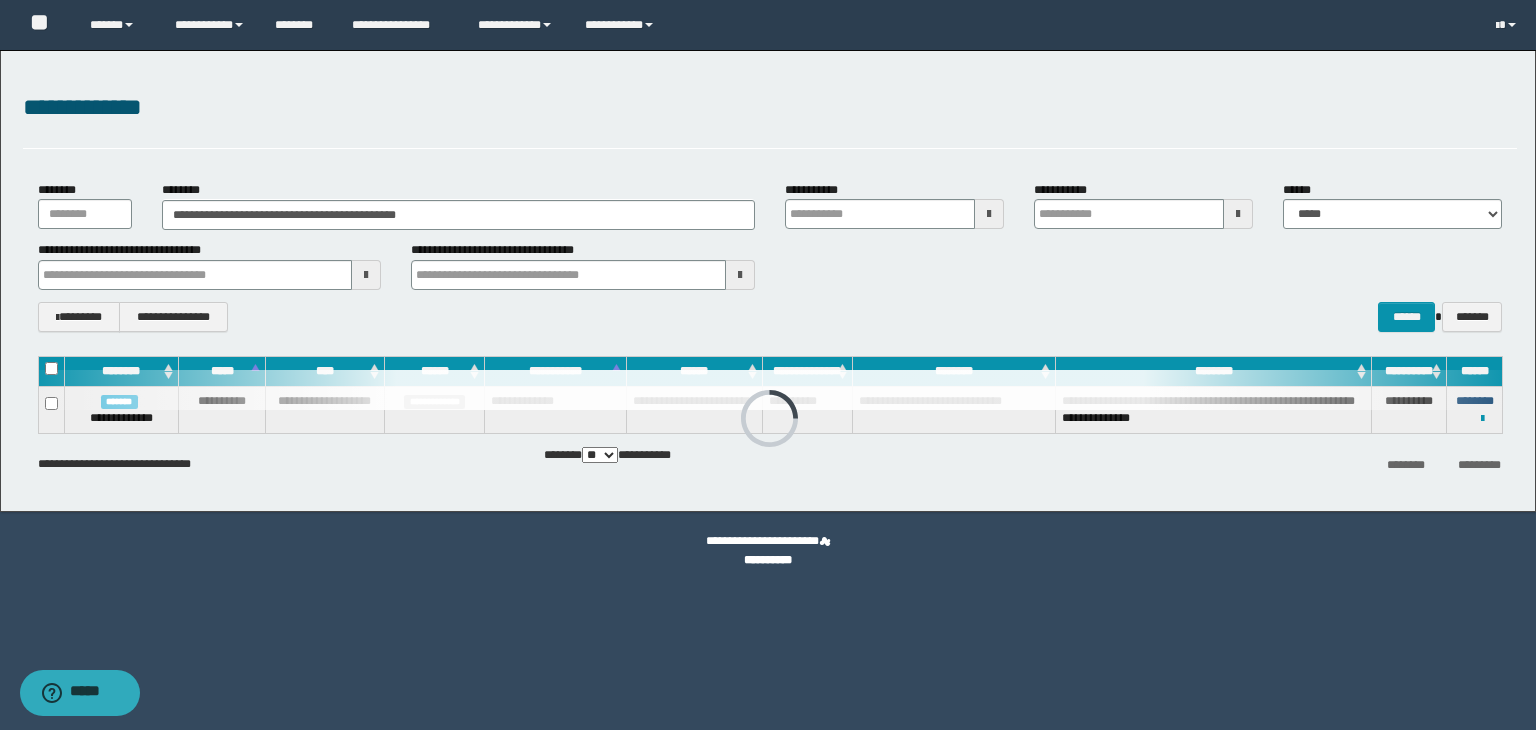 type 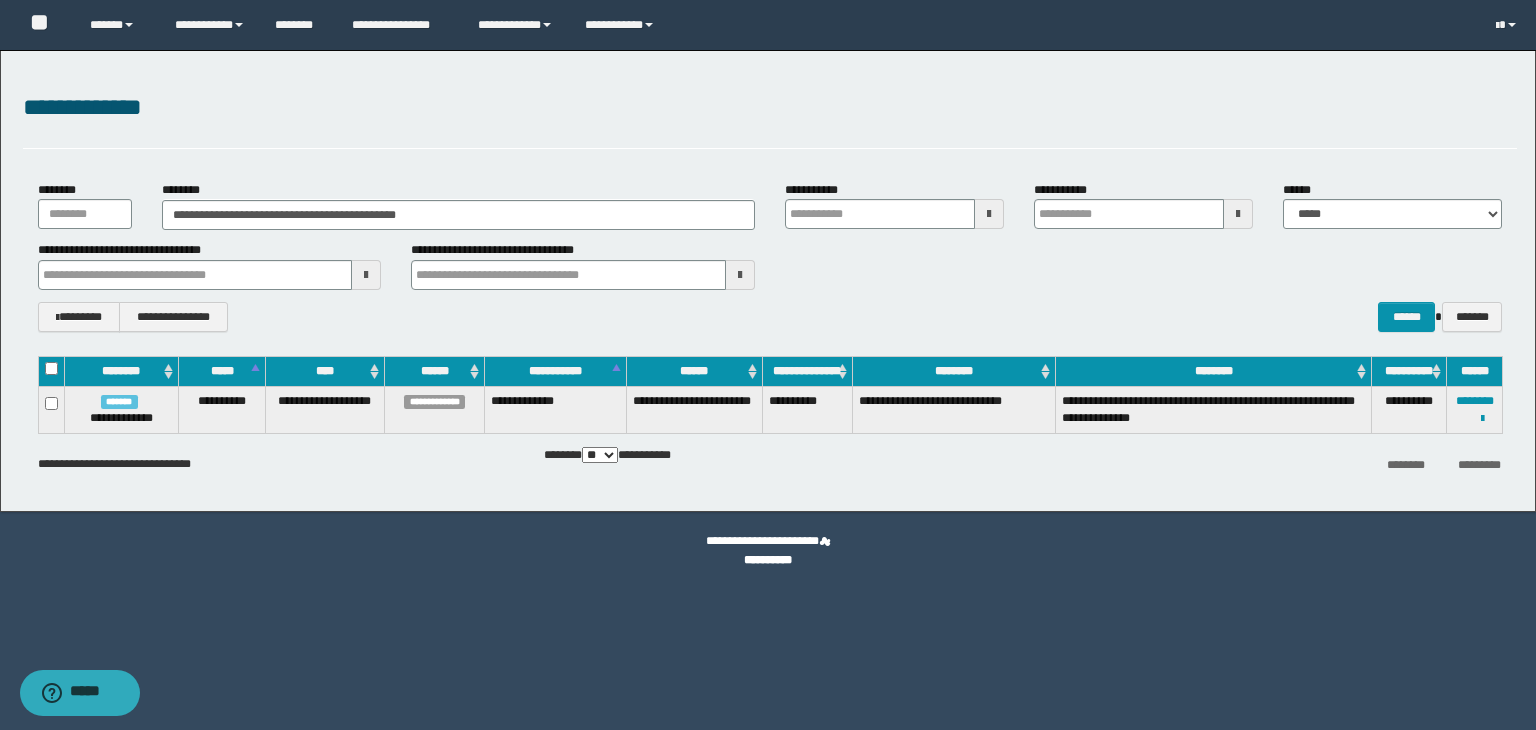 type 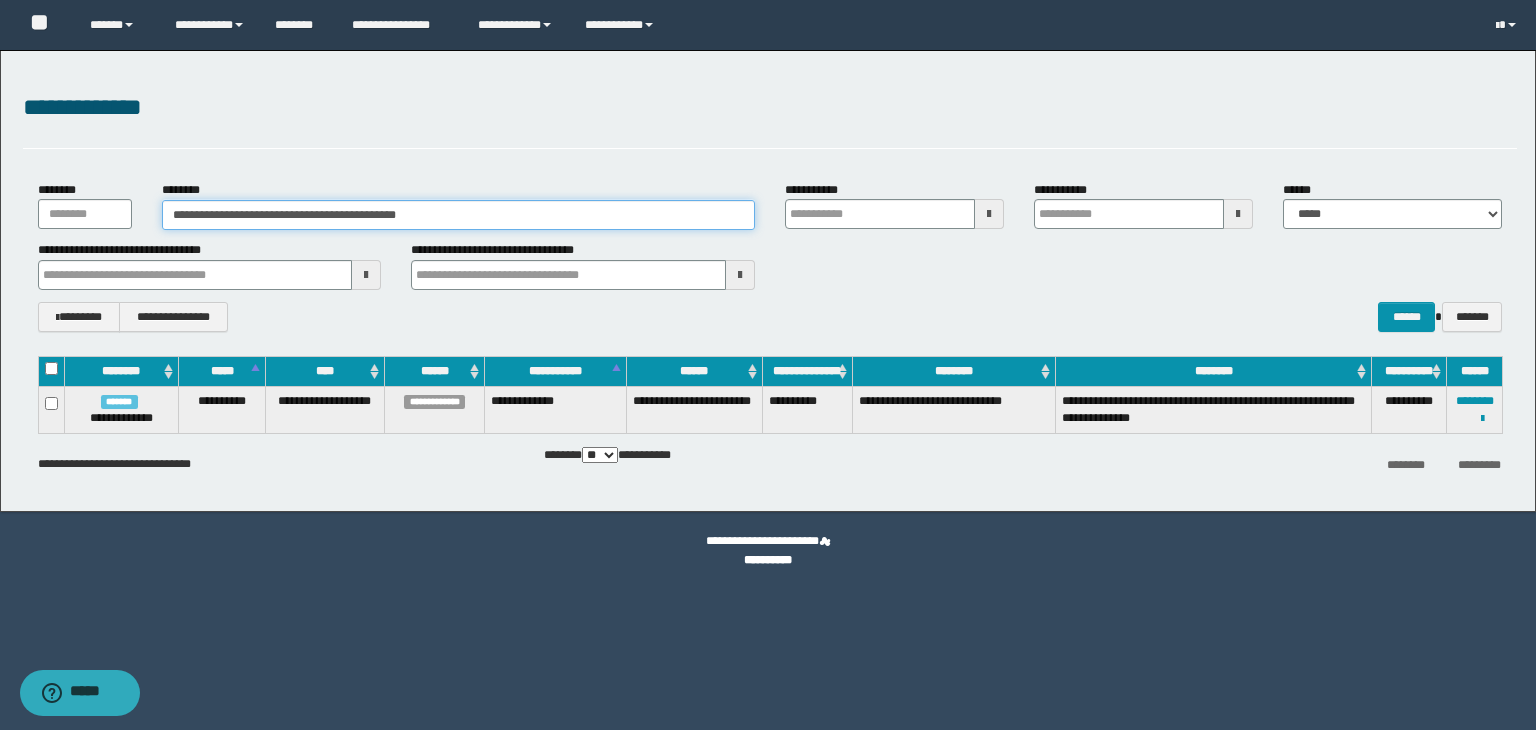 type 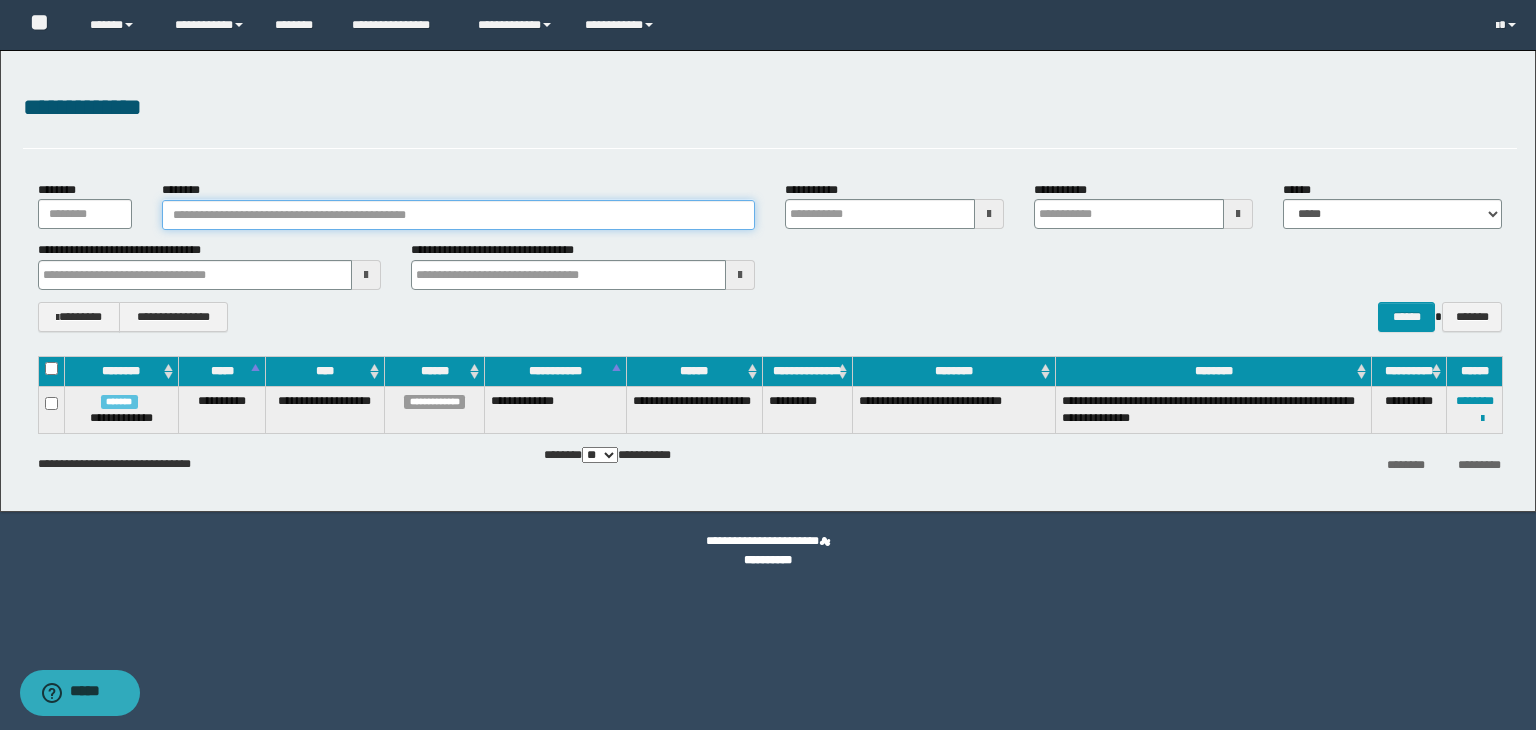 type 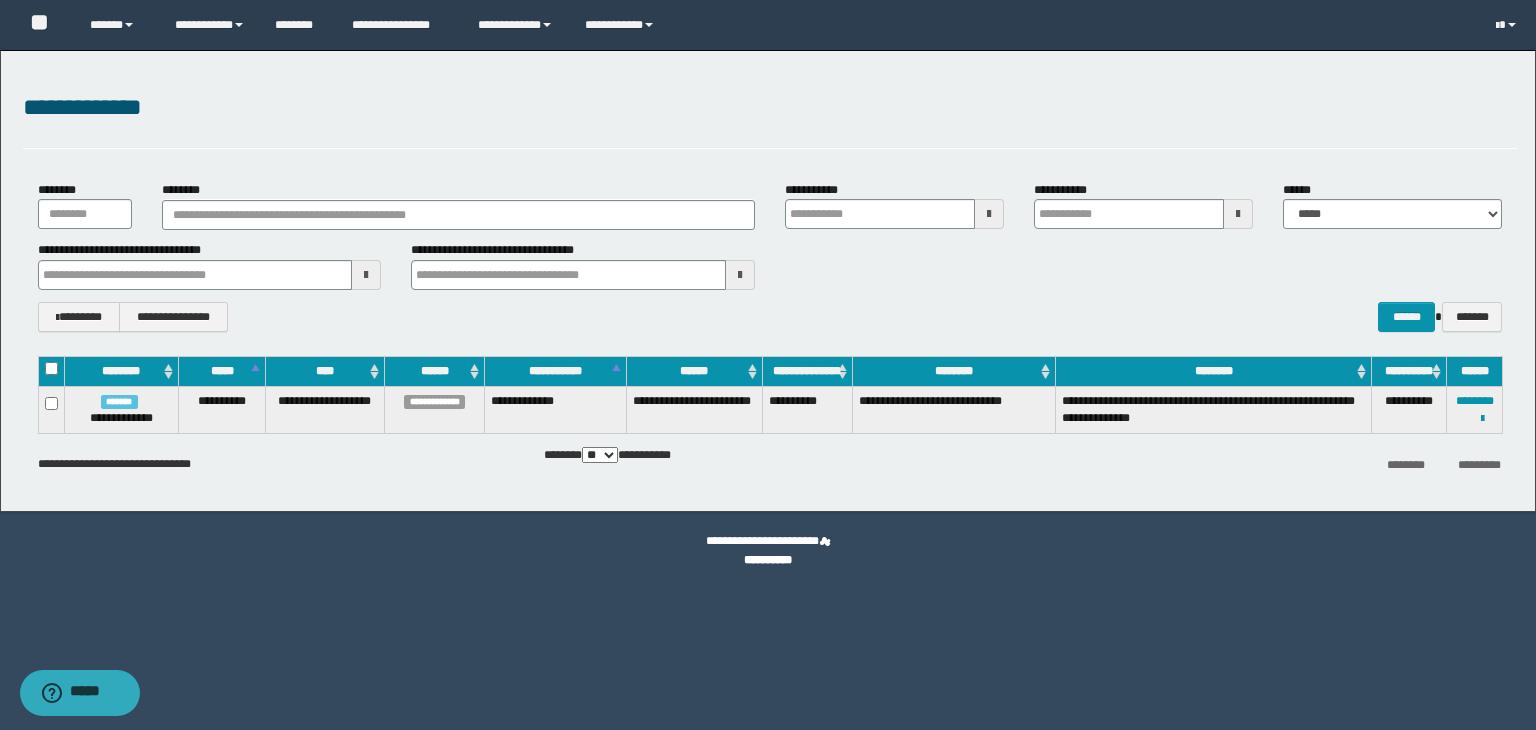 click at bounding box center [989, 214] 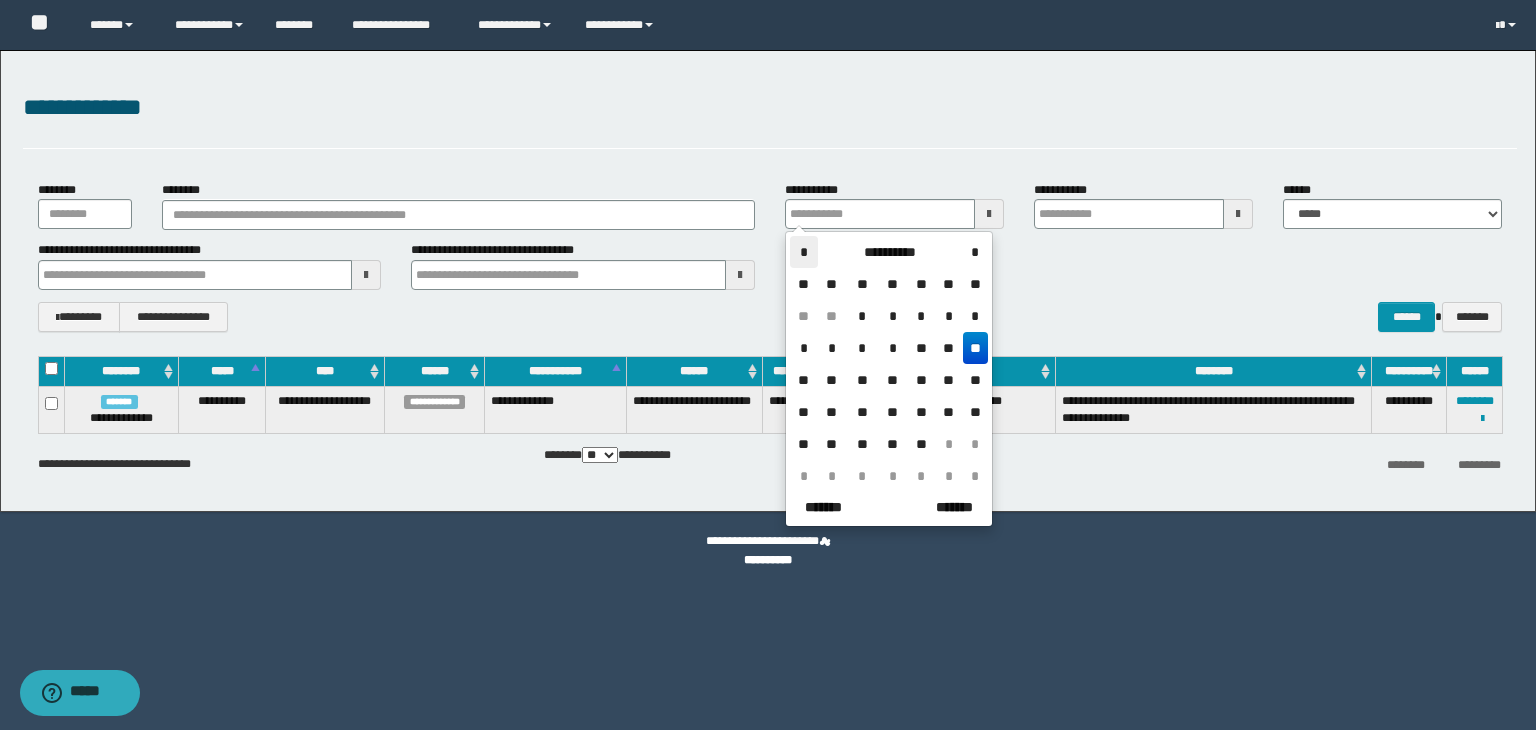 click on "*" at bounding box center (804, 252) 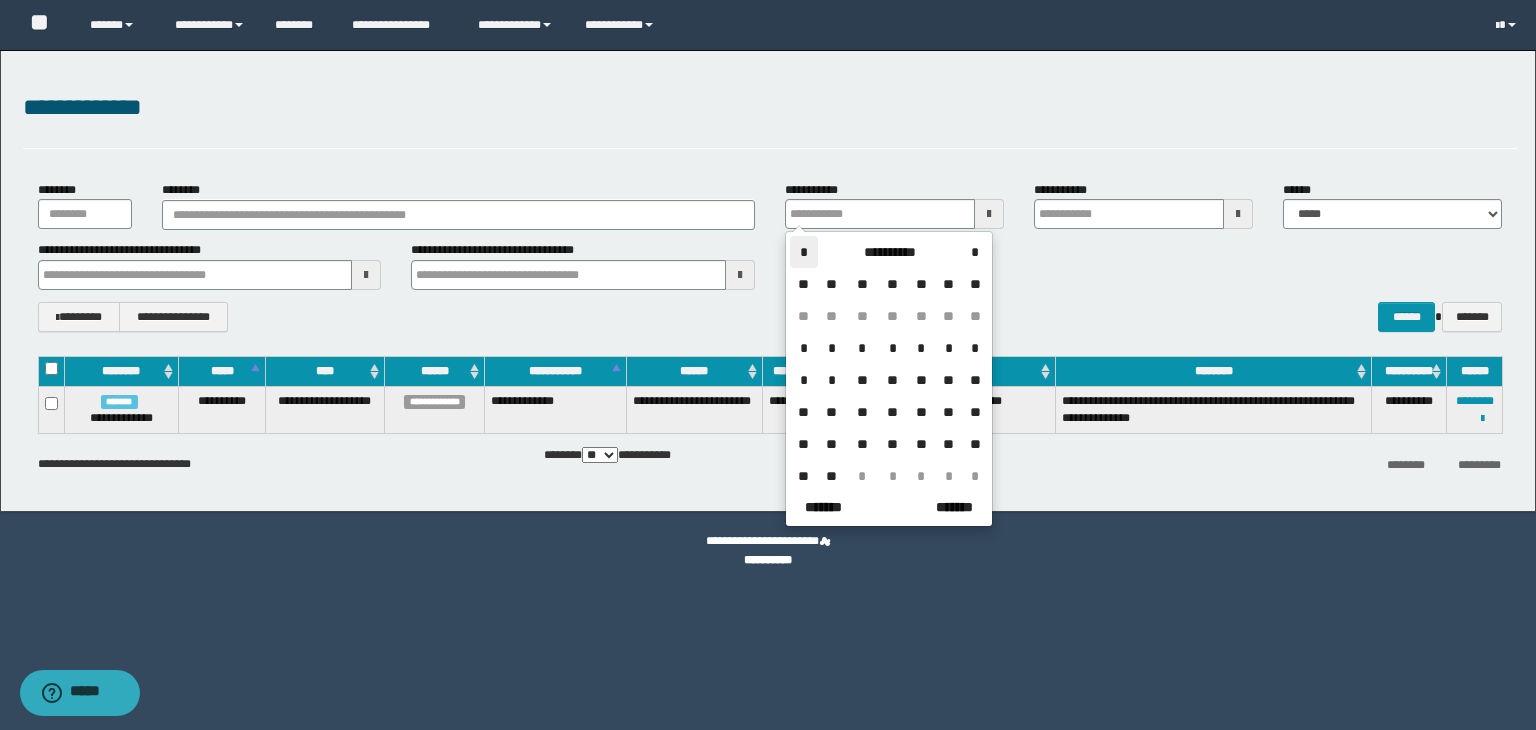 click on "*" at bounding box center [804, 252] 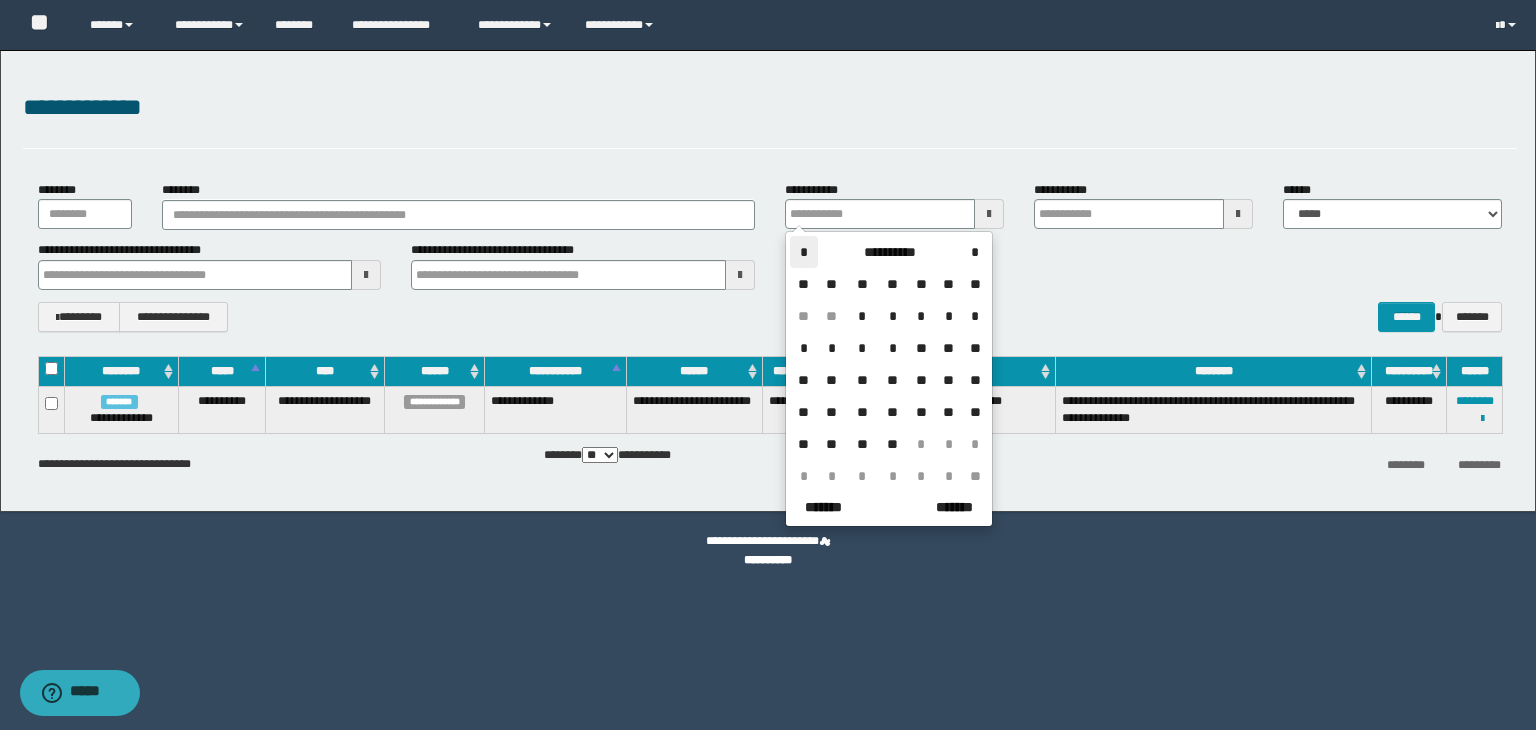 click on "*" at bounding box center (804, 252) 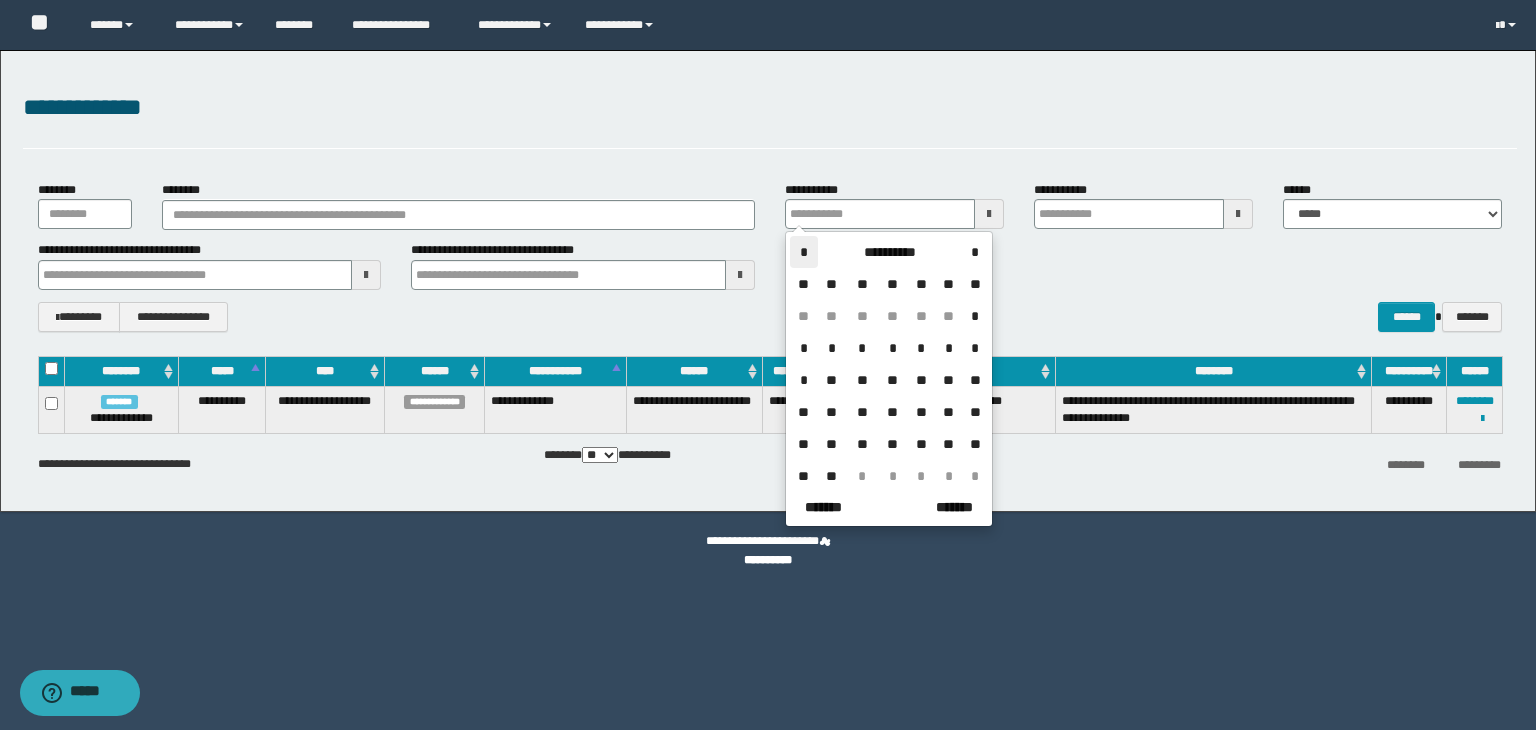 click on "*" at bounding box center [804, 252] 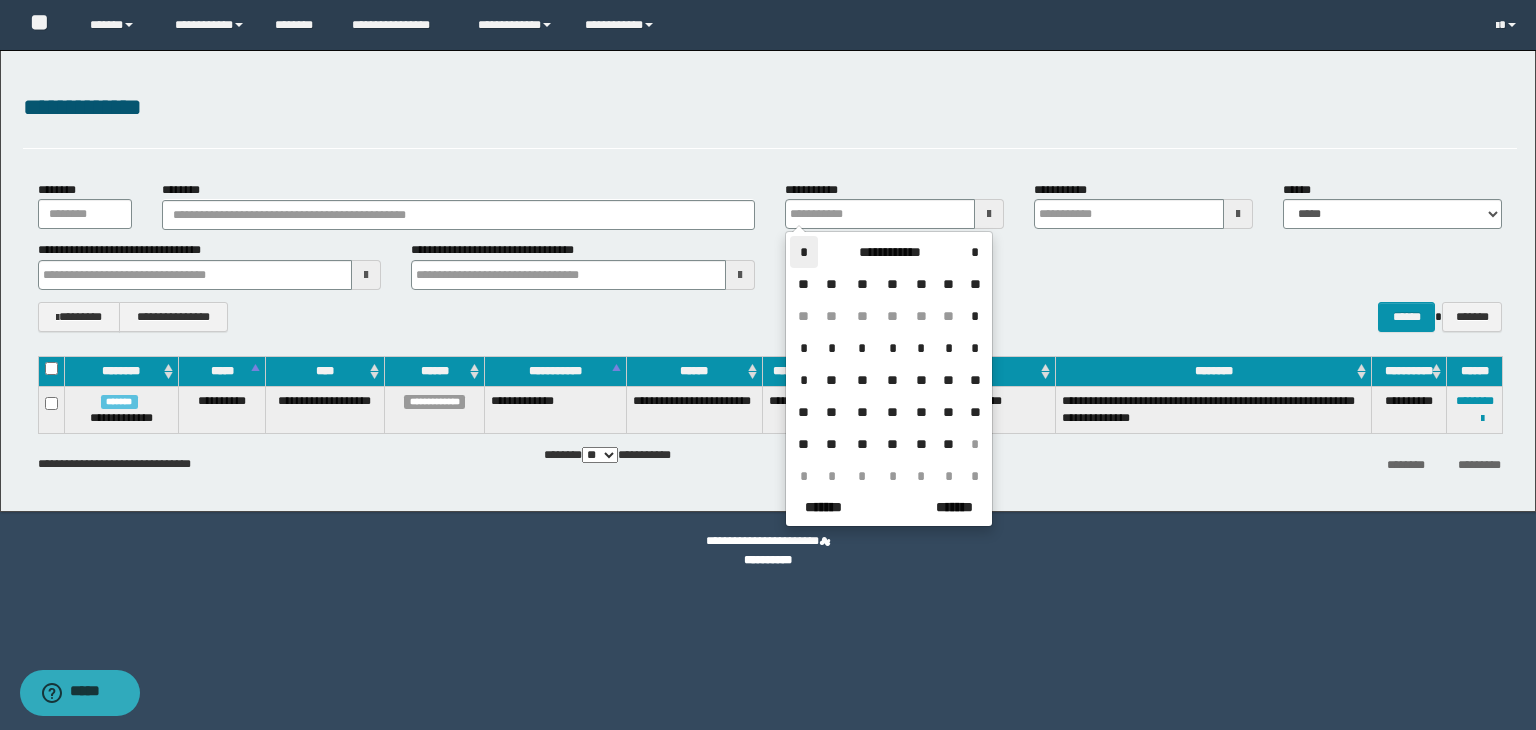 click on "*" at bounding box center (804, 252) 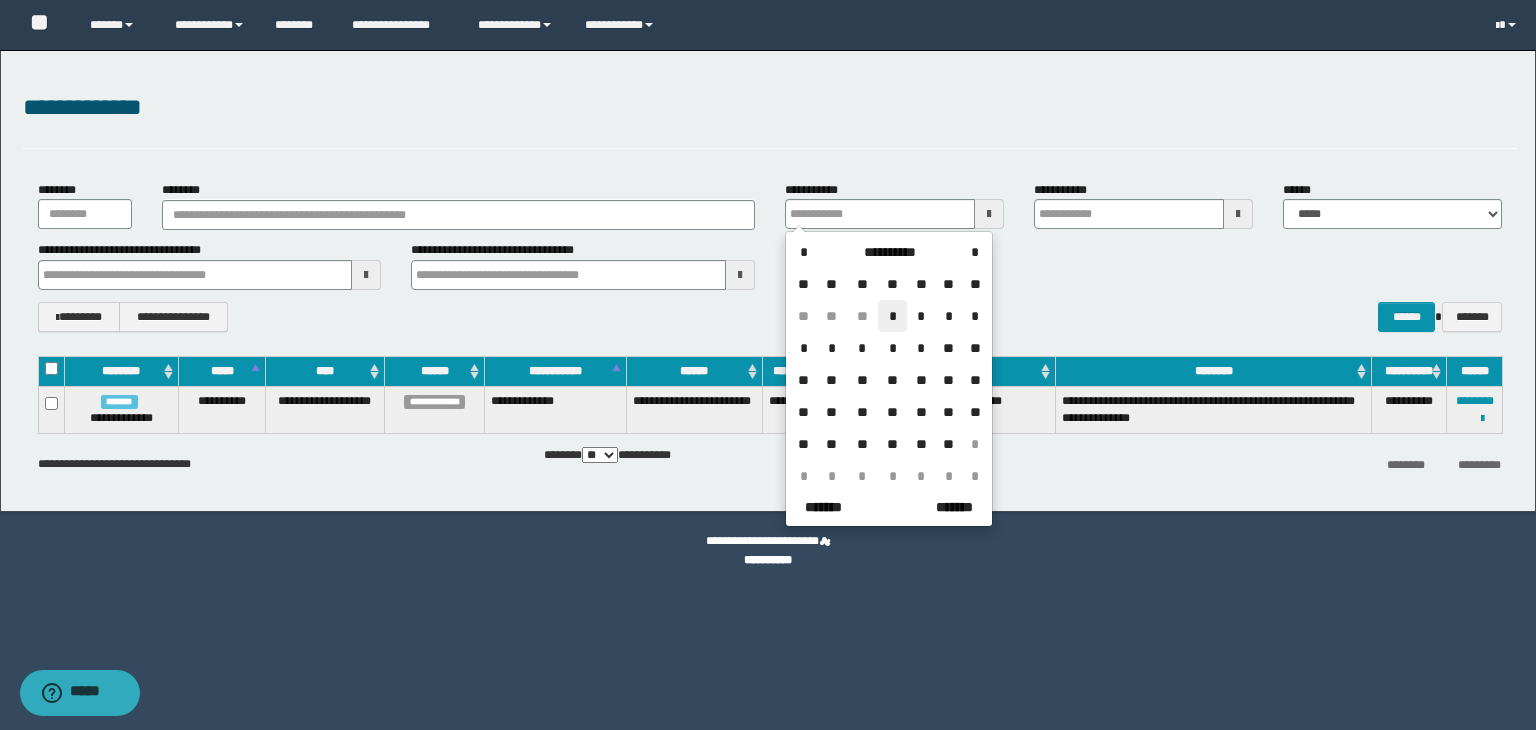 click on "*" at bounding box center (892, 316) 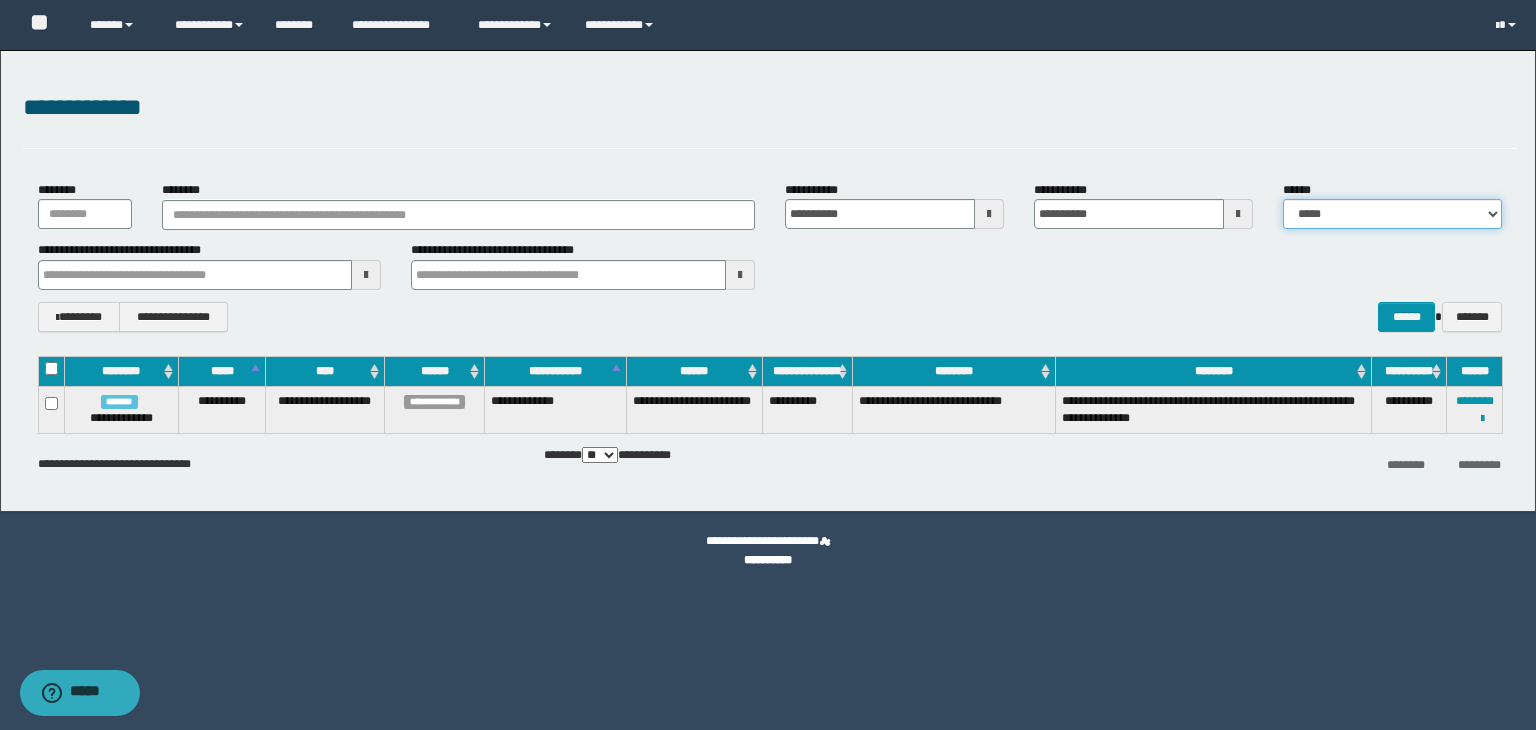 click on "**********" at bounding box center [1392, 214] 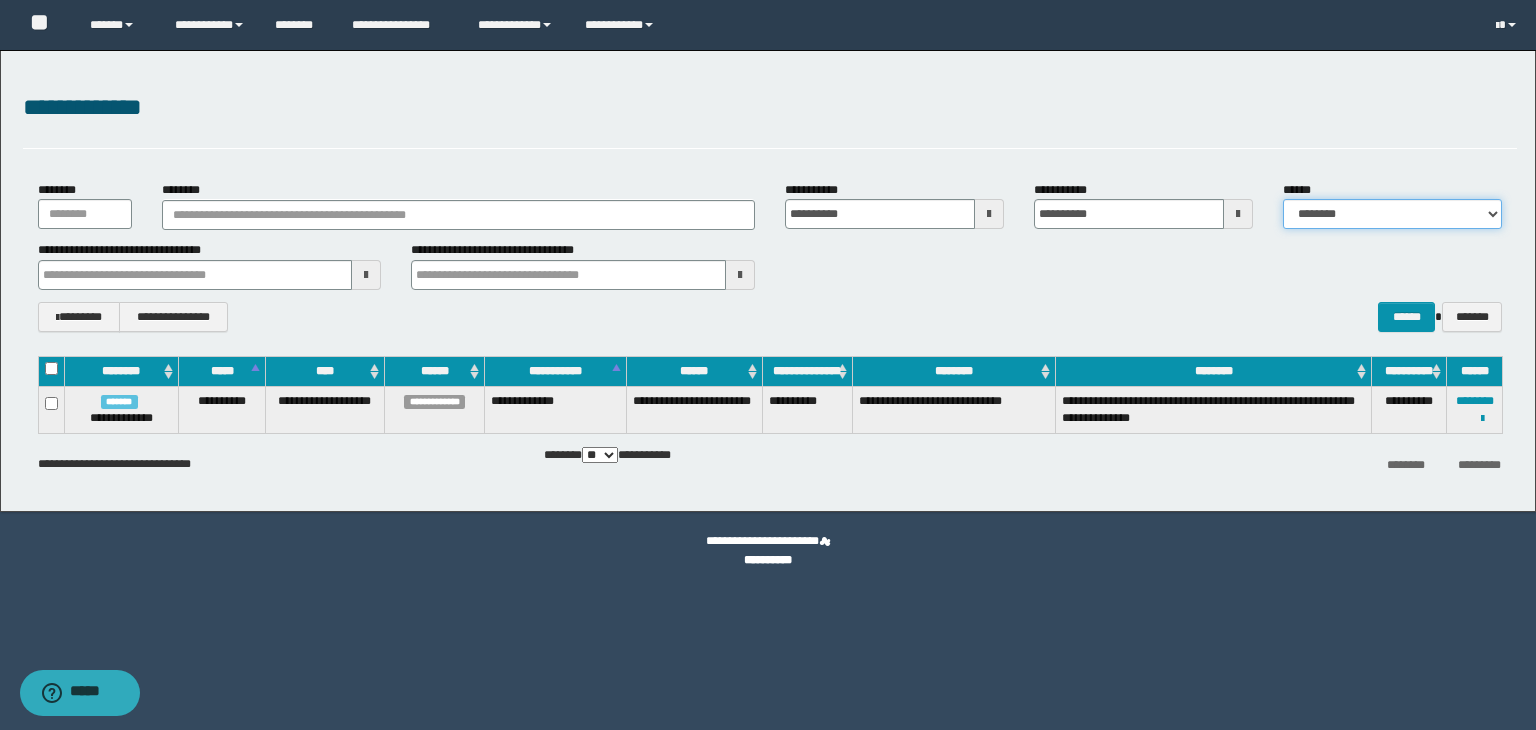 click on "**********" at bounding box center (1392, 214) 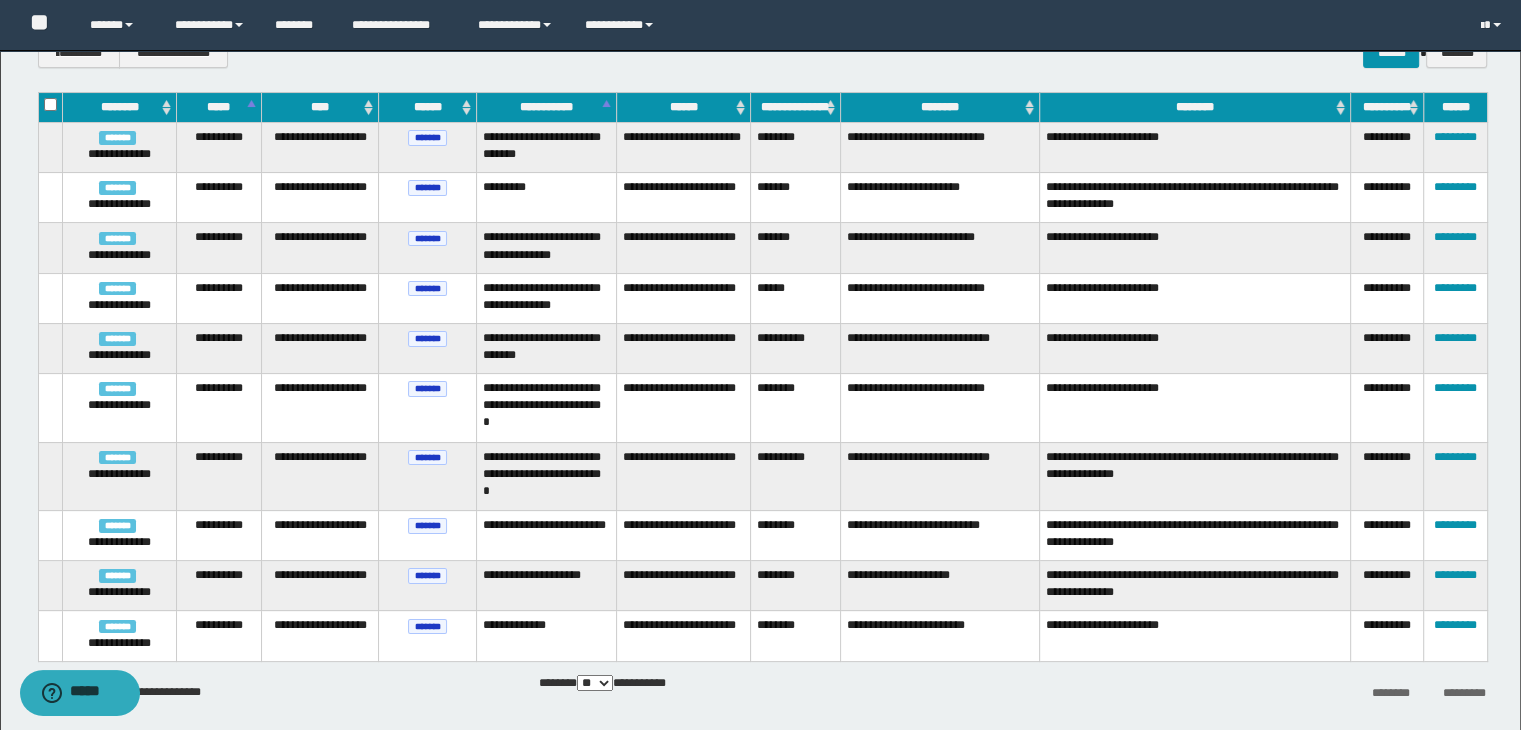 scroll, scrollTop: 266, scrollLeft: 0, axis: vertical 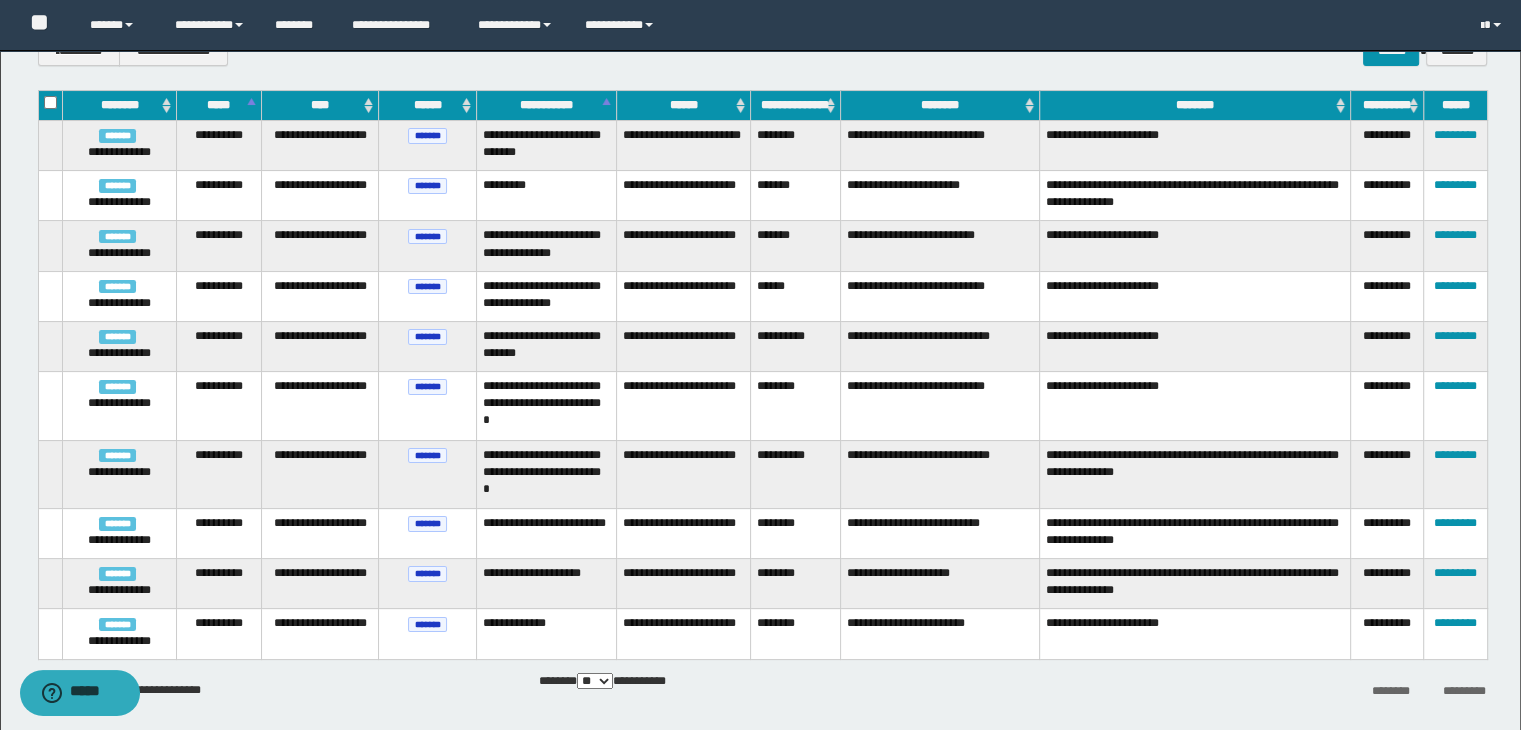 type 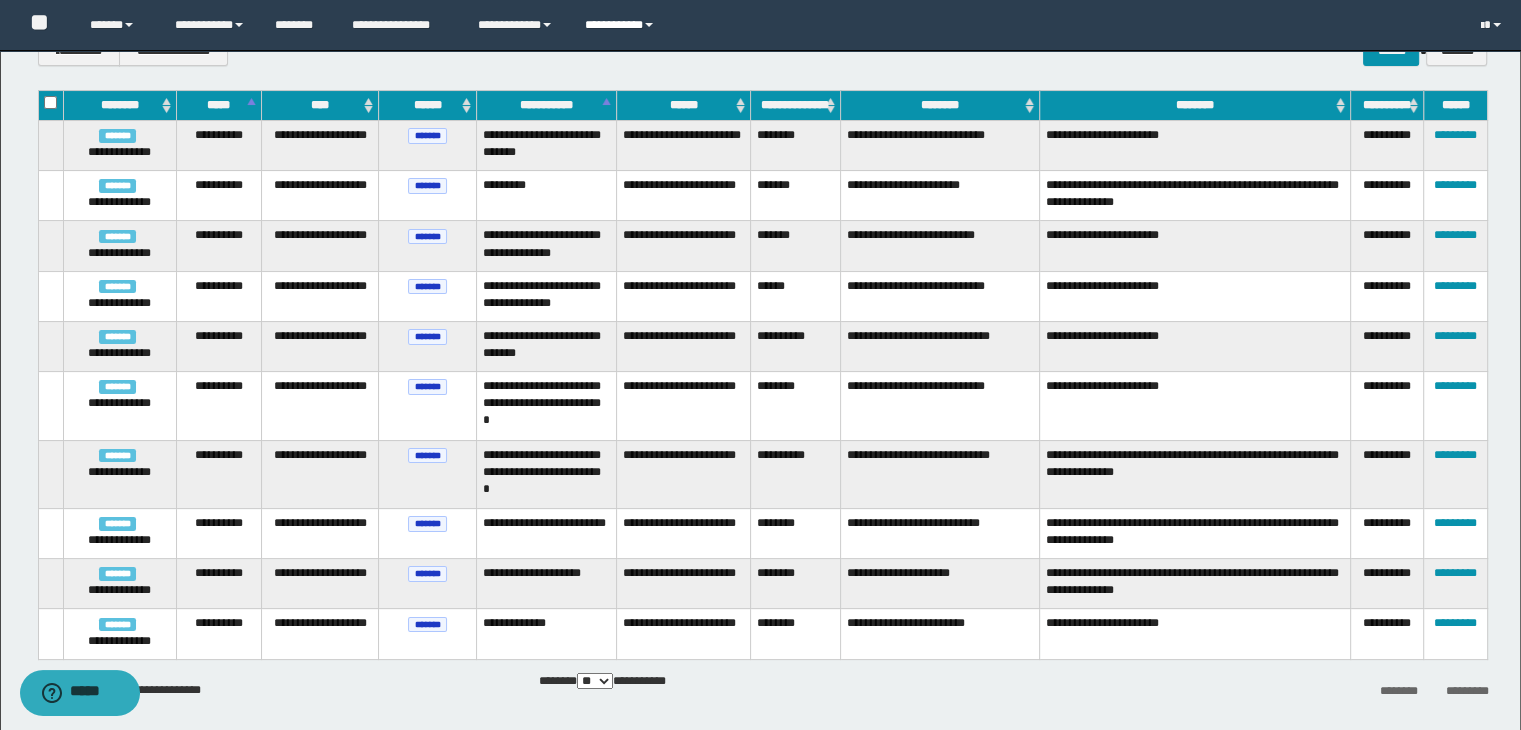 type 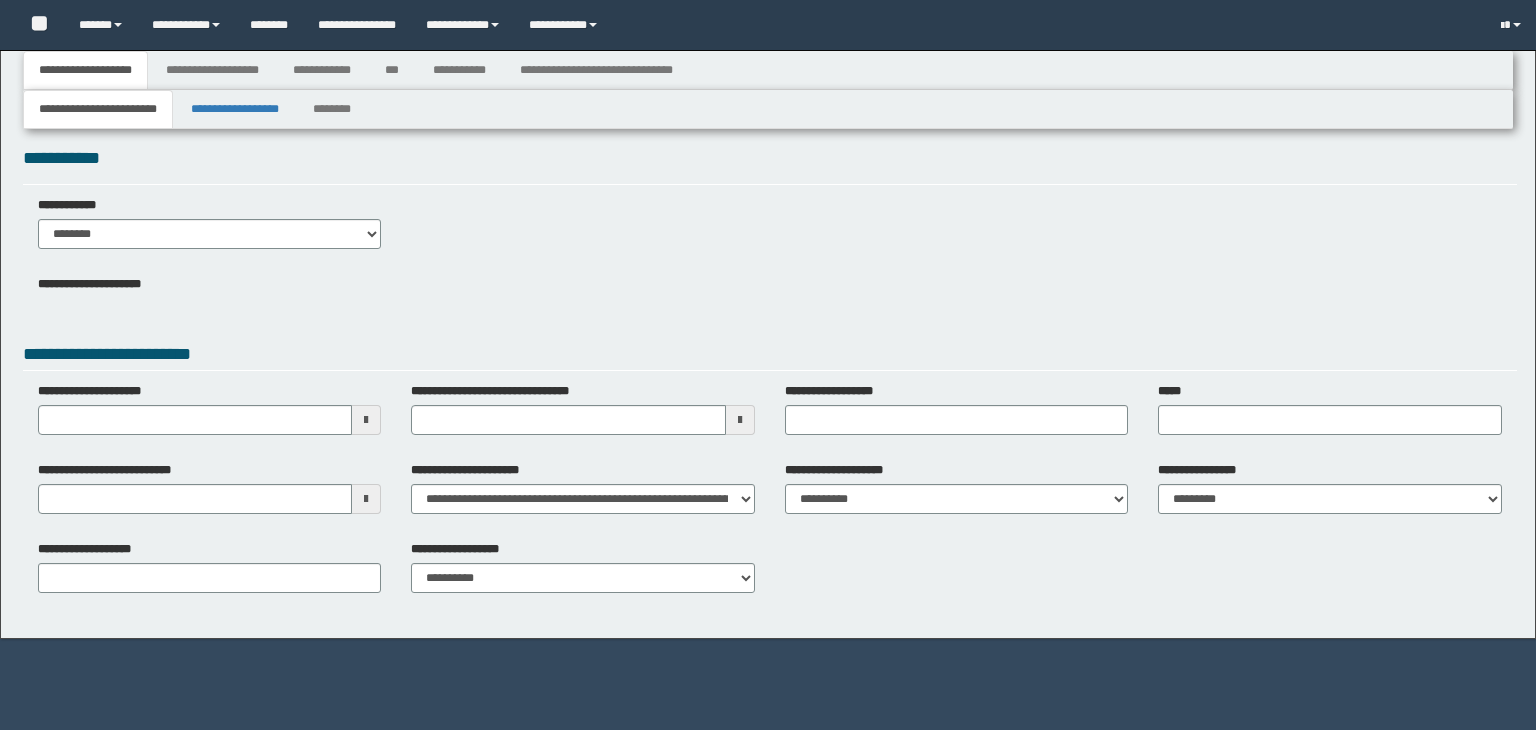 type 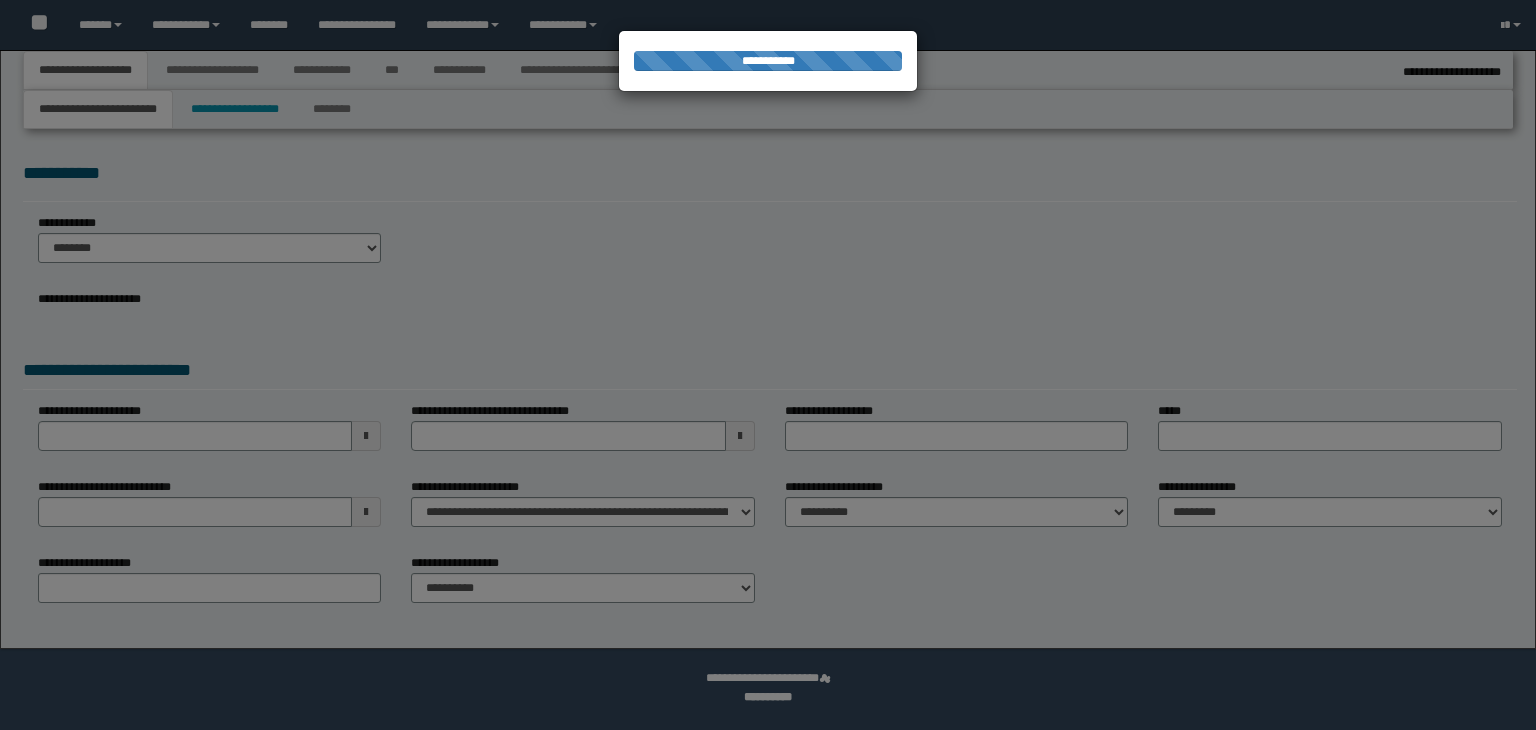 type on "**********" 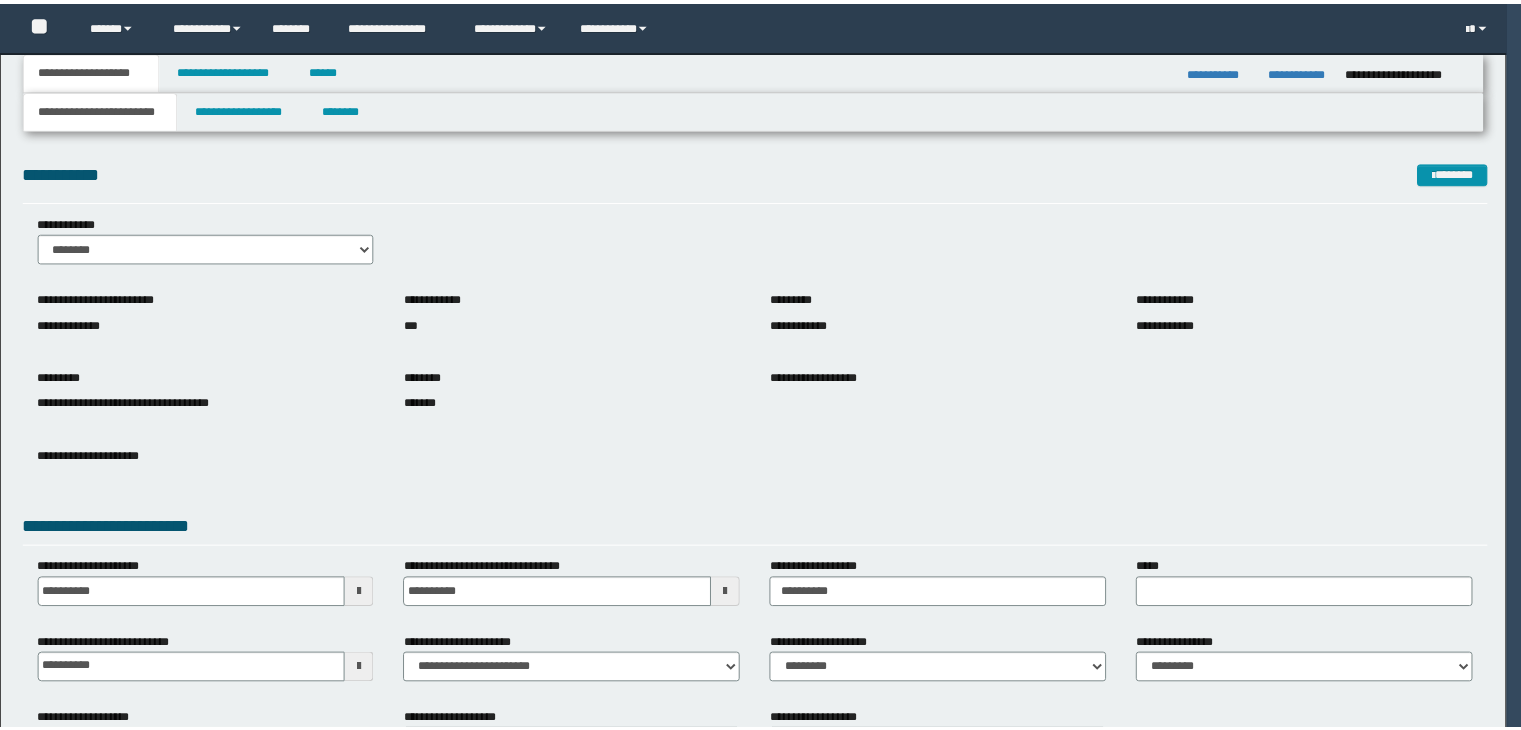 scroll, scrollTop: 0, scrollLeft: 0, axis: both 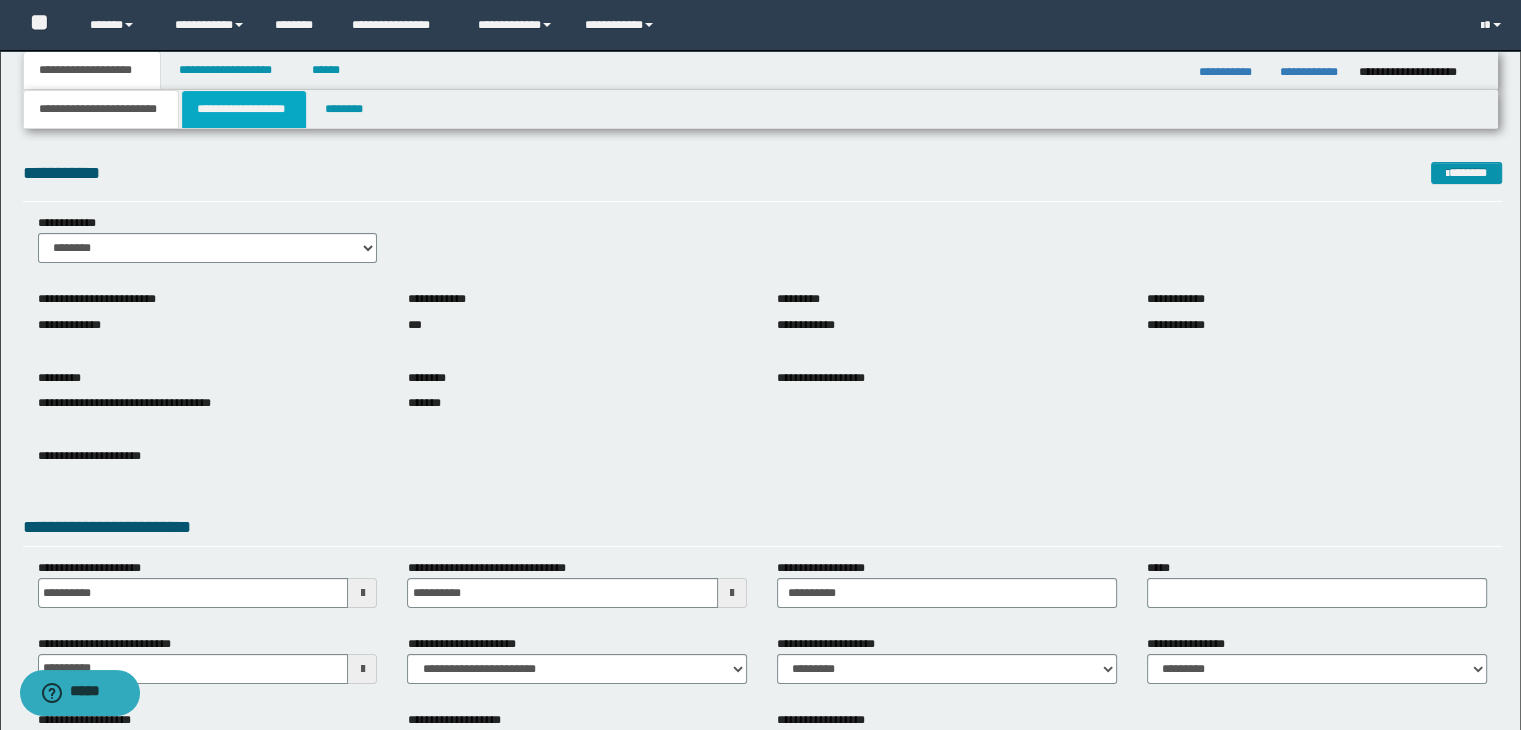 click on "**********" at bounding box center [244, 109] 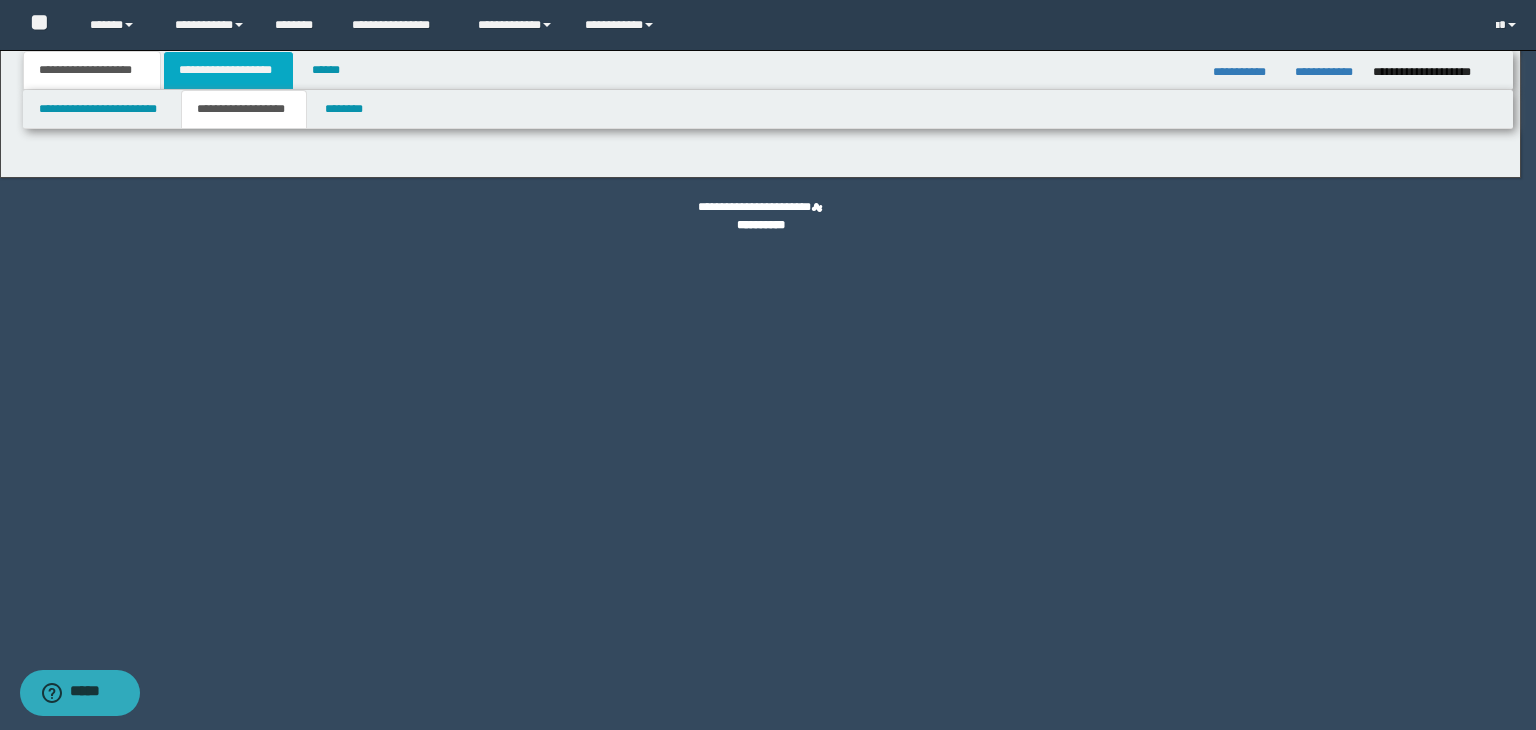 type on "*******" 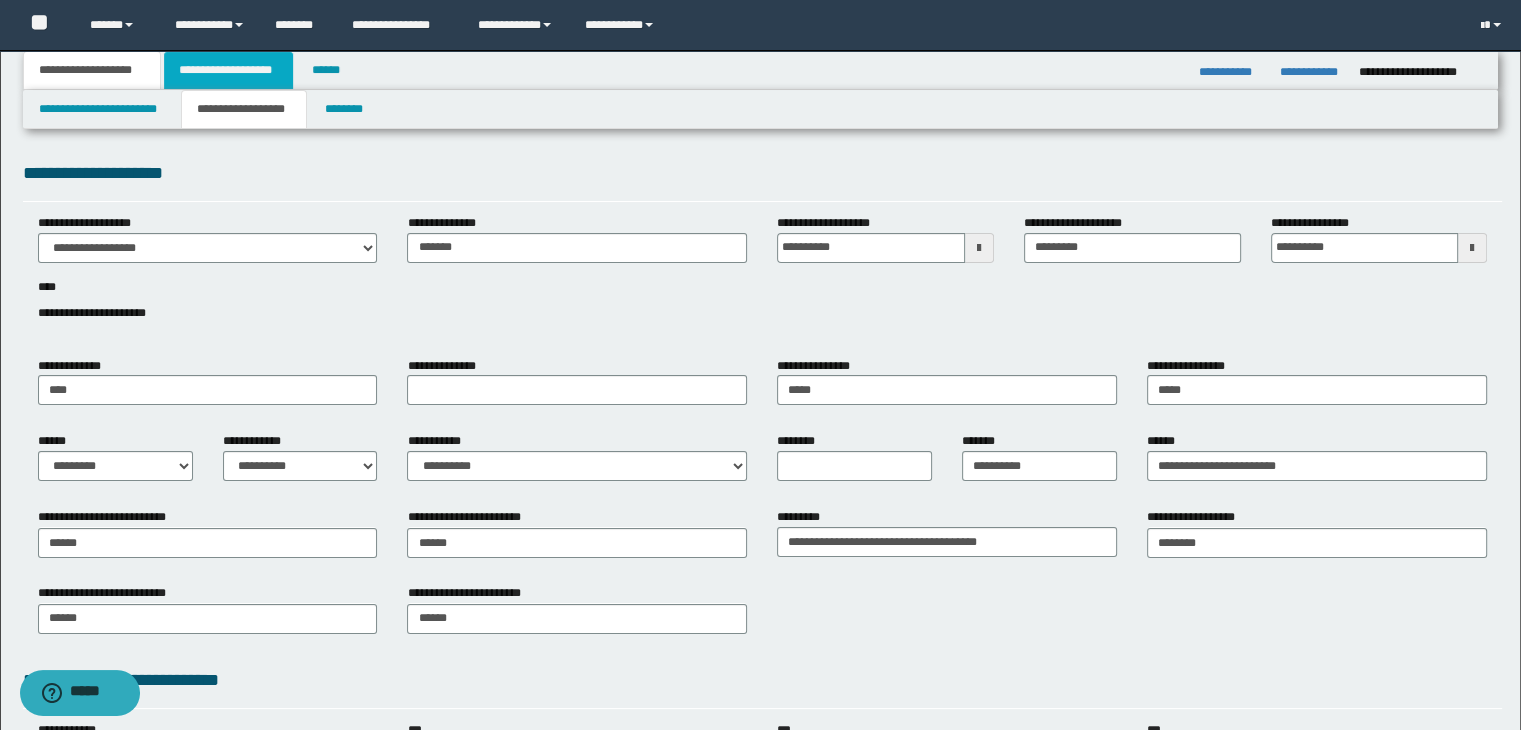 click on "**********" at bounding box center (228, 70) 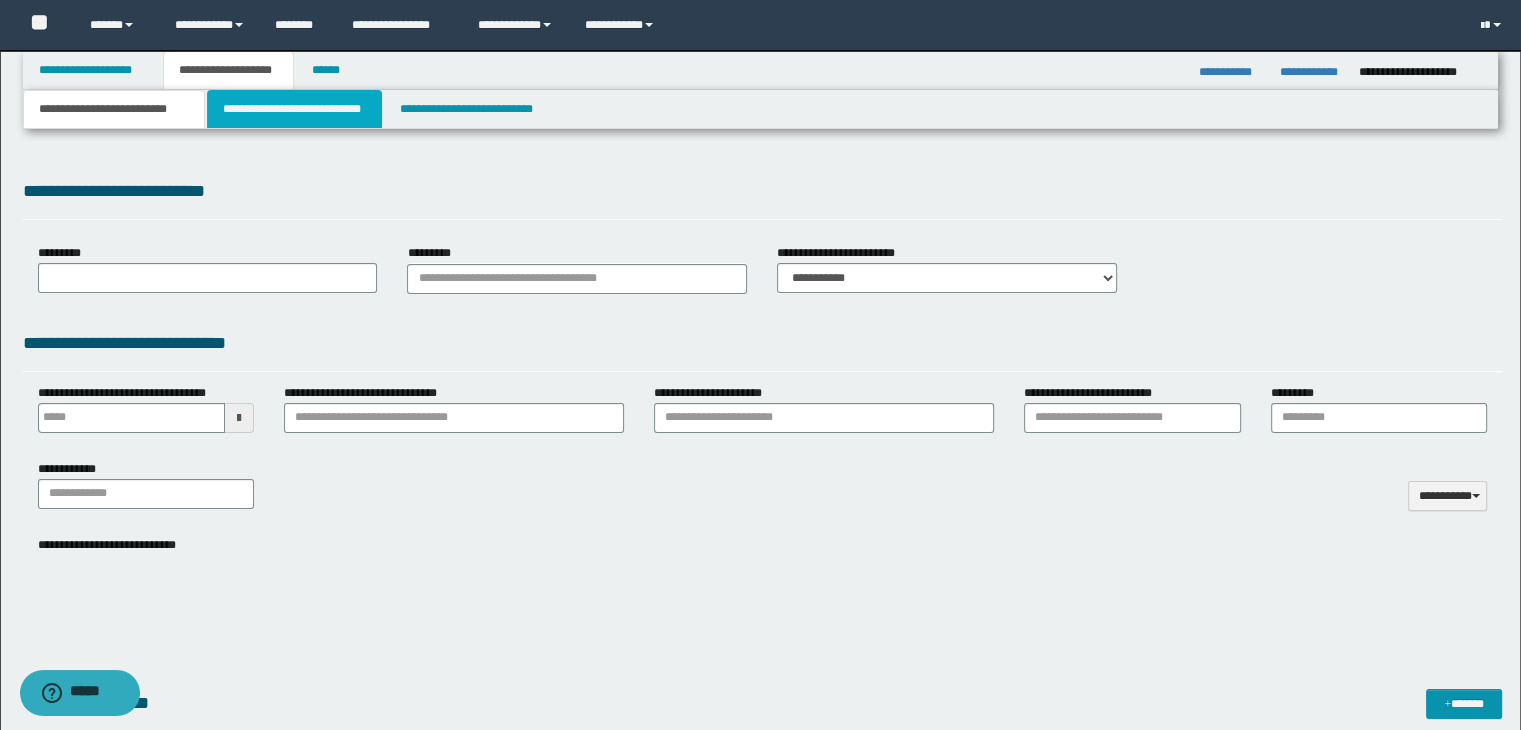 click on "**********" at bounding box center [294, 109] 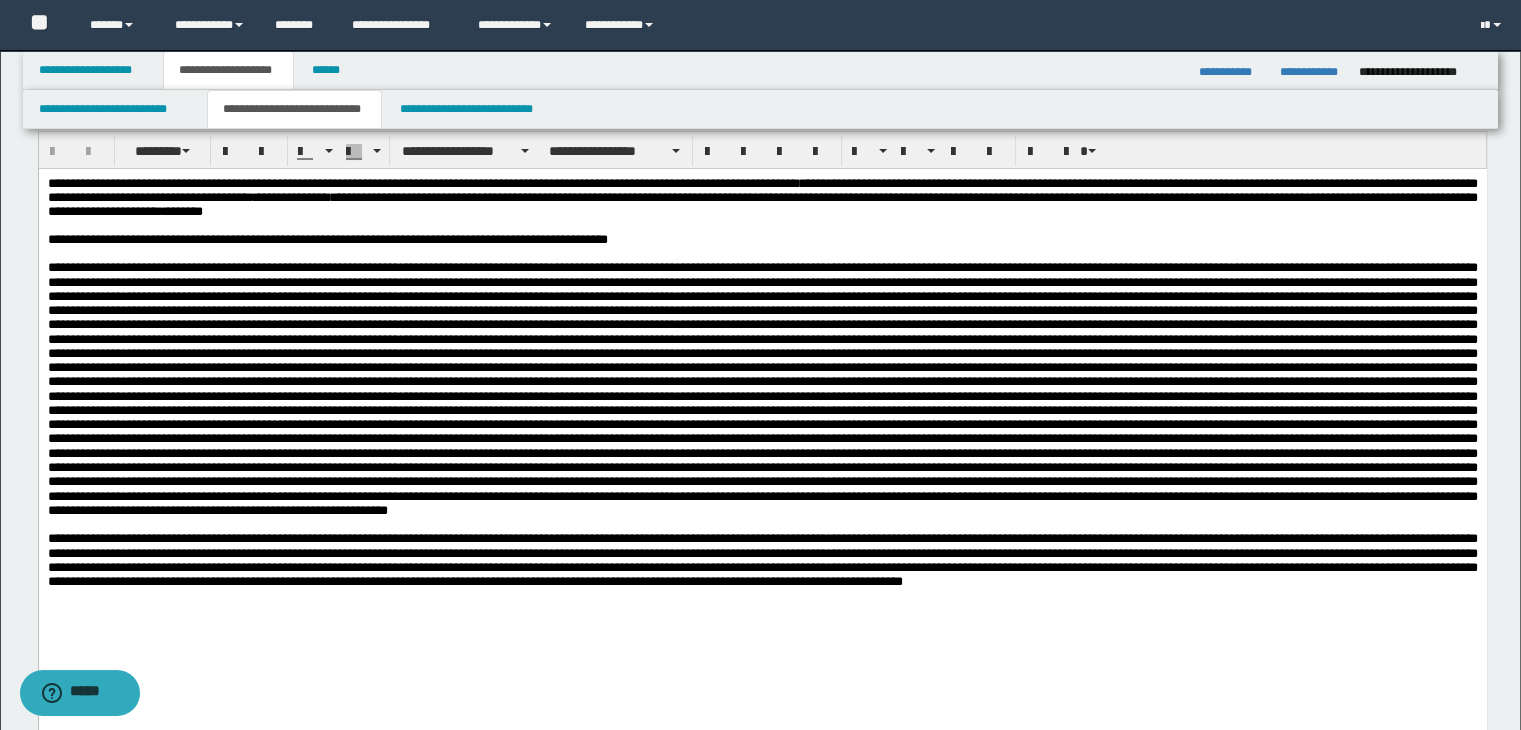 scroll, scrollTop: 48, scrollLeft: 0, axis: vertical 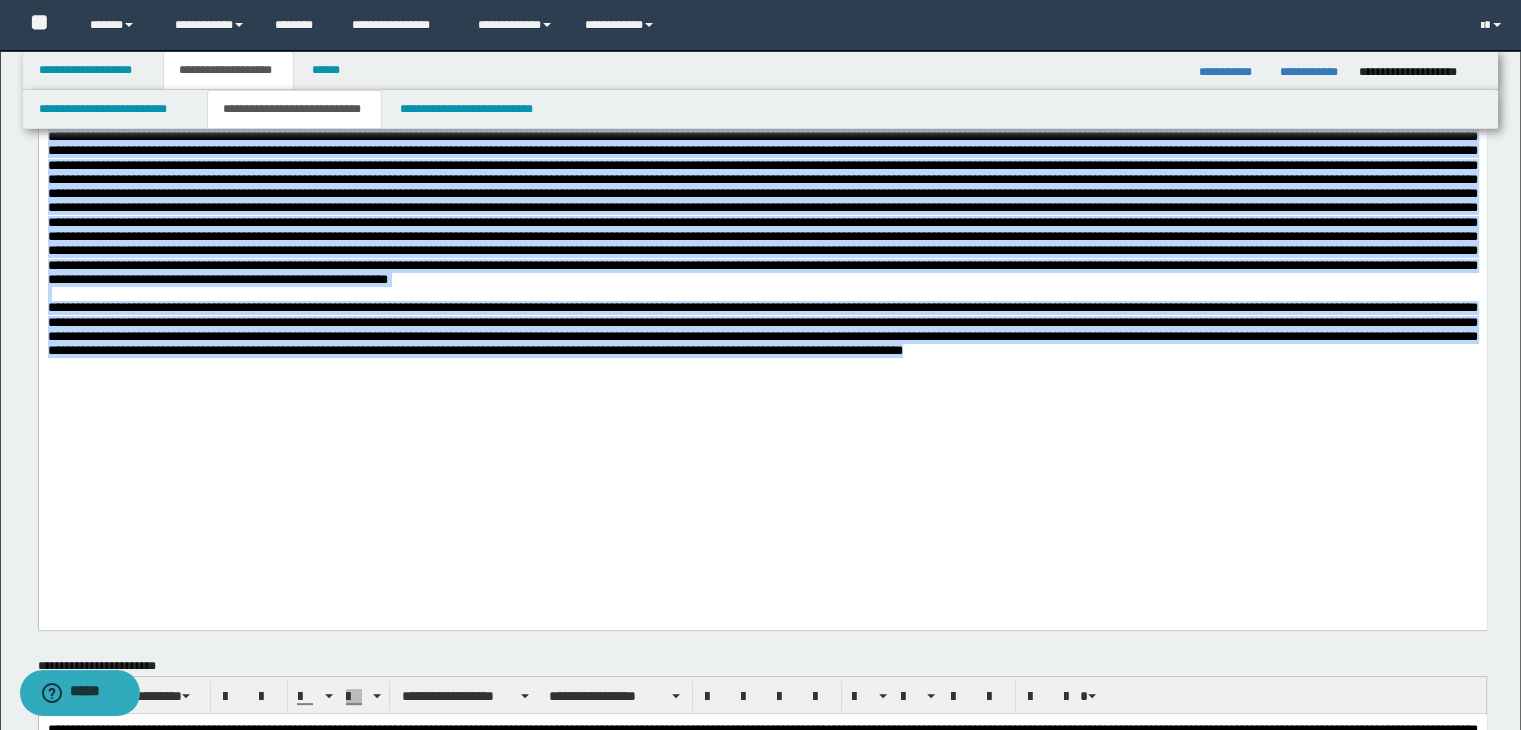 drag, startPoint x: 47, startPoint y: -45, endPoint x: 759, endPoint y: 480, distance: 884.6293 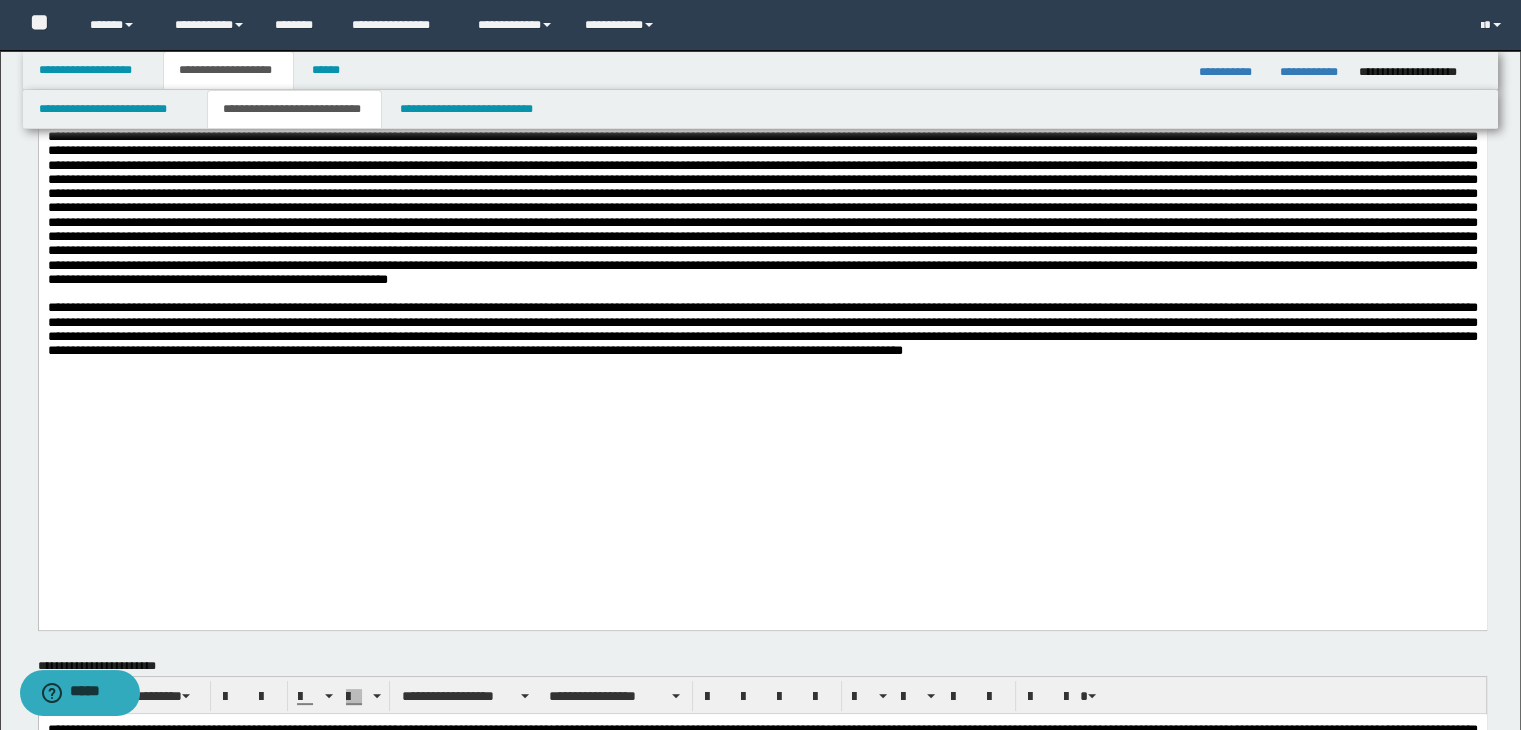 click on "**********" at bounding box center (762, 192) 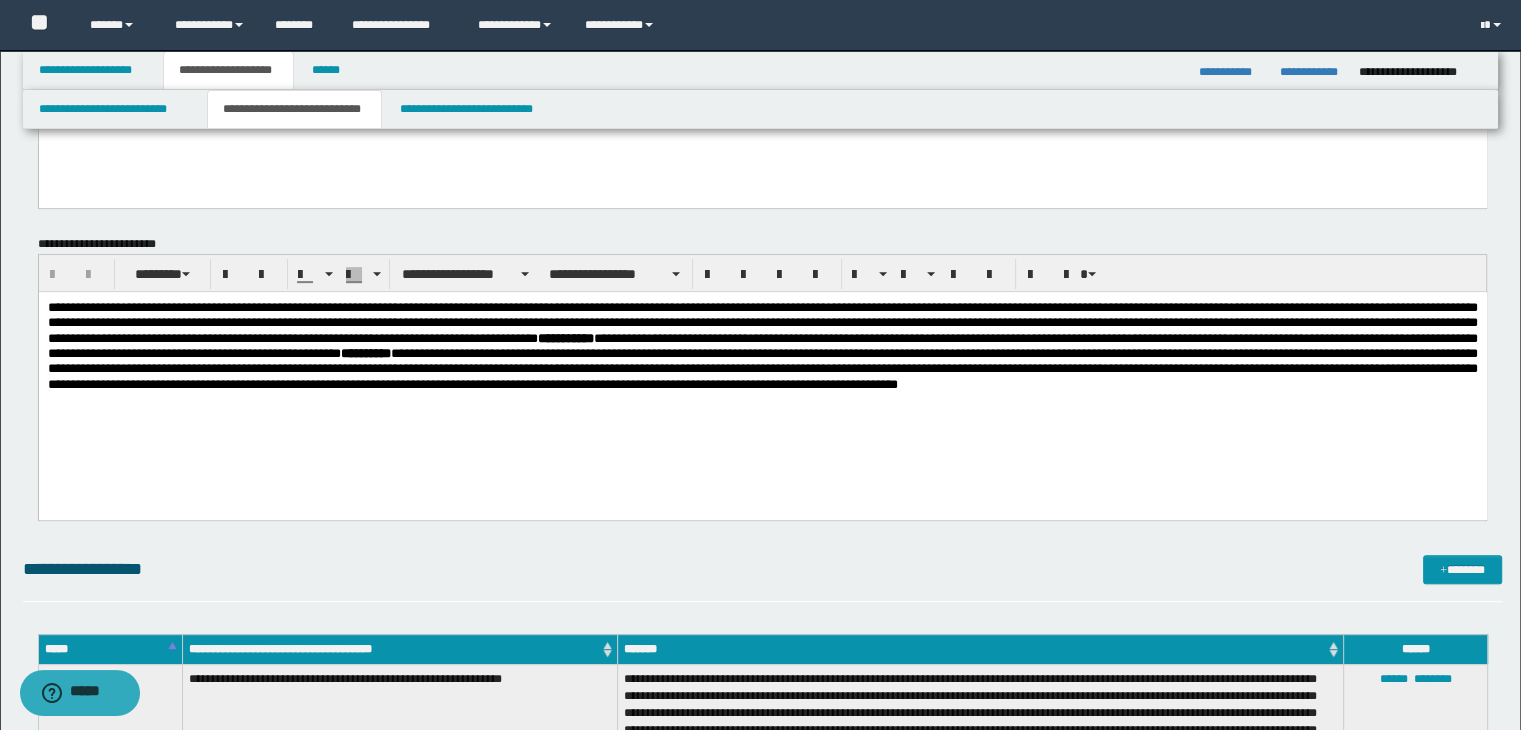 scroll, scrollTop: 701, scrollLeft: 0, axis: vertical 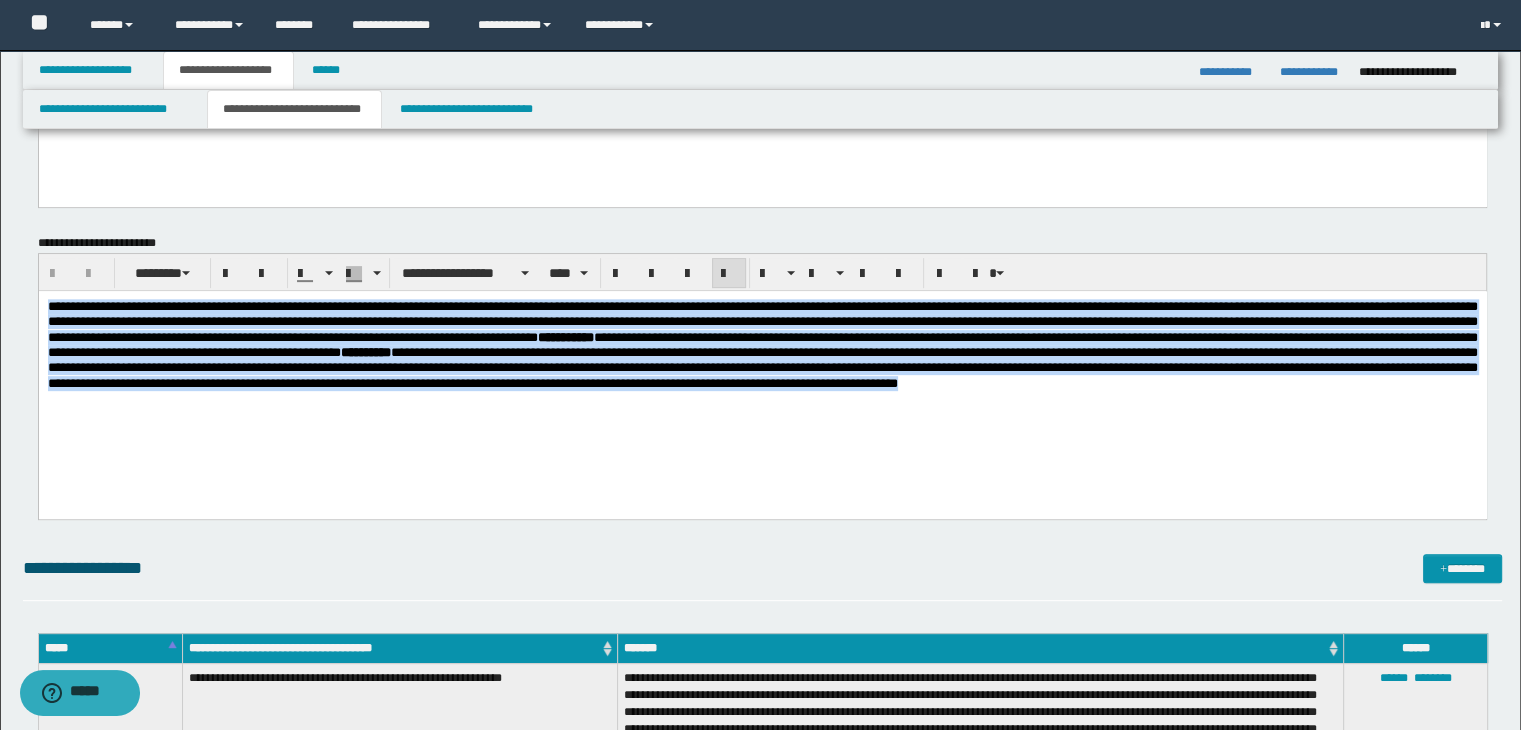 drag, startPoint x: 46, startPoint y: 304, endPoint x: 1232, endPoint y: 409, distance: 1190.6389 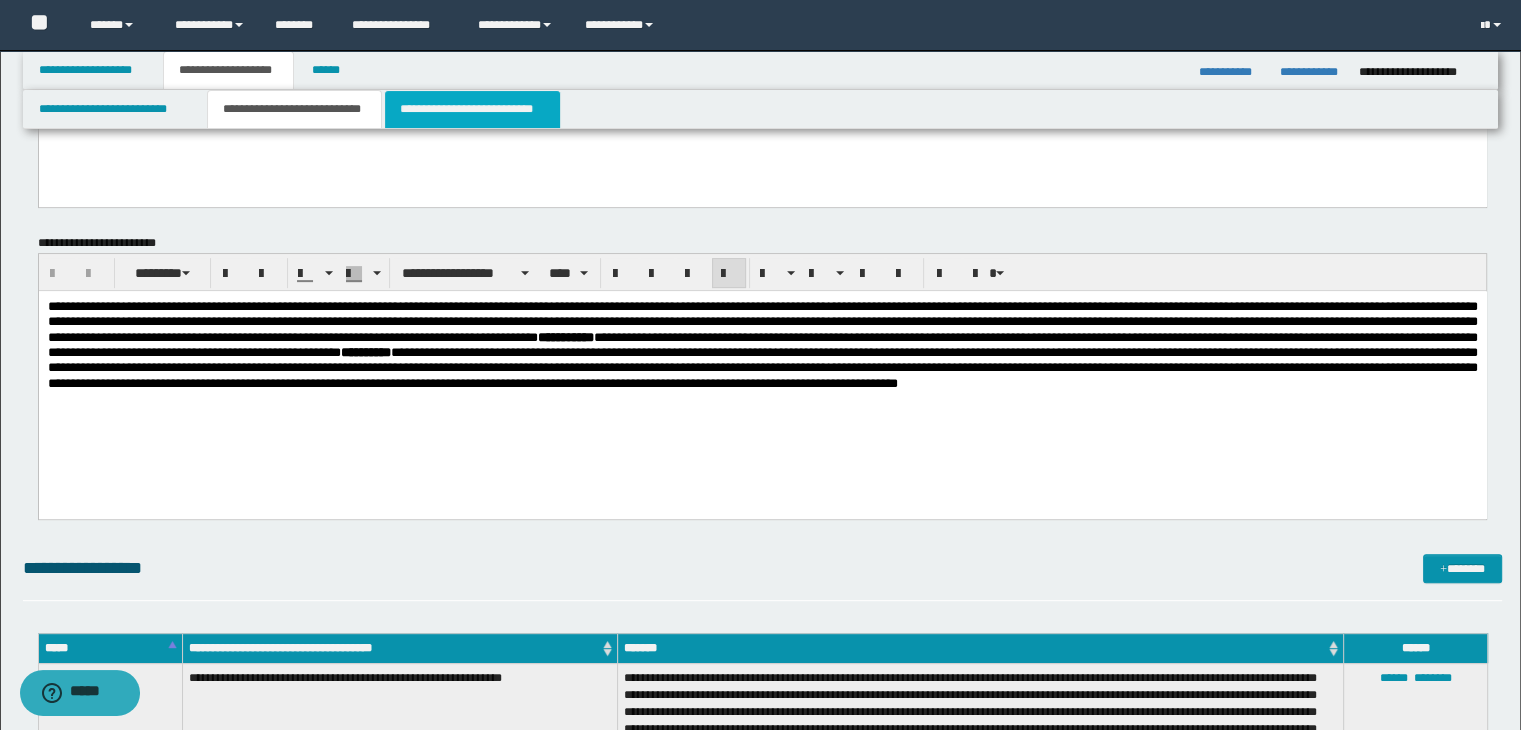 click on "**********" at bounding box center (472, 109) 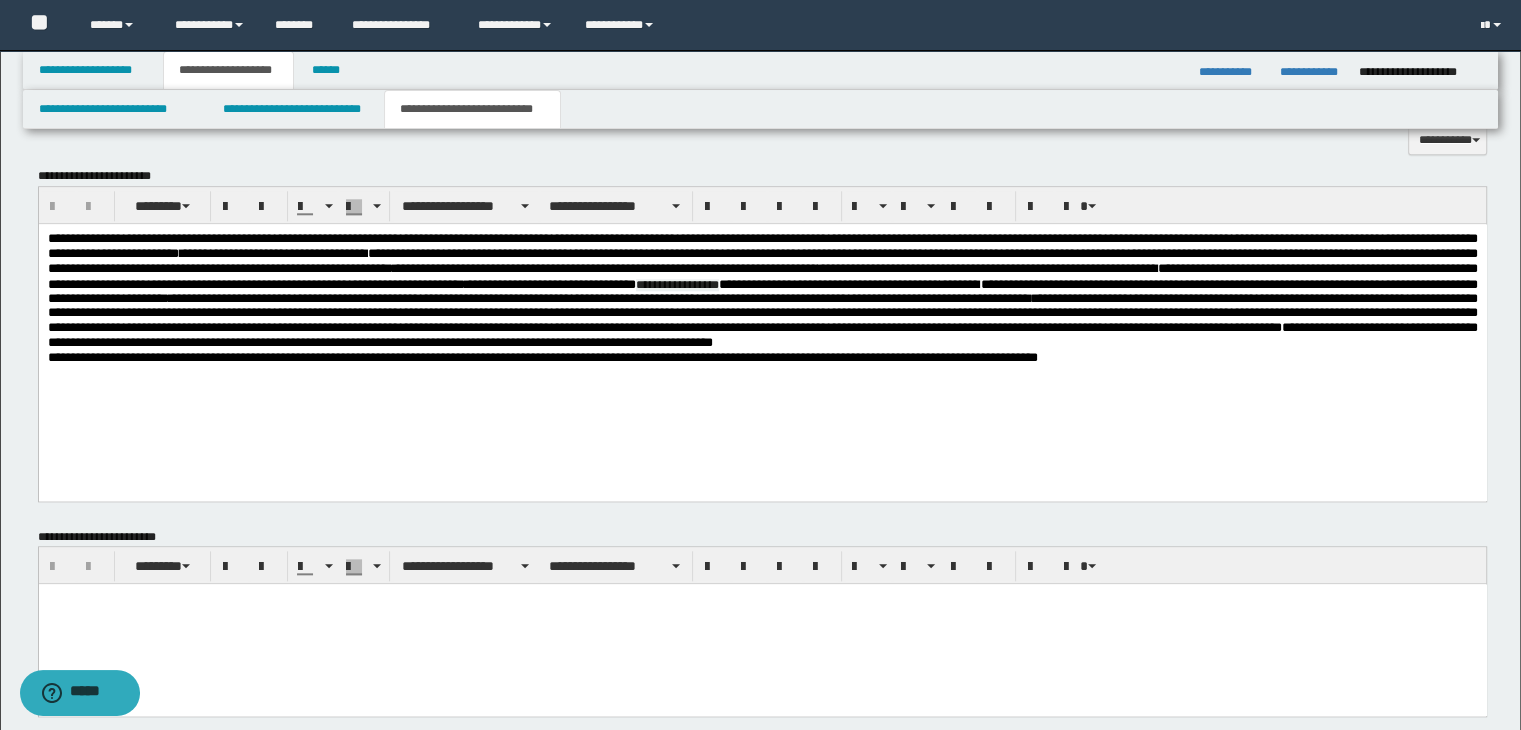 scroll, scrollTop: 2075, scrollLeft: 0, axis: vertical 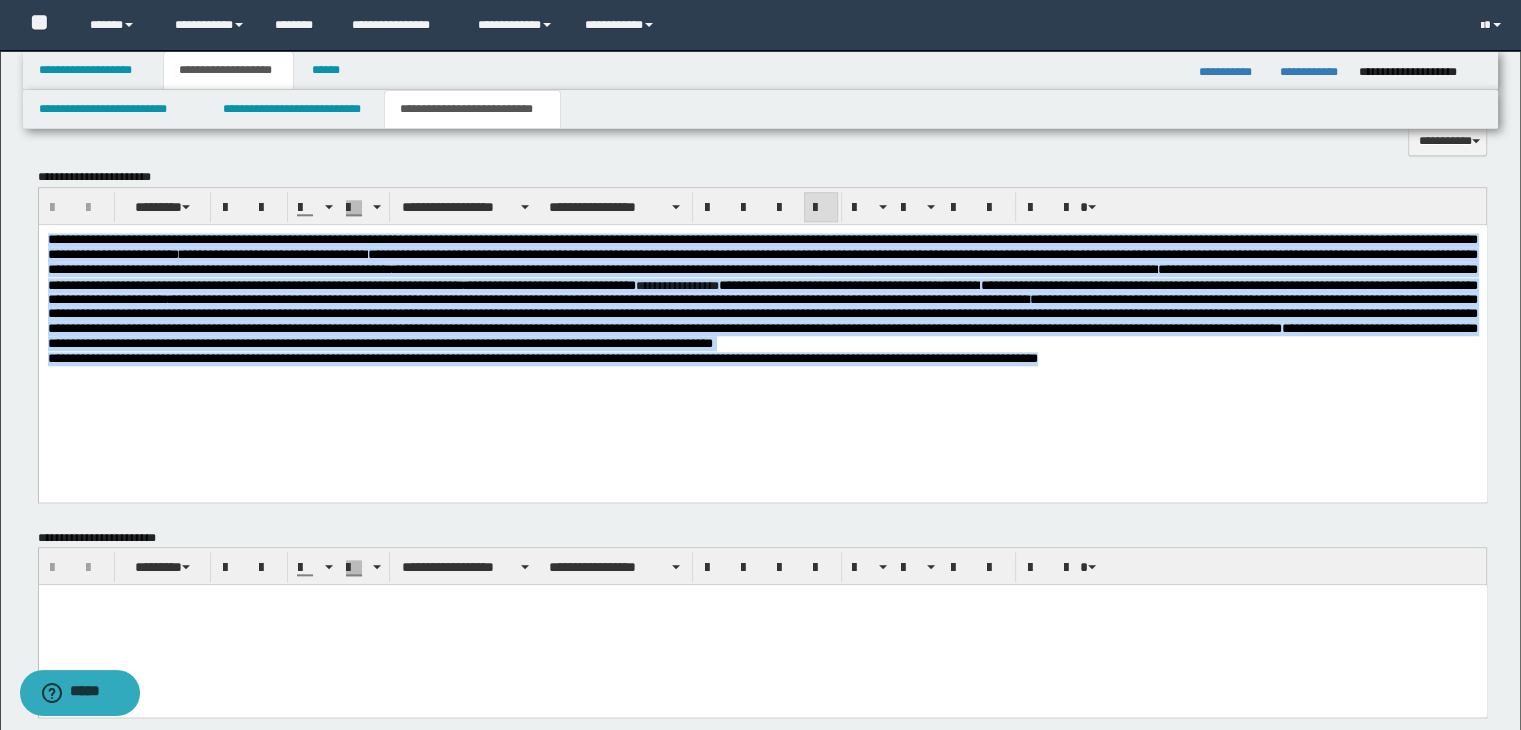 drag, startPoint x: 47, startPoint y: 239, endPoint x: 1231, endPoint y: 397, distance: 1194.4957 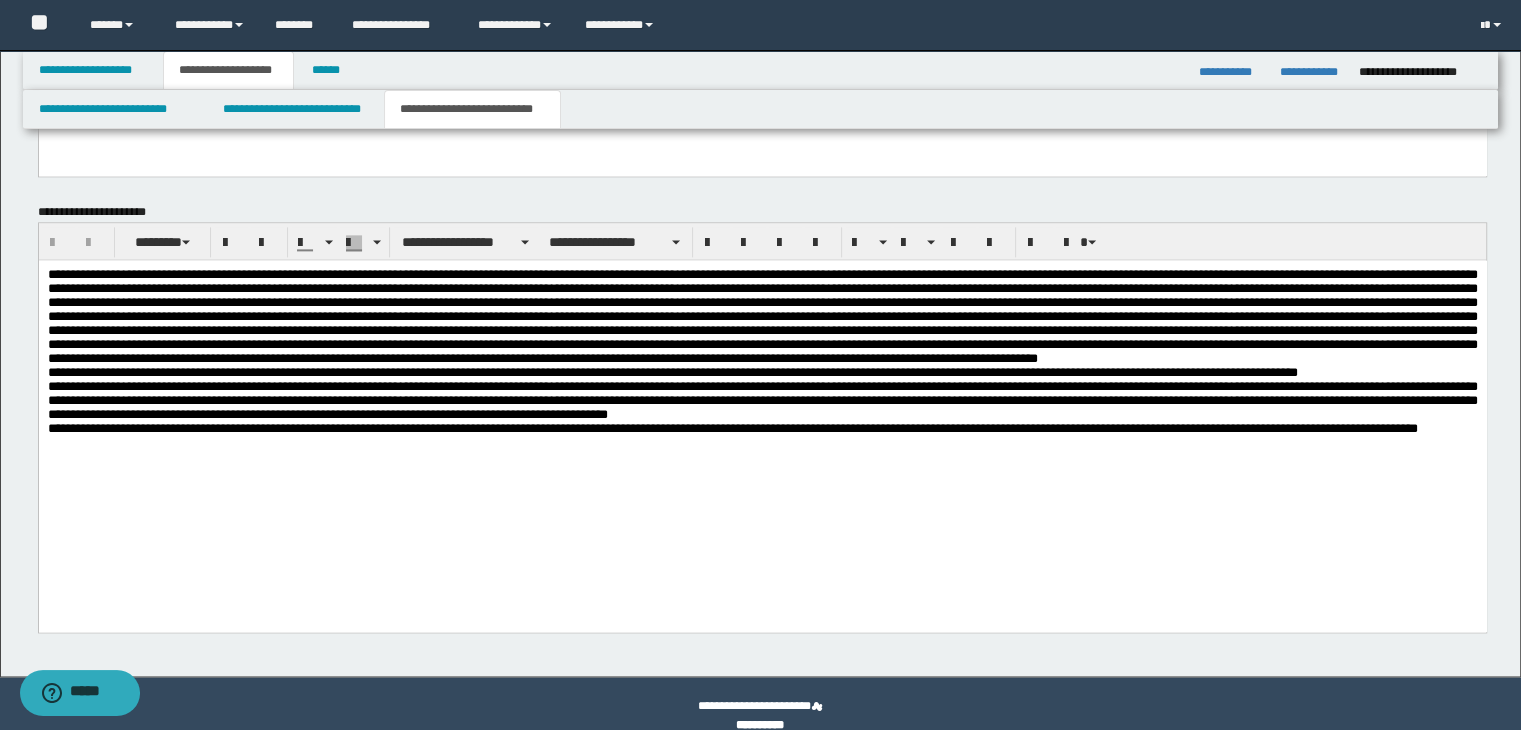 scroll, scrollTop: 2640, scrollLeft: 0, axis: vertical 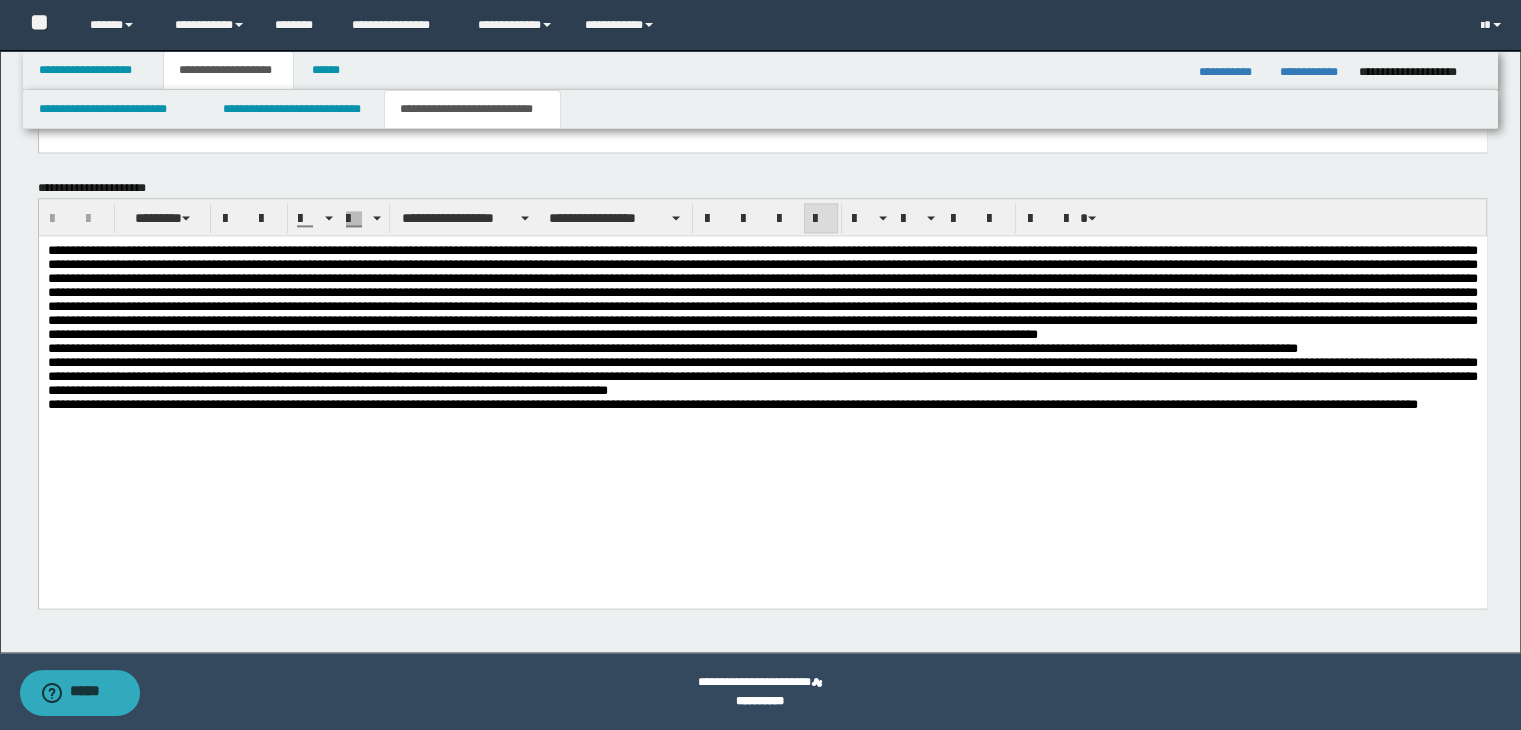 click on "**********" at bounding box center [762, 405] 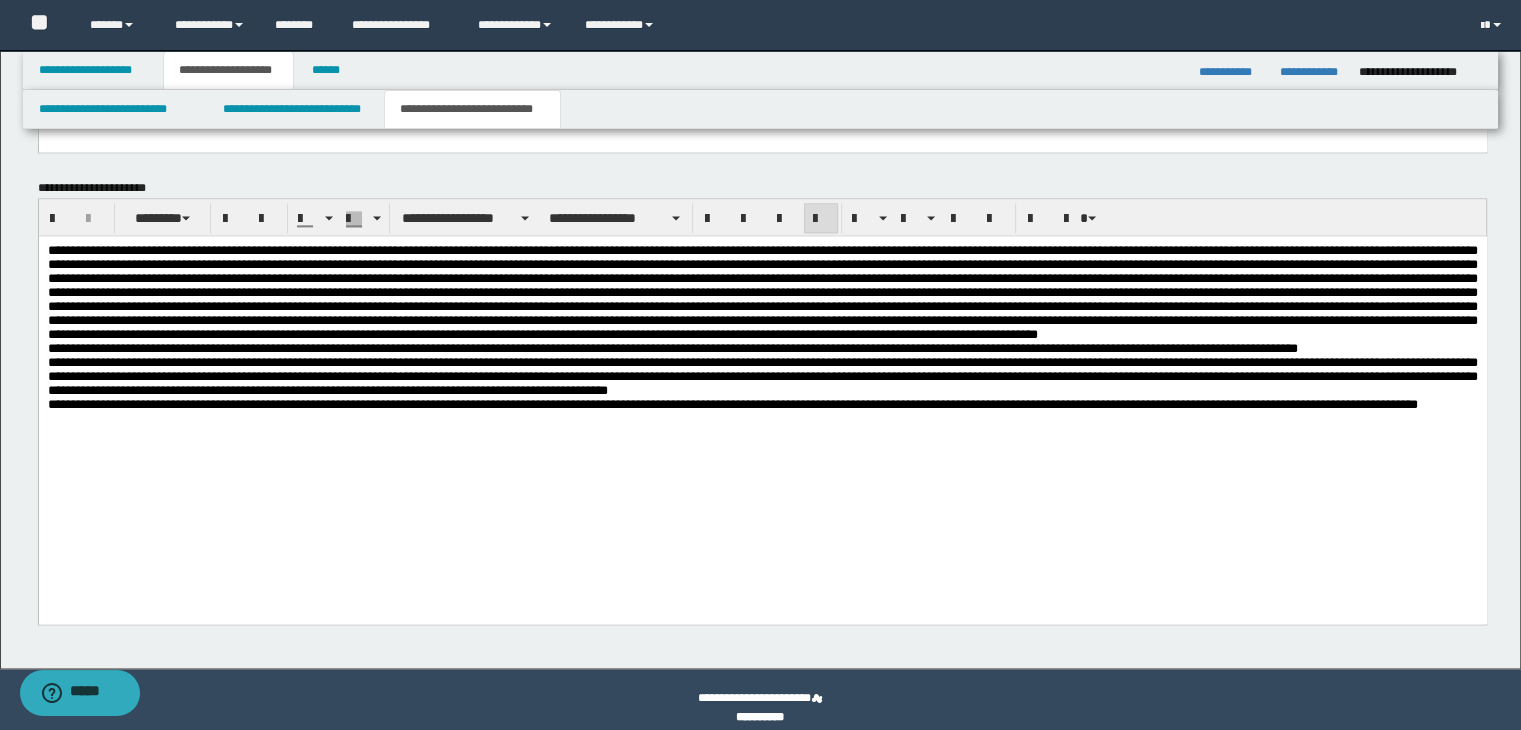 paste 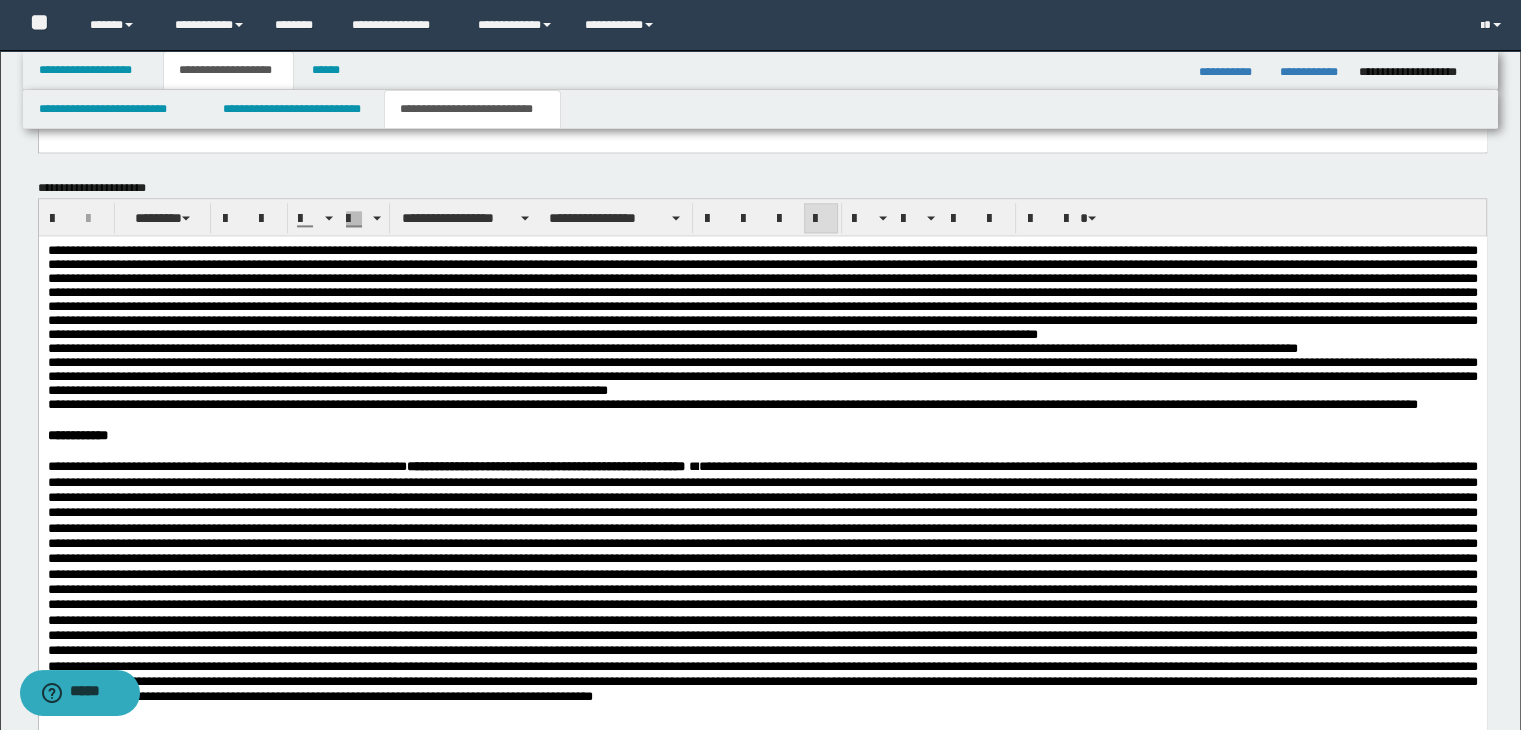 click on "**********" at bounding box center (762, 405) 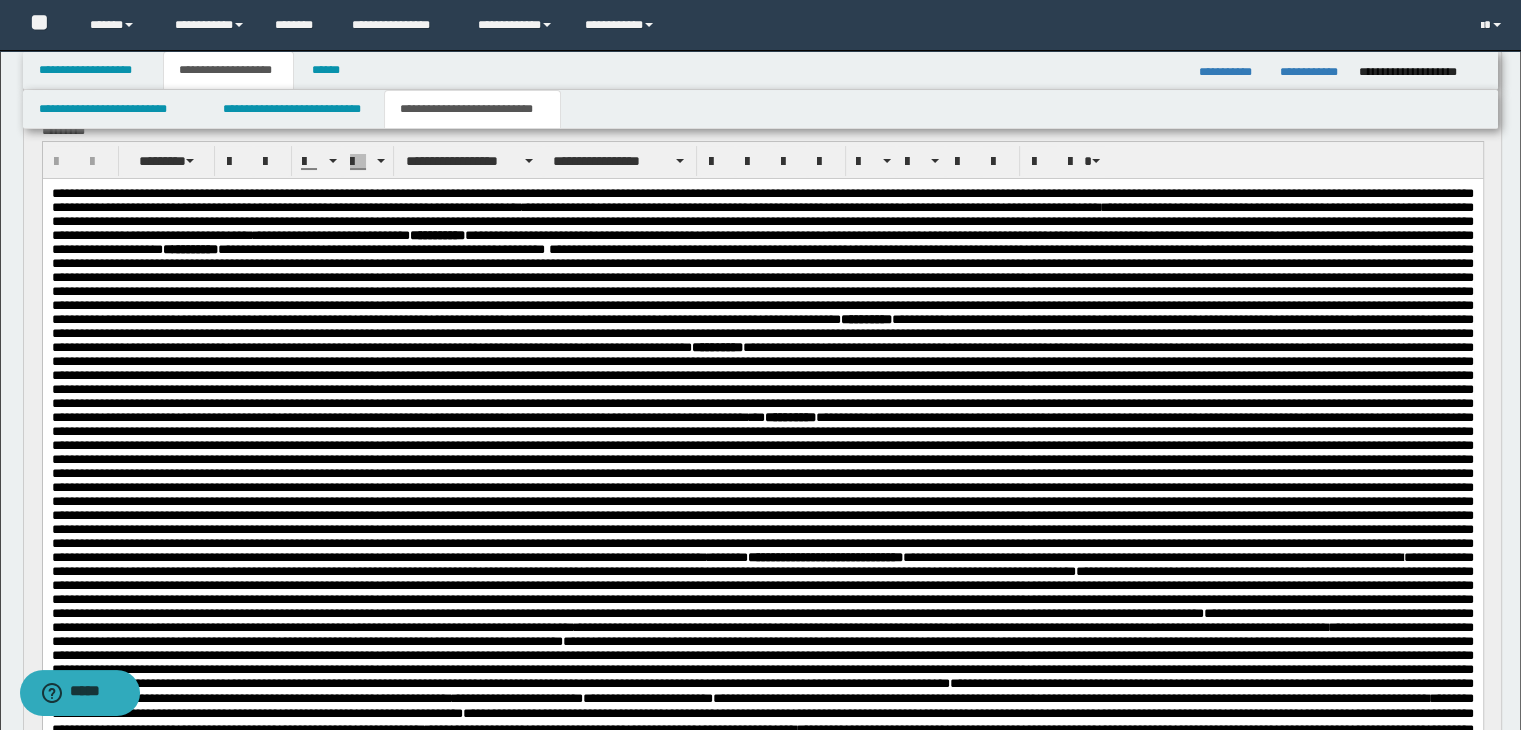 scroll, scrollTop: 164, scrollLeft: 0, axis: vertical 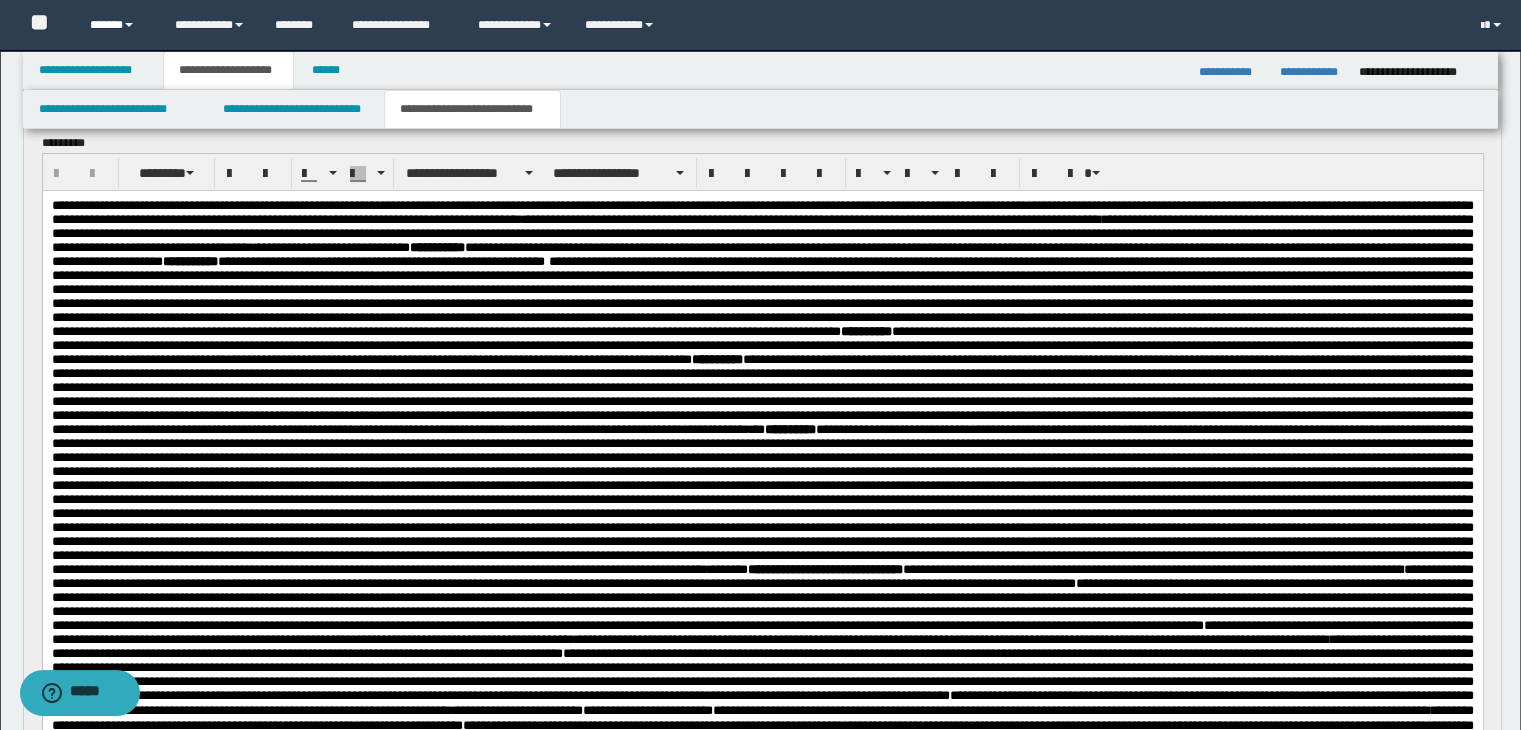 click on "******" at bounding box center (117, 25) 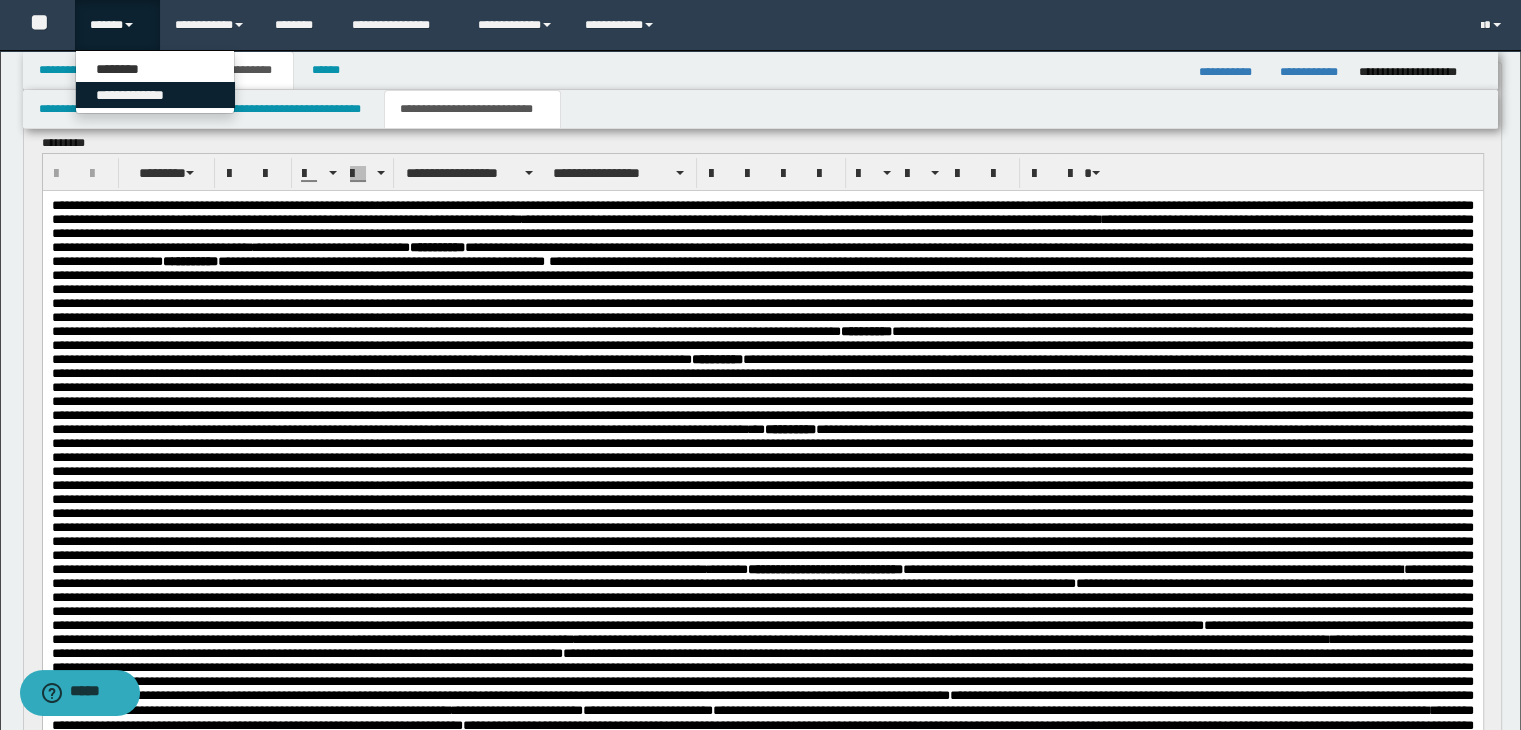 click on "**********" at bounding box center [155, 95] 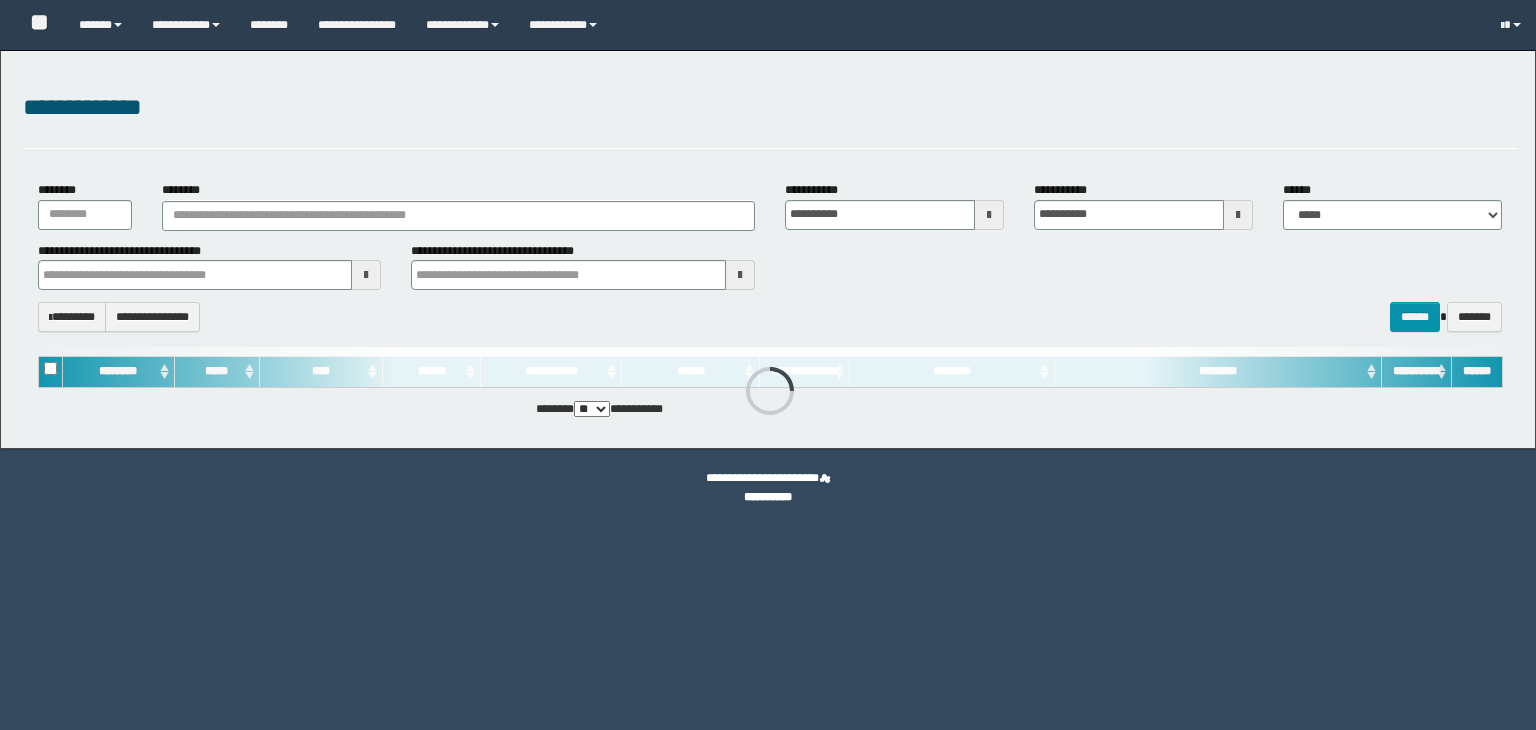 scroll, scrollTop: 0, scrollLeft: 0, axis: both 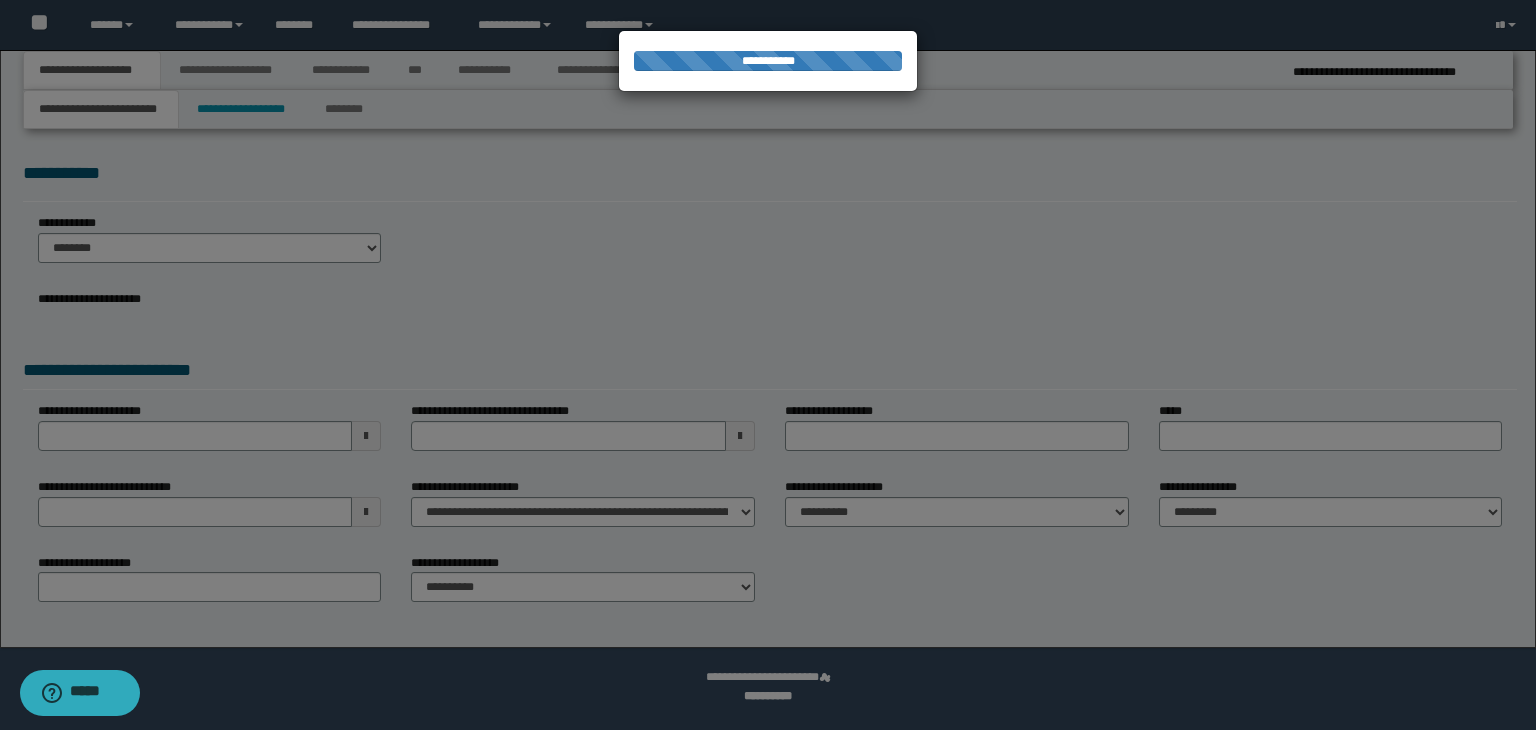 type on "****" 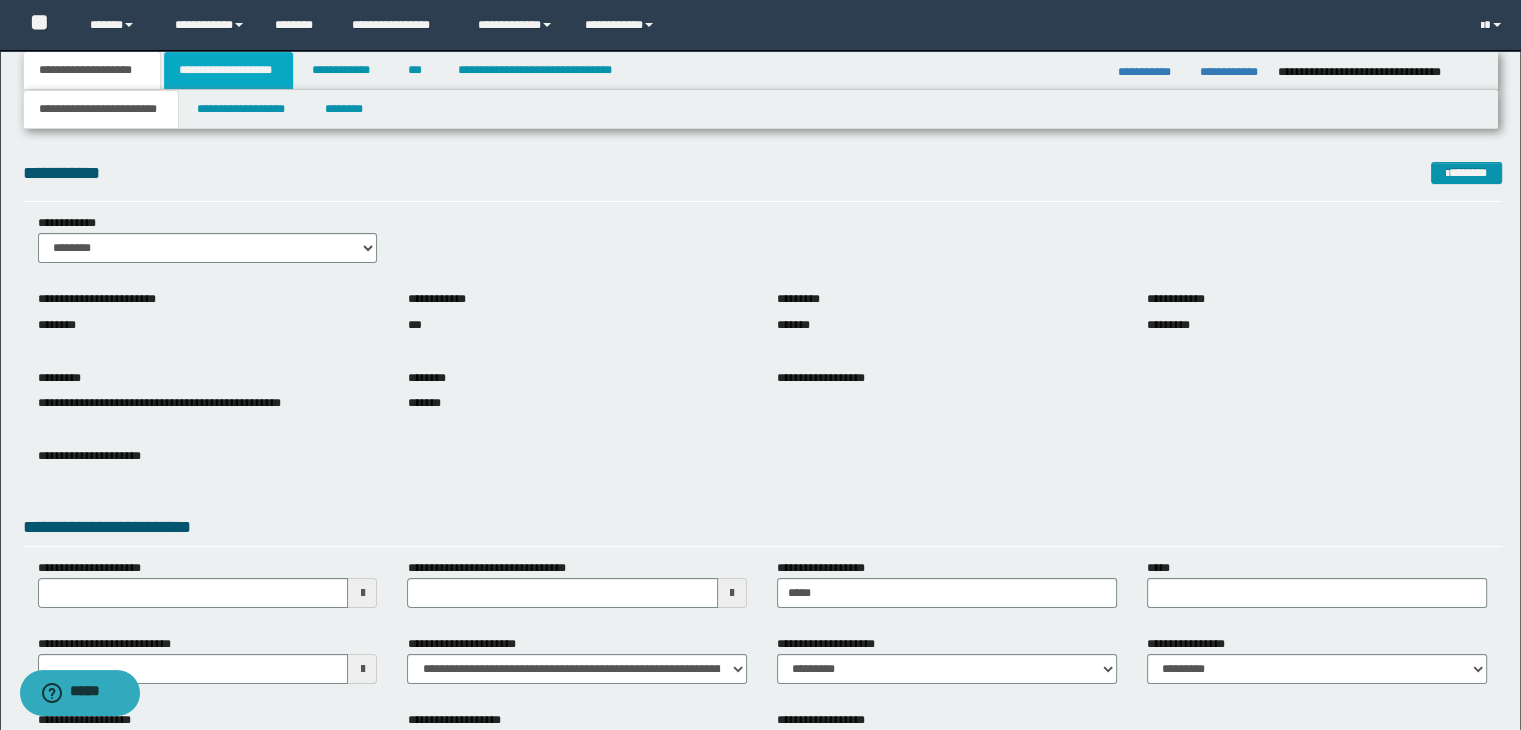 click on "**********" at bounding box center (228, 70) 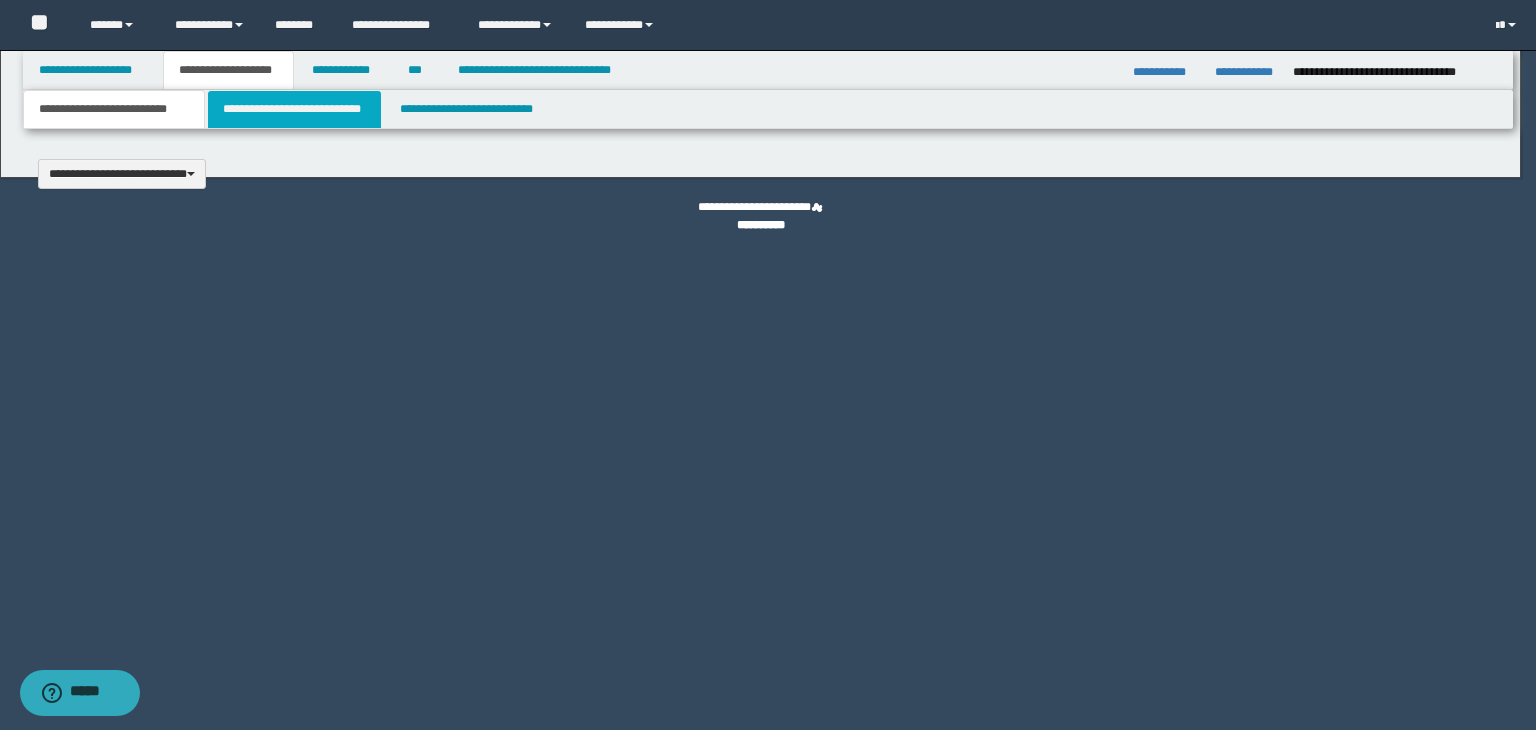 type 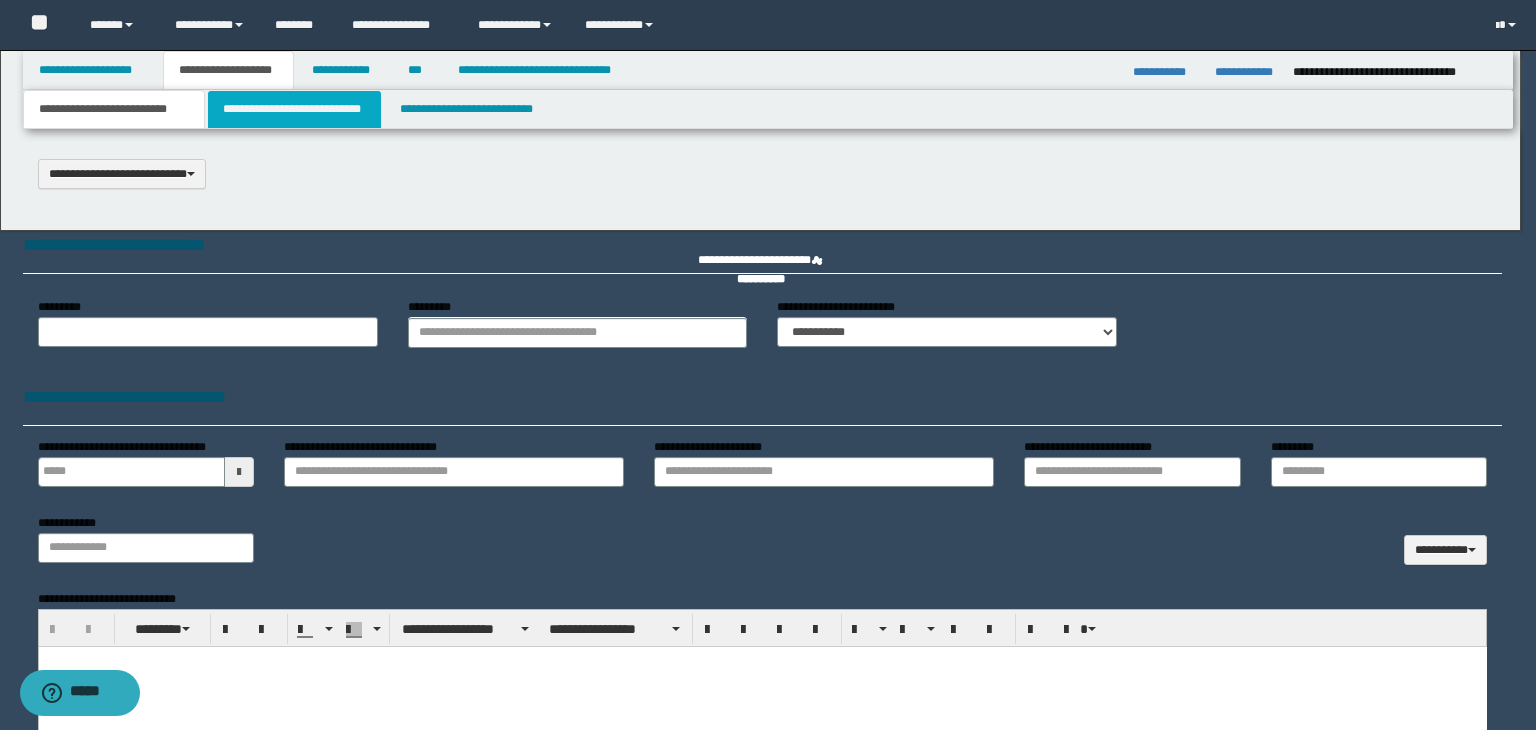 scroll, scrollTop: 0, scrollLeft: 0, axis: both 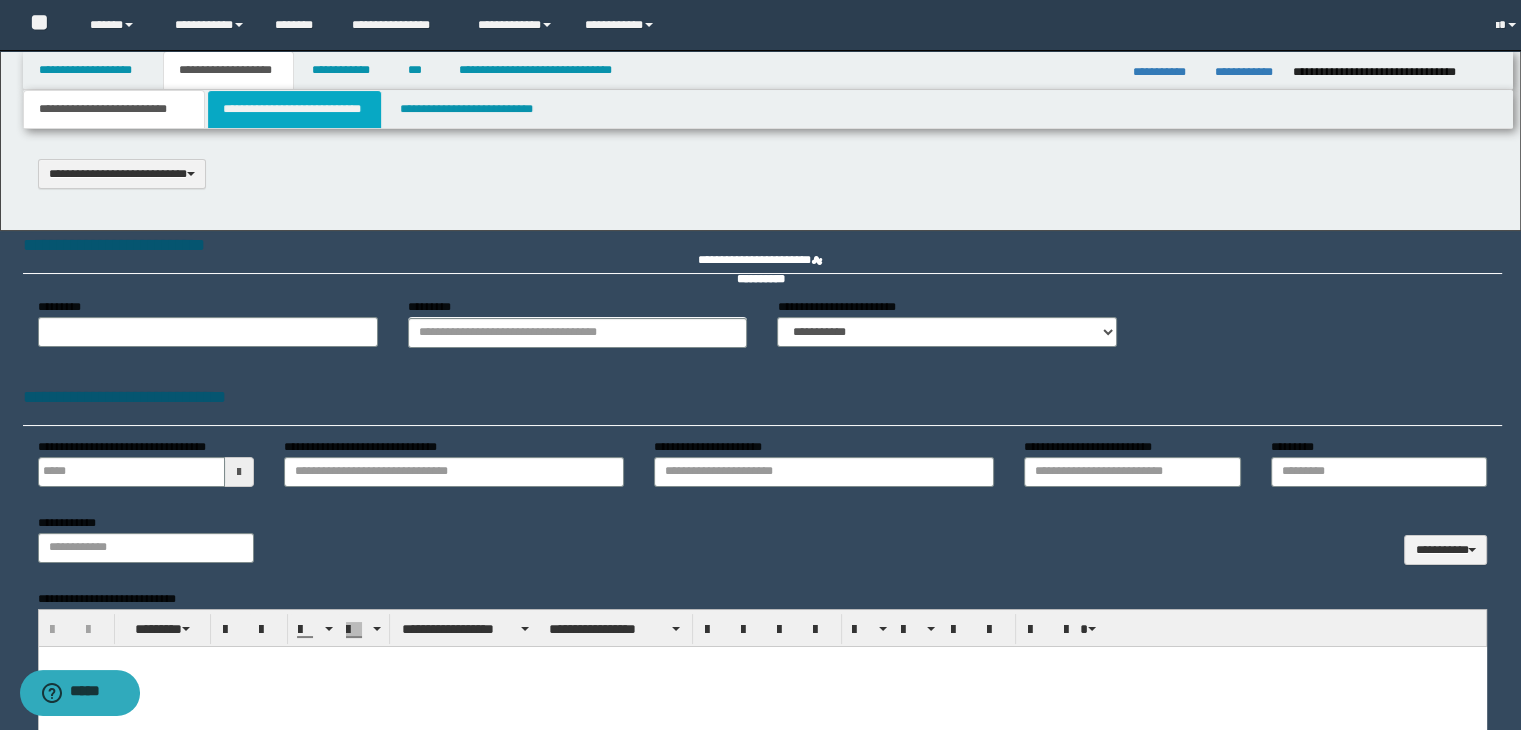 type on "**********" 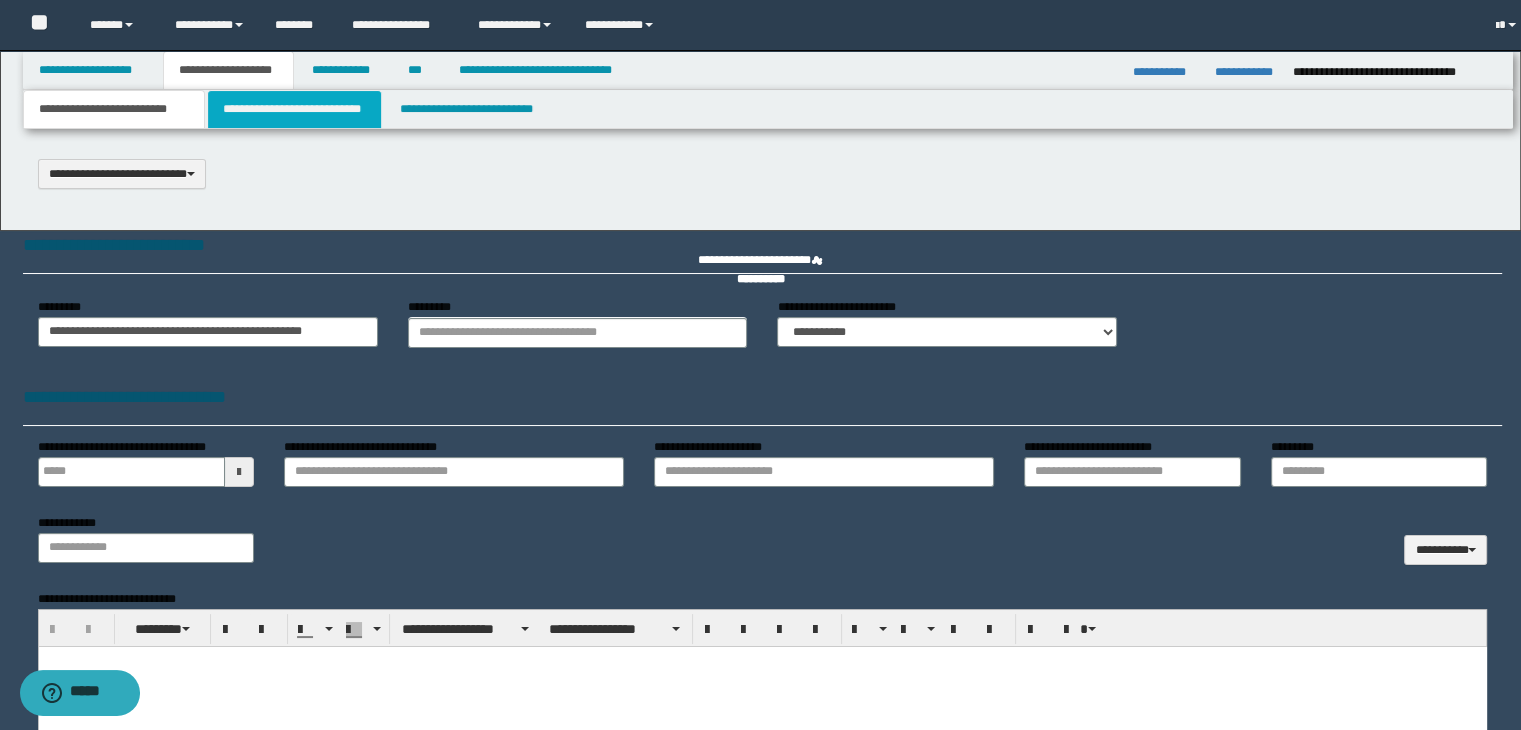 type on "**********" 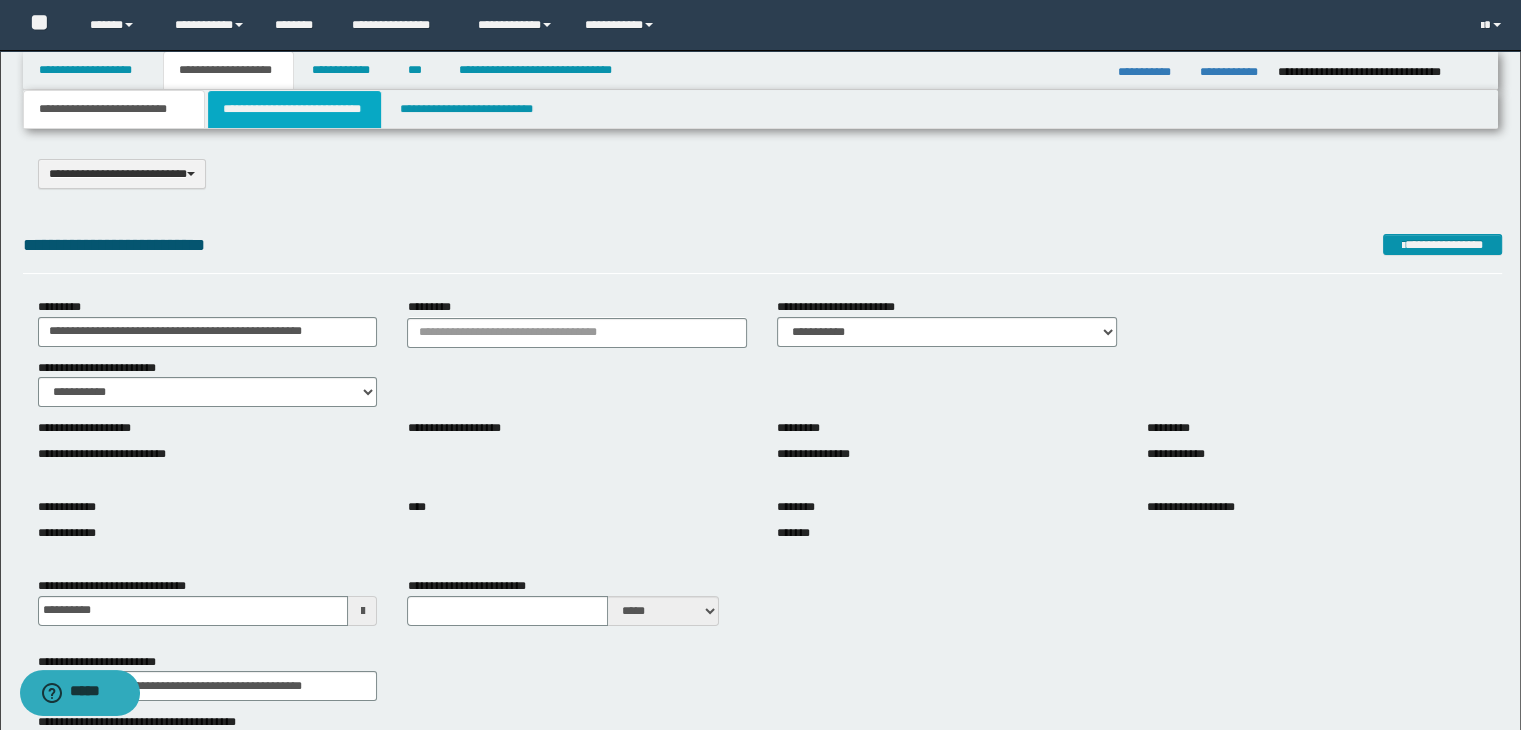 click on "**********" at bounding box center (294, 109) 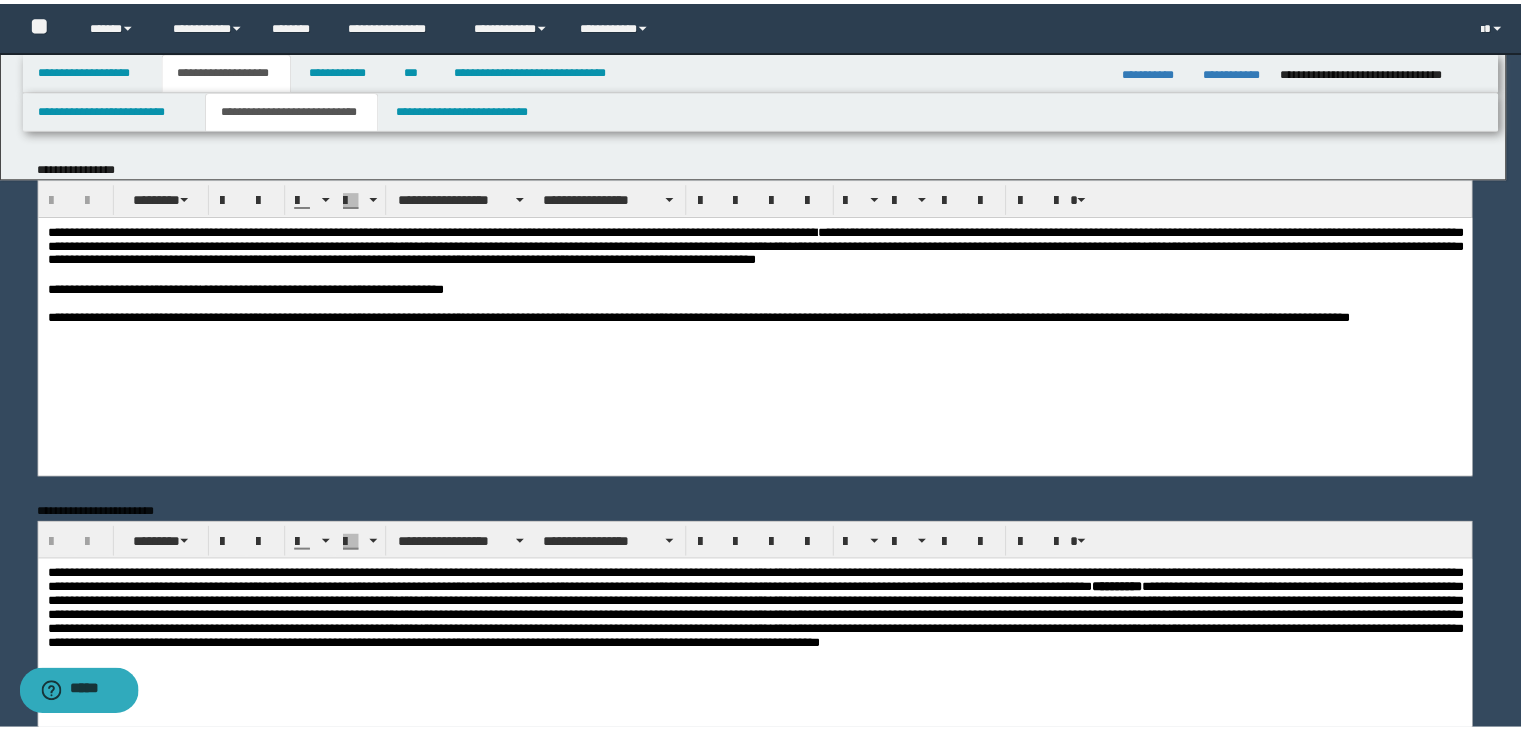 scroll, scrollTop: 0, scrollLeft: 0, axis: both 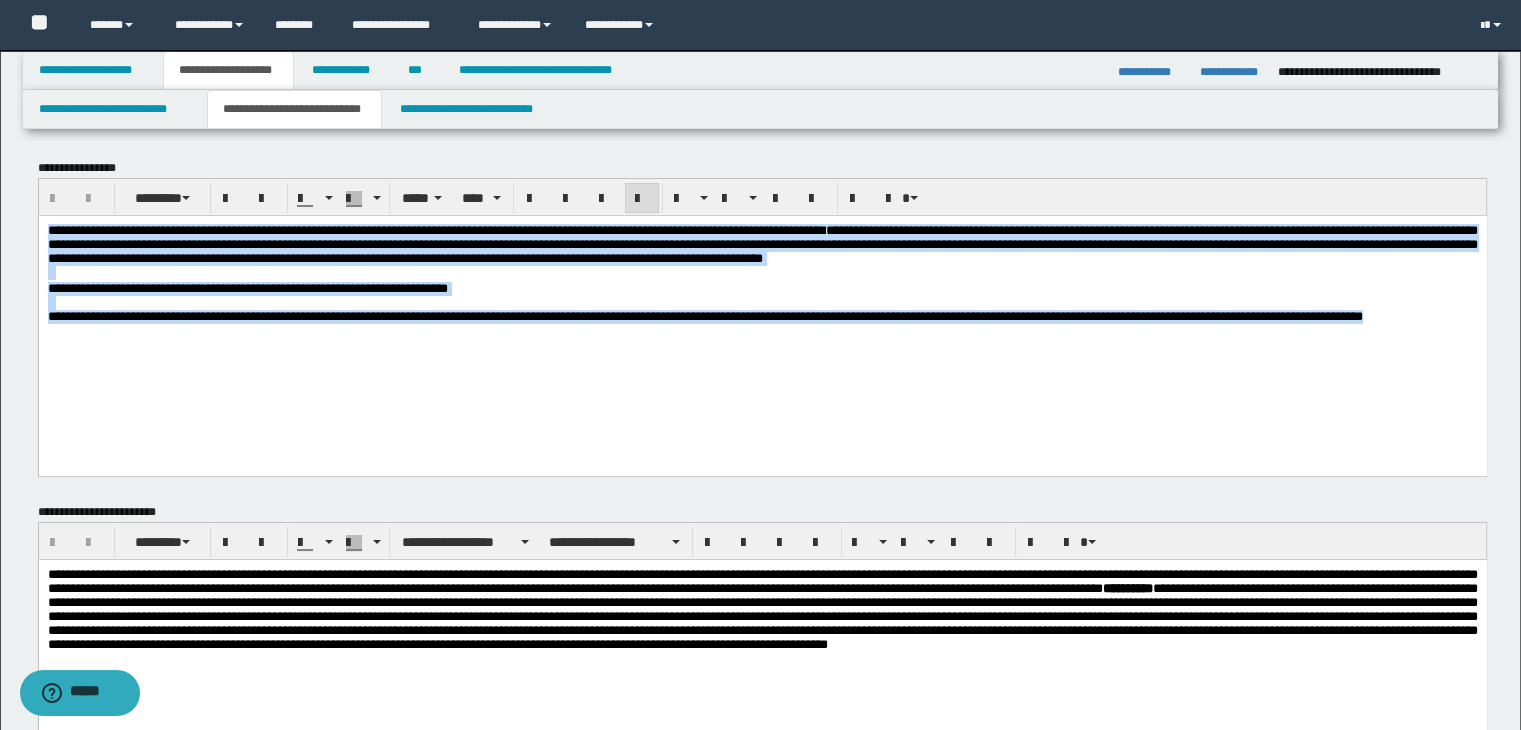 drag, startPoint x: 45, startPoint y: 229, endPoint x: 161, endPoint y: 376, distance: 187.25652 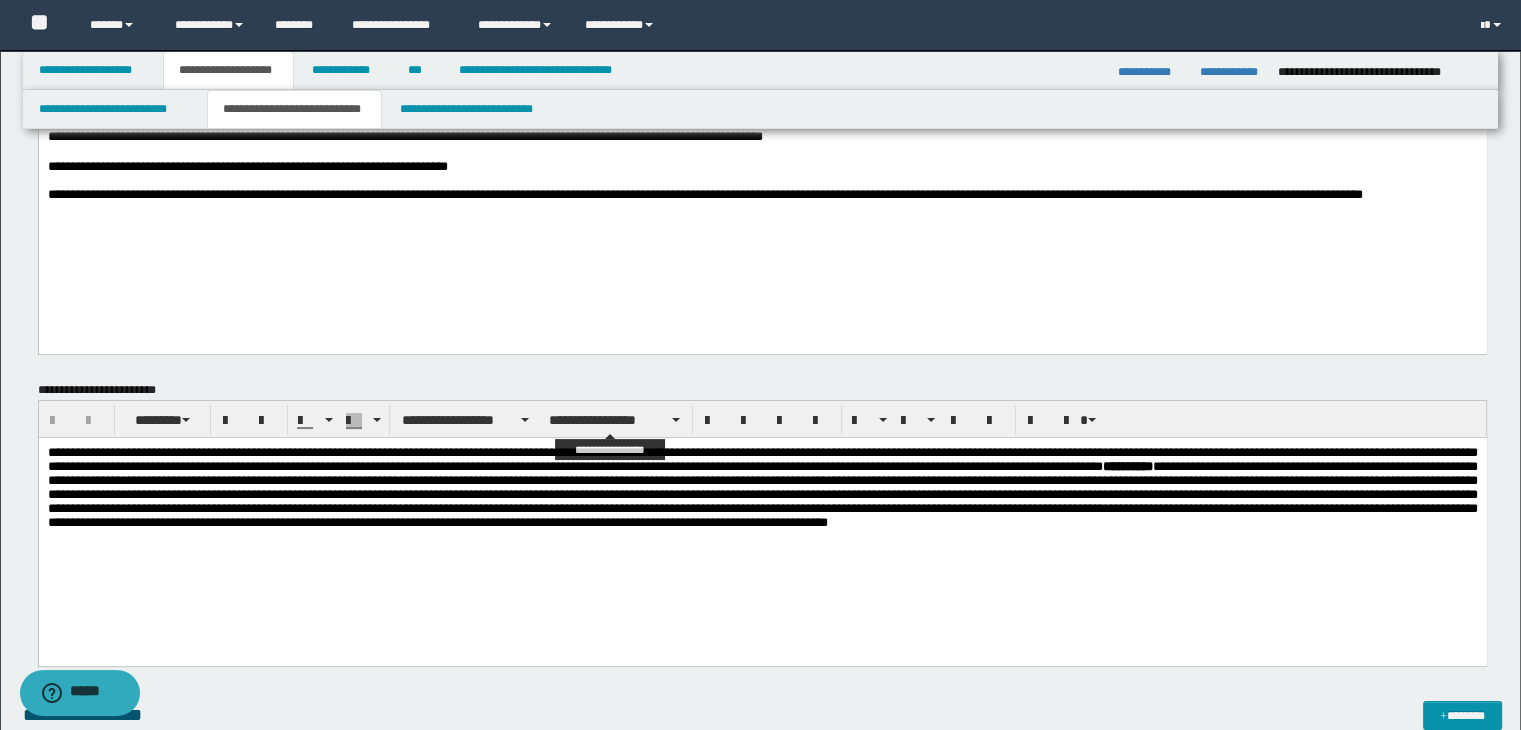 scroll, scrollTop: 123, scrollLeft: 0, axis: vertical 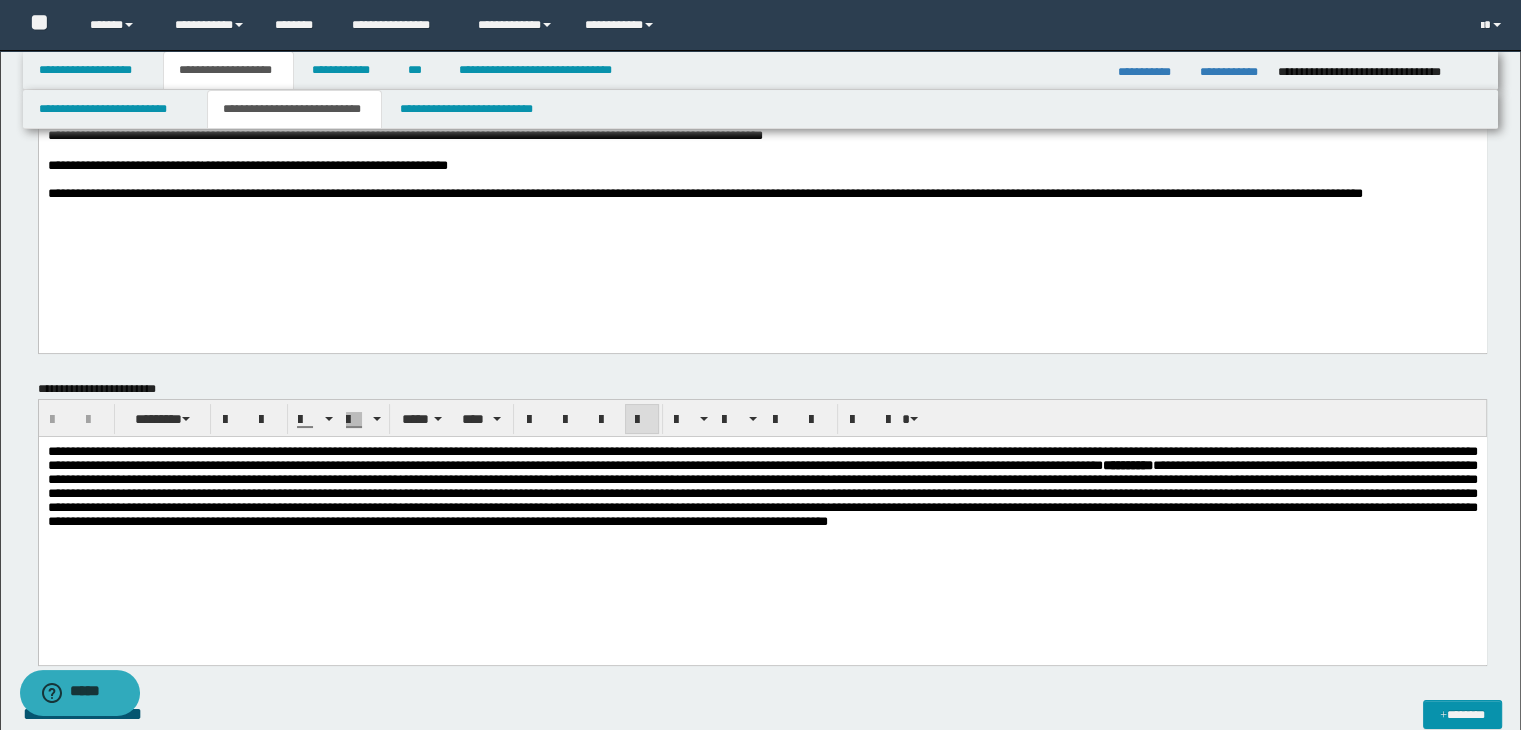 click on "**********" at bounding box center [762, 511] 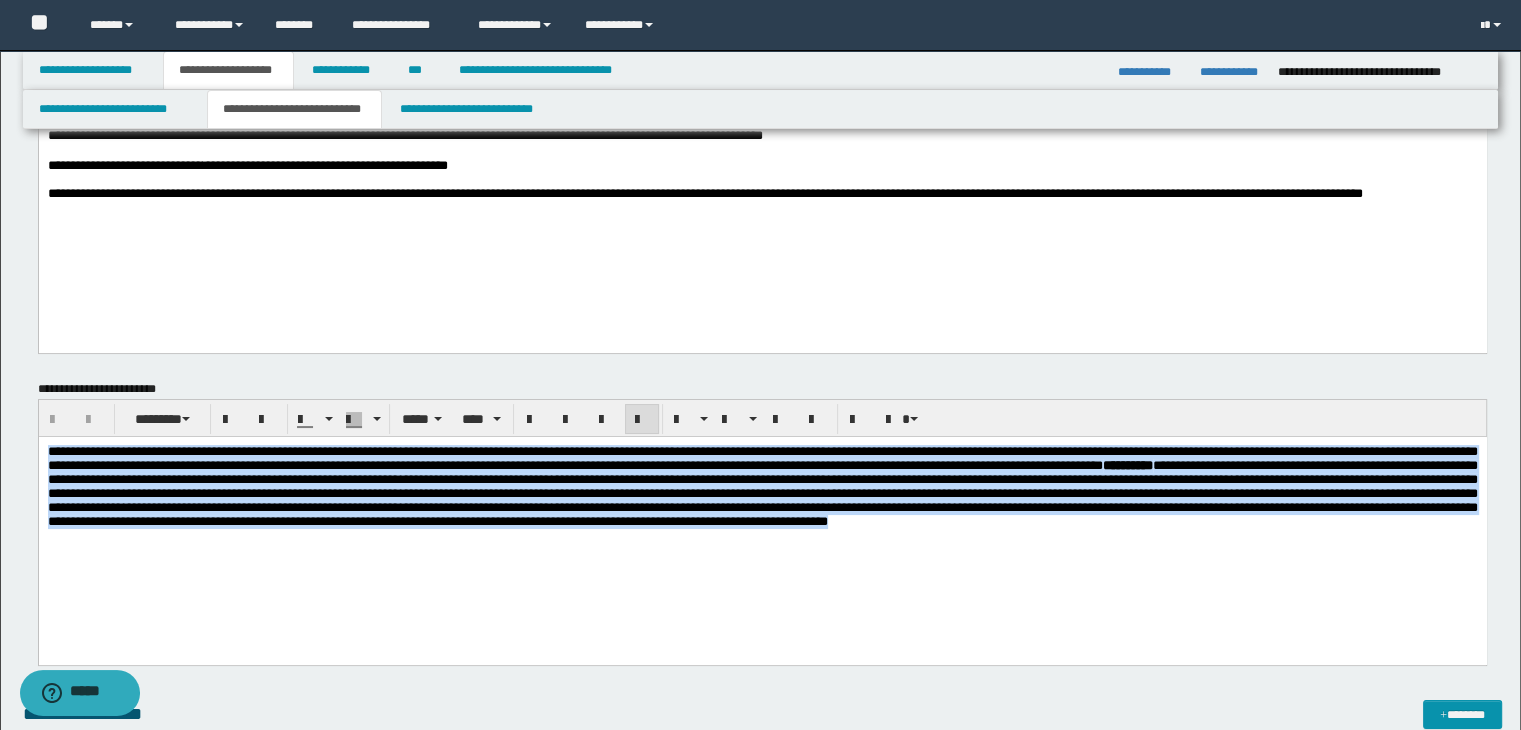 drag, startPoint x: 47, startPoint y: 452, endPoint x: 1223, endPoint y: 583, distance: 1183.2738 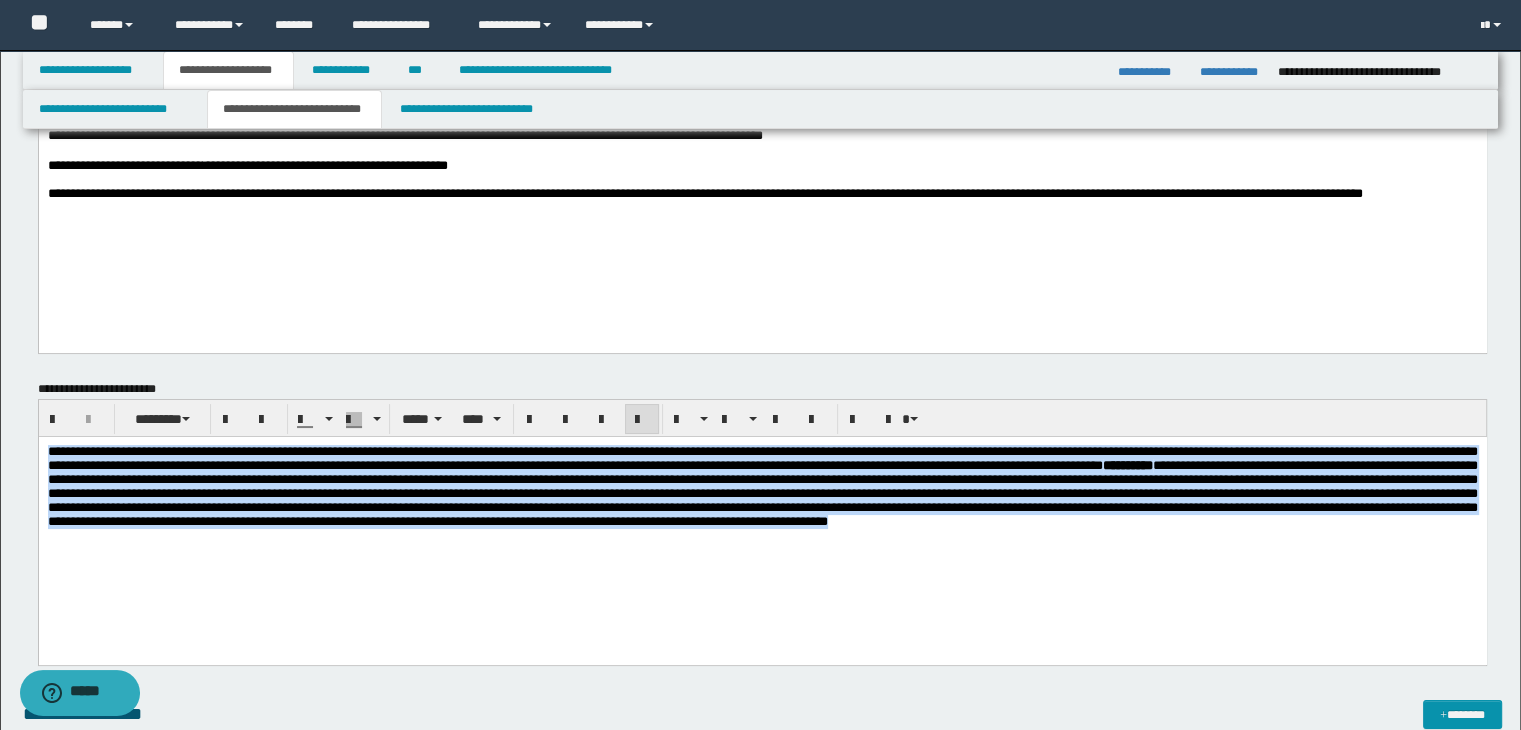 click at bounding box center (762, 492) 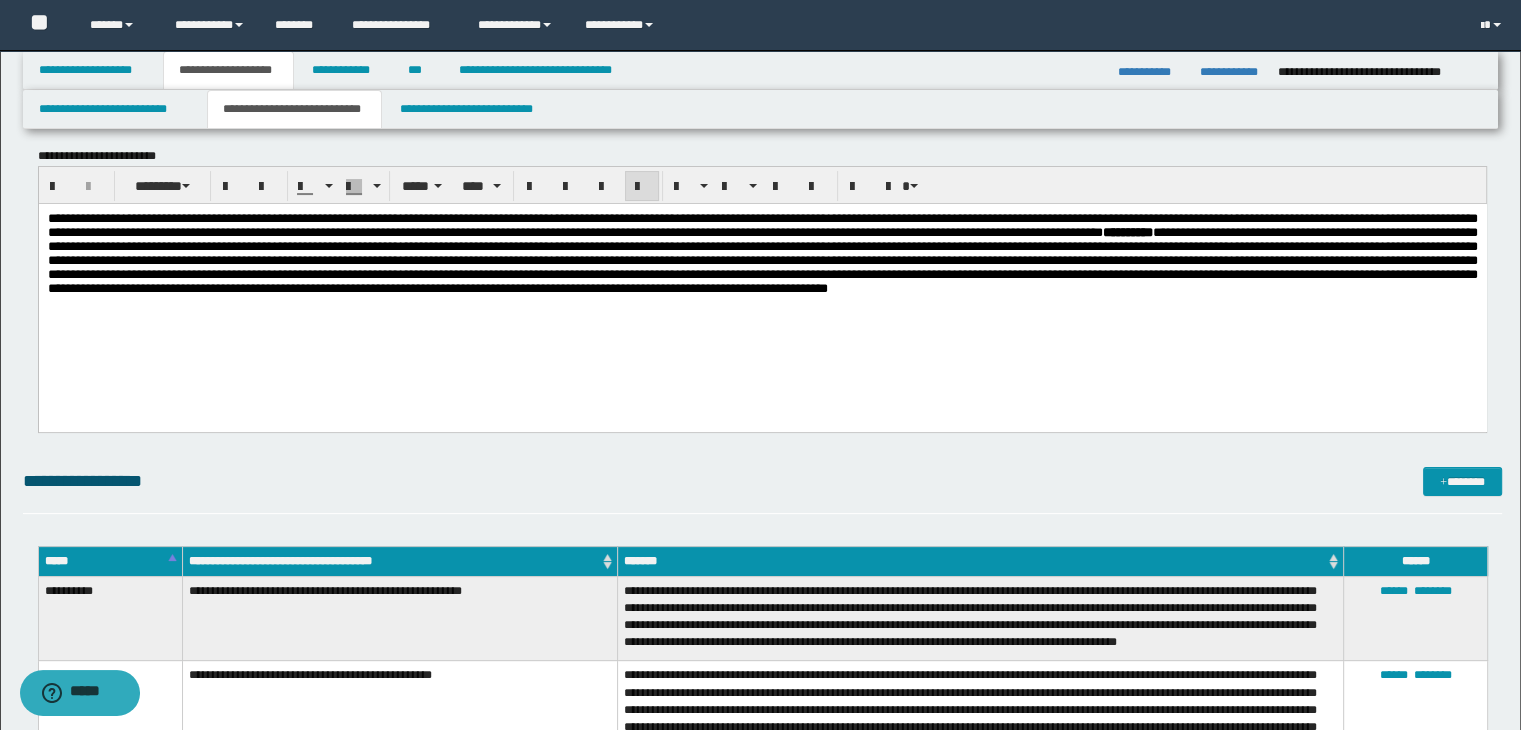 scroll, scrollTop: 358, scrollLeft: 0, axis: vertical 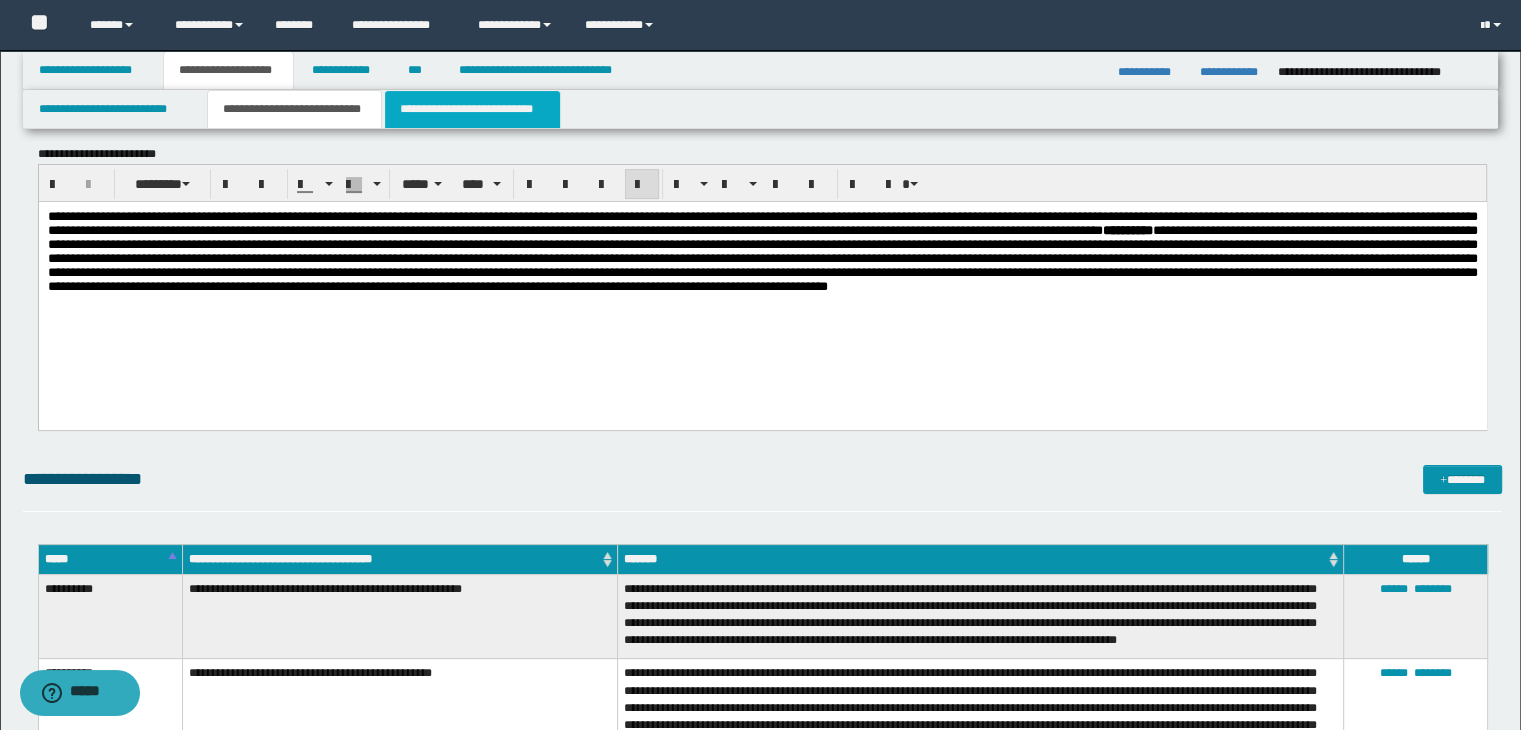 click on "**********" at bounding box center [472, 109] 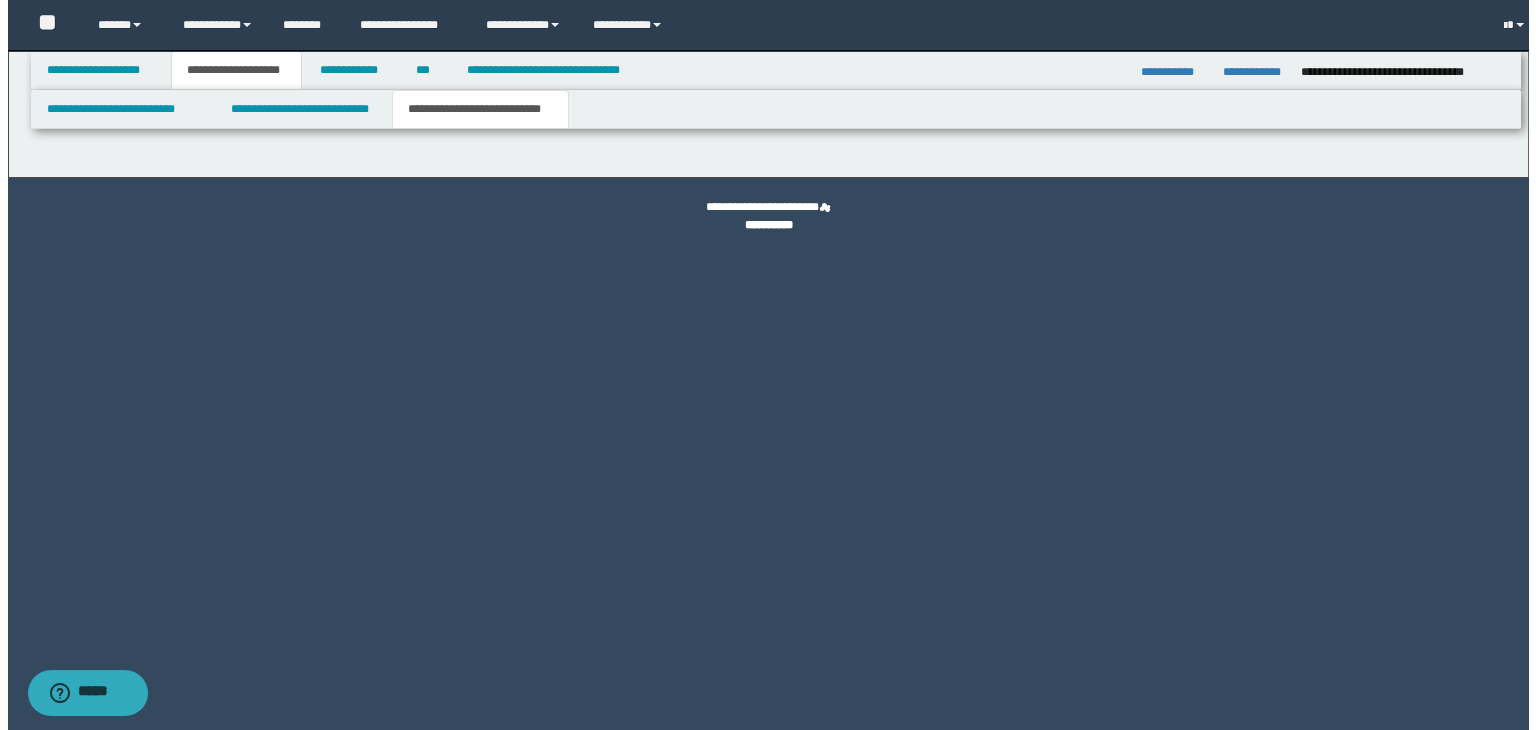 scroll, scrollTop: 0, scrollLeft: 0, axis: both 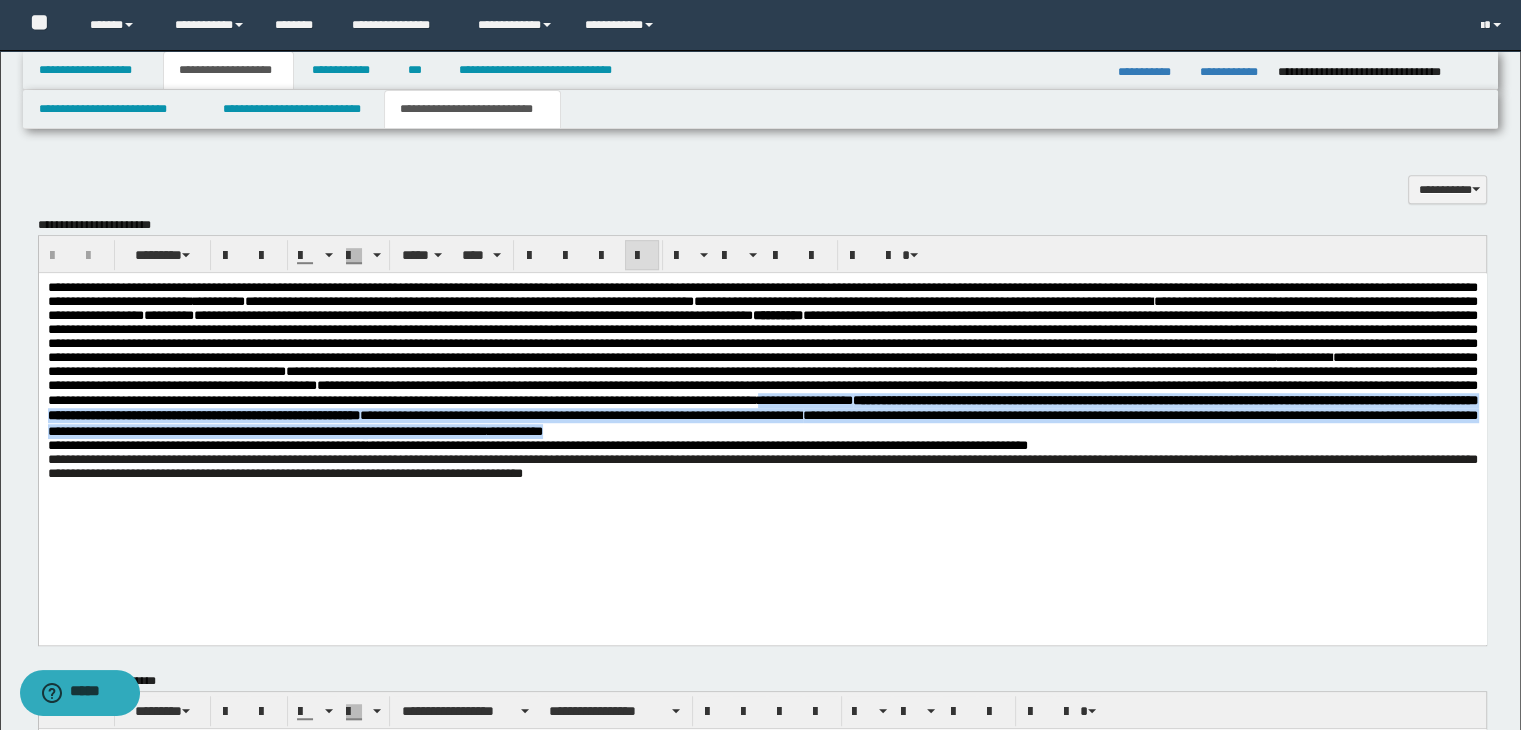 drag, startPoint x: 385, startPoint y: 448, endPoint x: 774, endPoint y: 487, distance: 390.95013 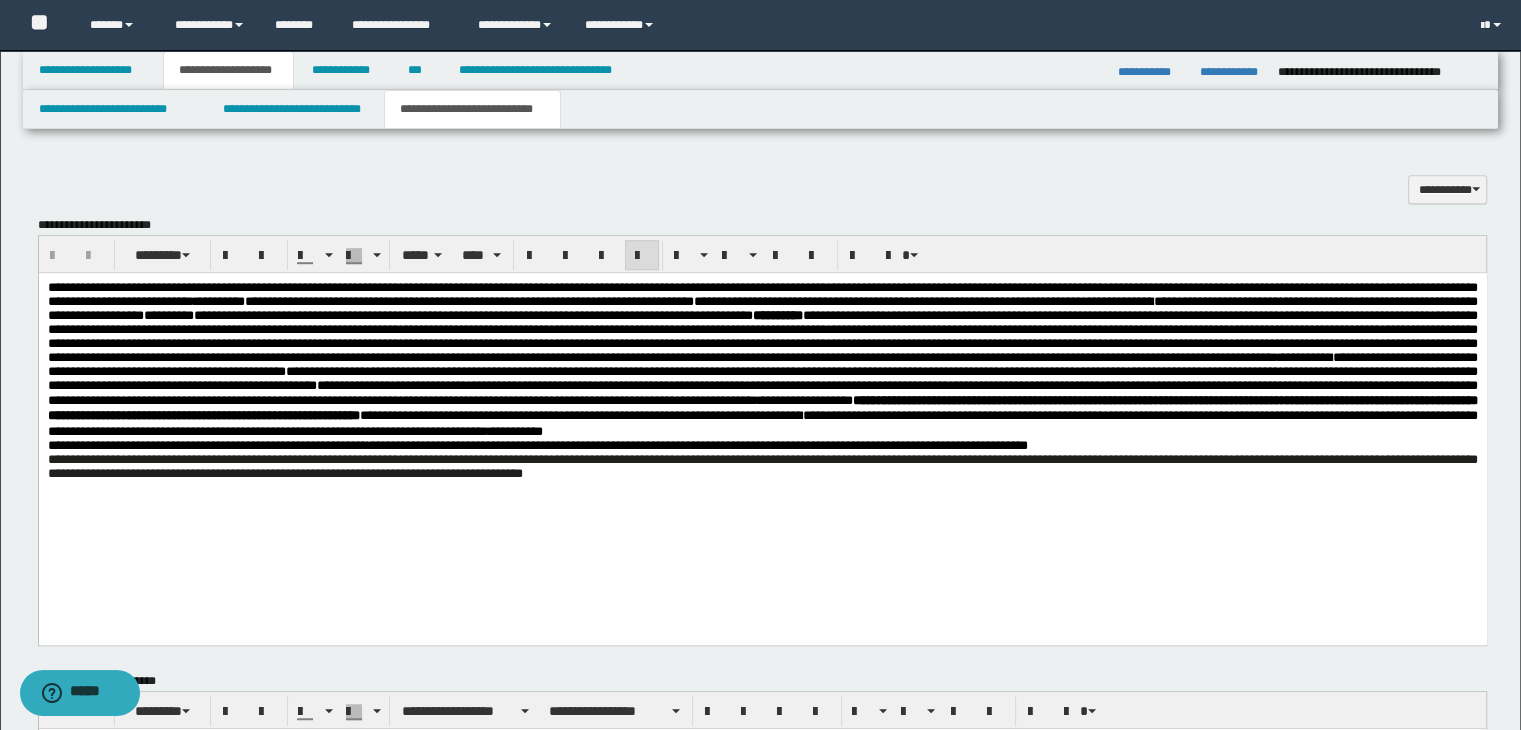click on "**********" at bounding box center [762, 329] 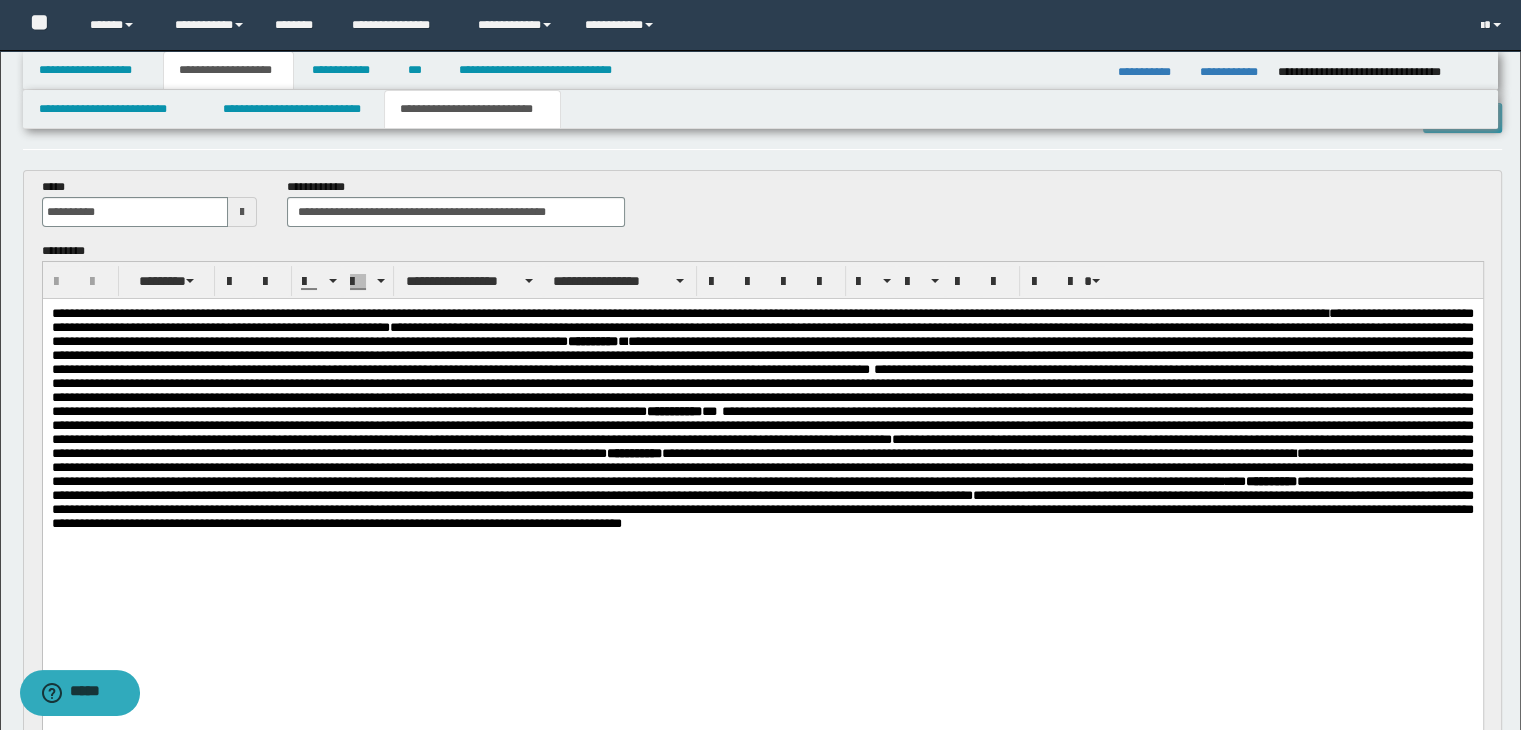 scroll, scrollTop: 0, scrollLeft: 0, axis: both 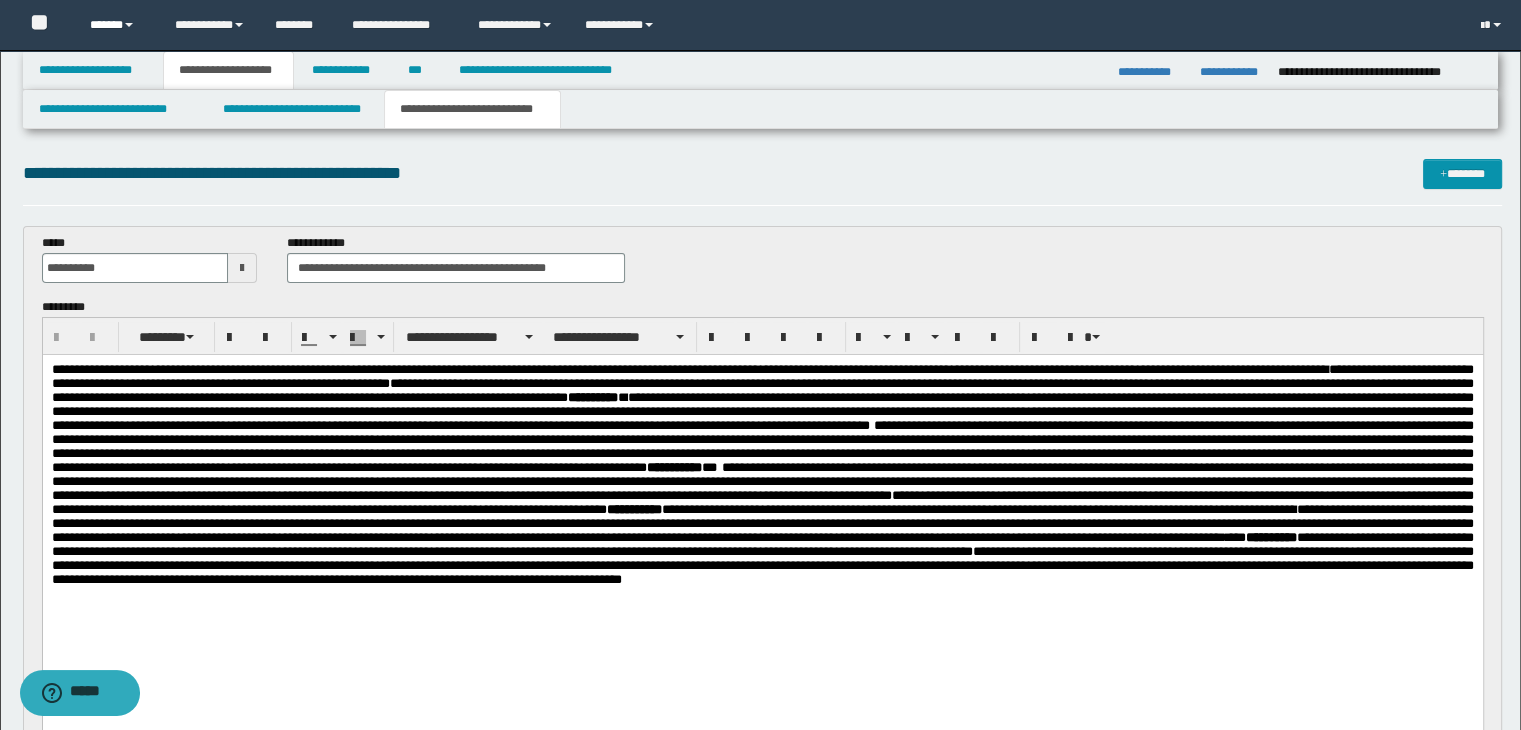 click on "******" at bounding box center (117, 25) 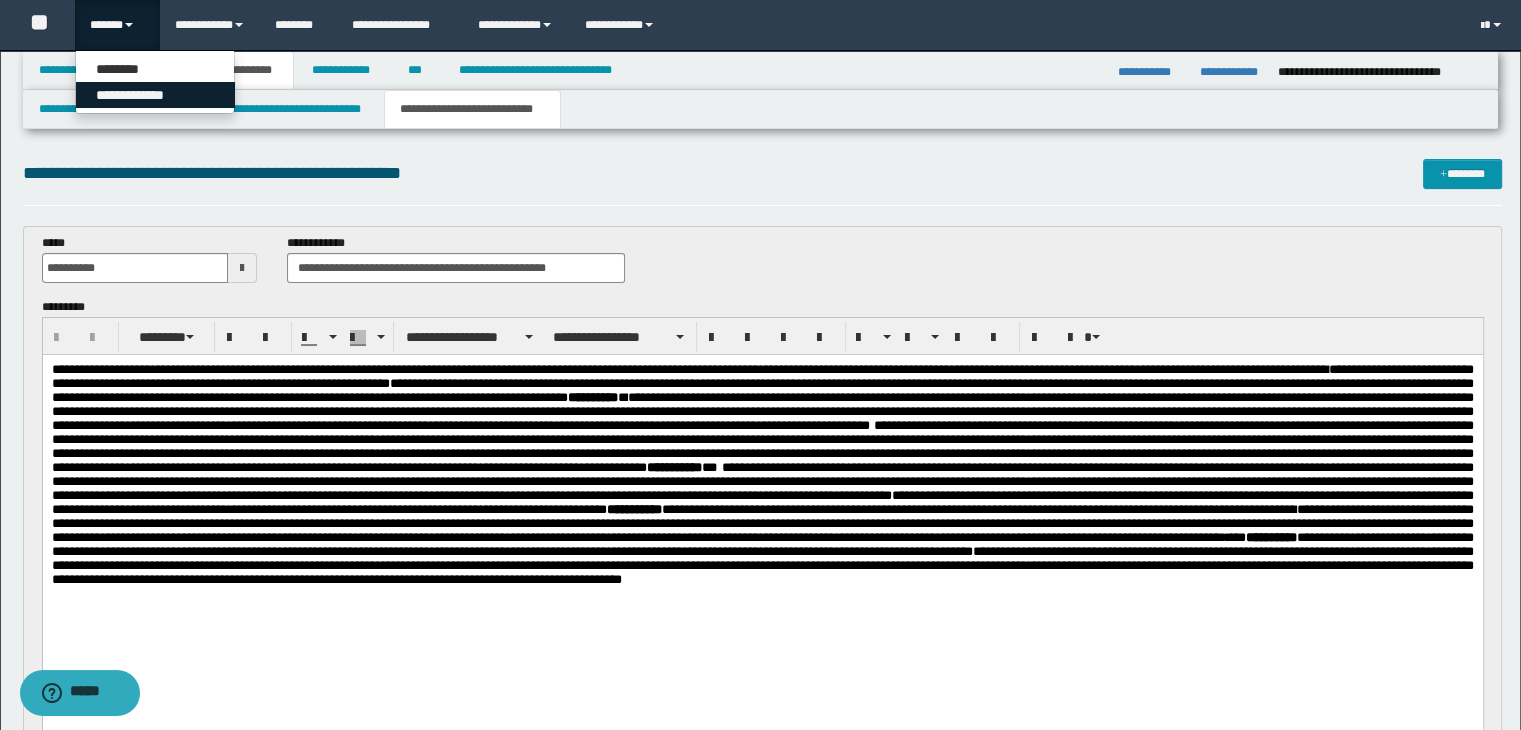click on "**********" at bounding box center [155, 95] 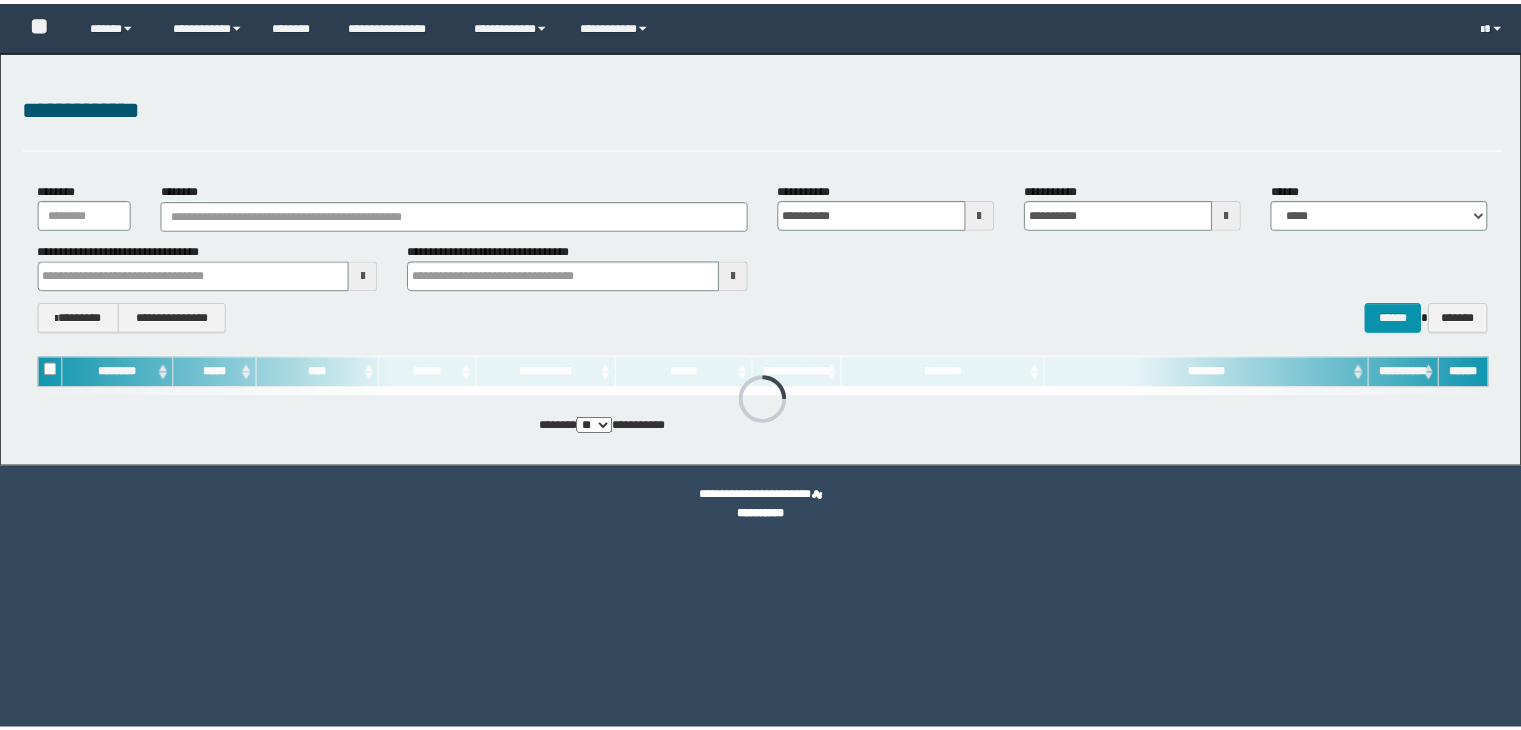scroll, scrollTop: 0, scrollLeft: 0, axis: both 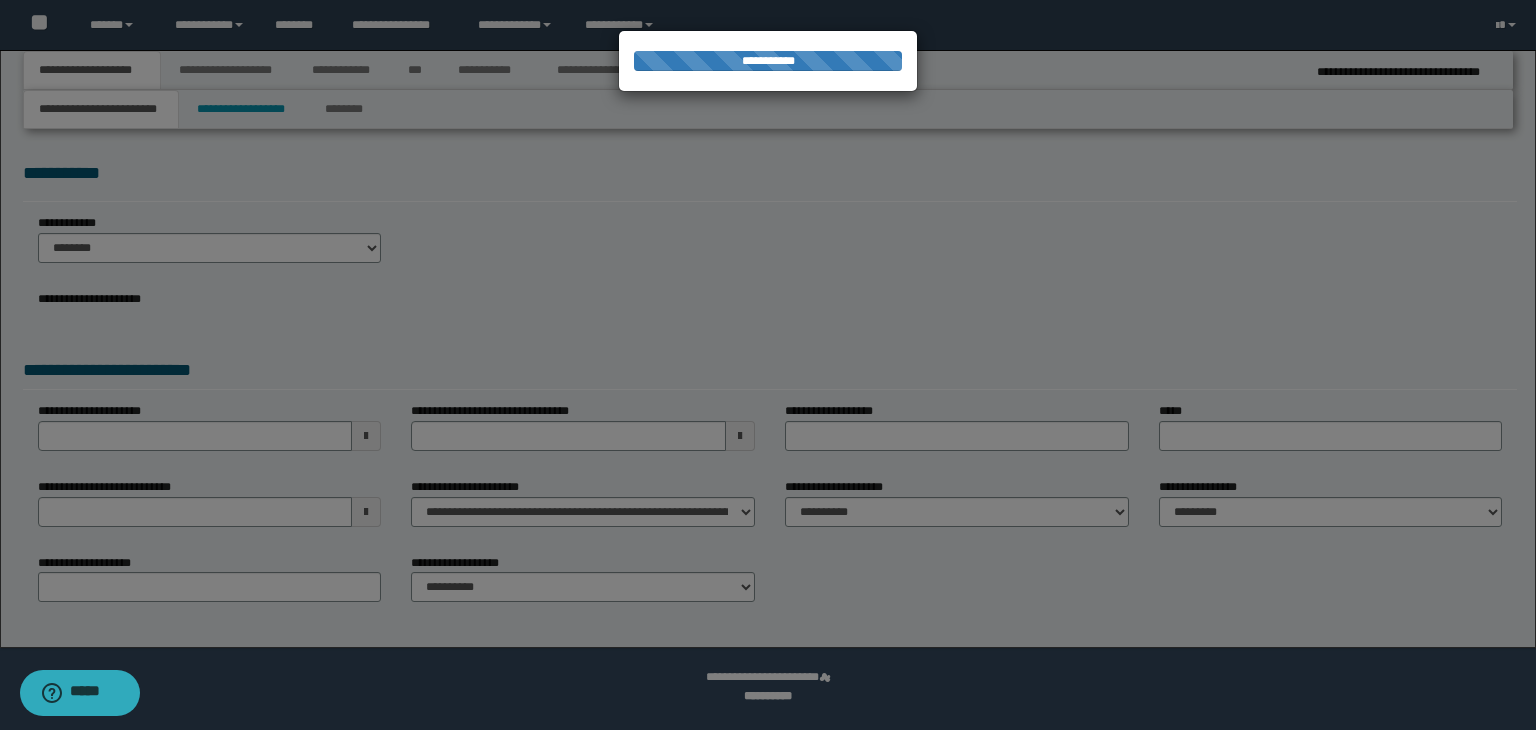 type on "*********" 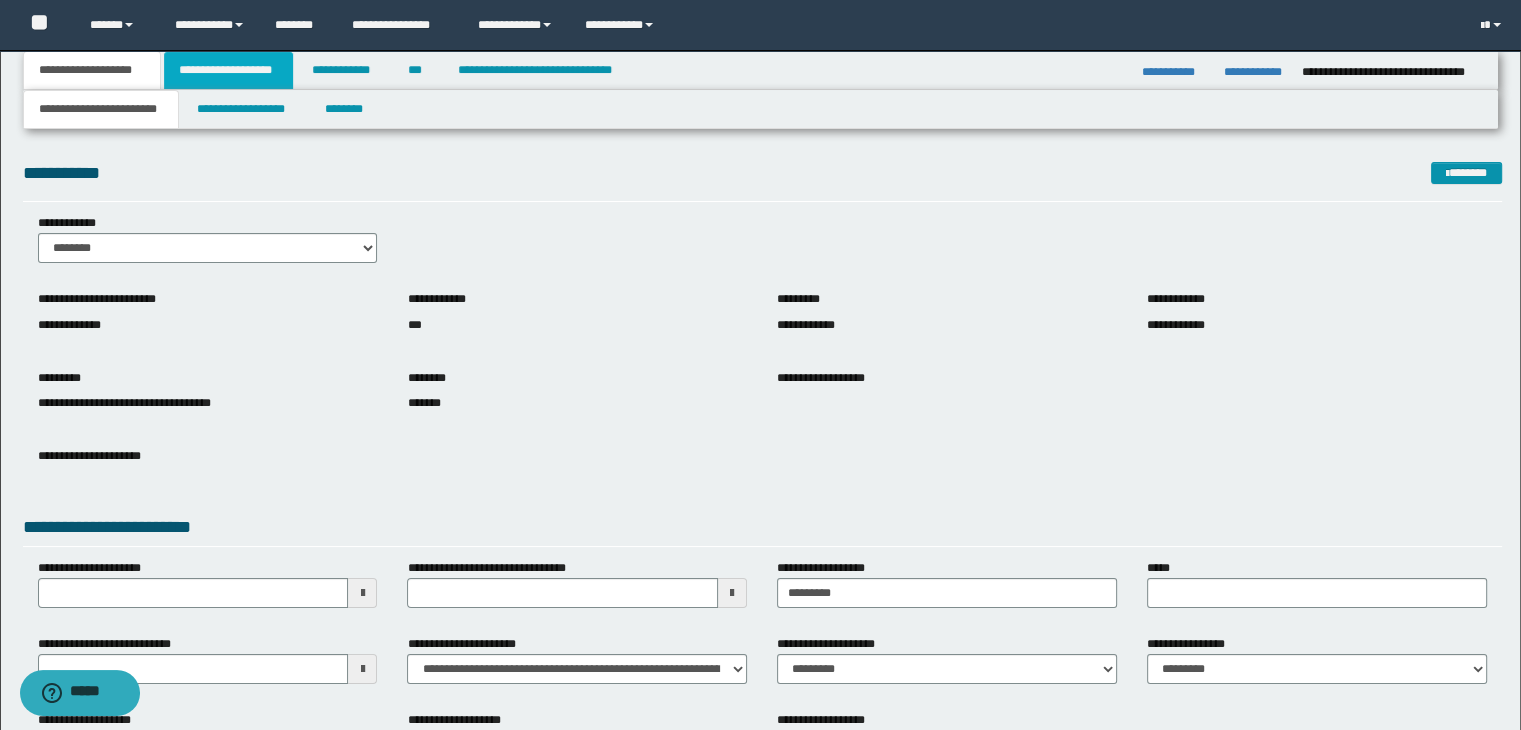 click on "**********" at bounding box center (228, 70) 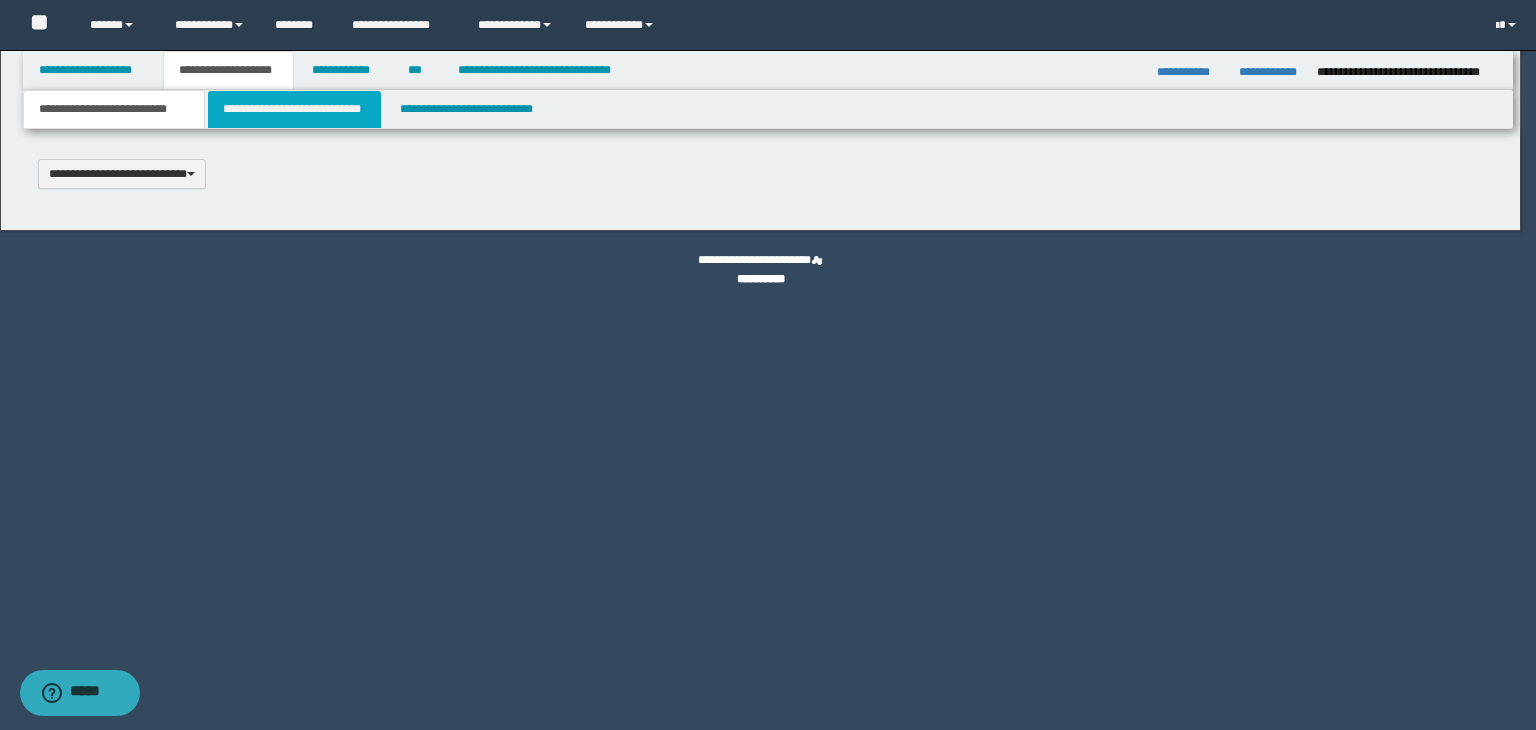 type 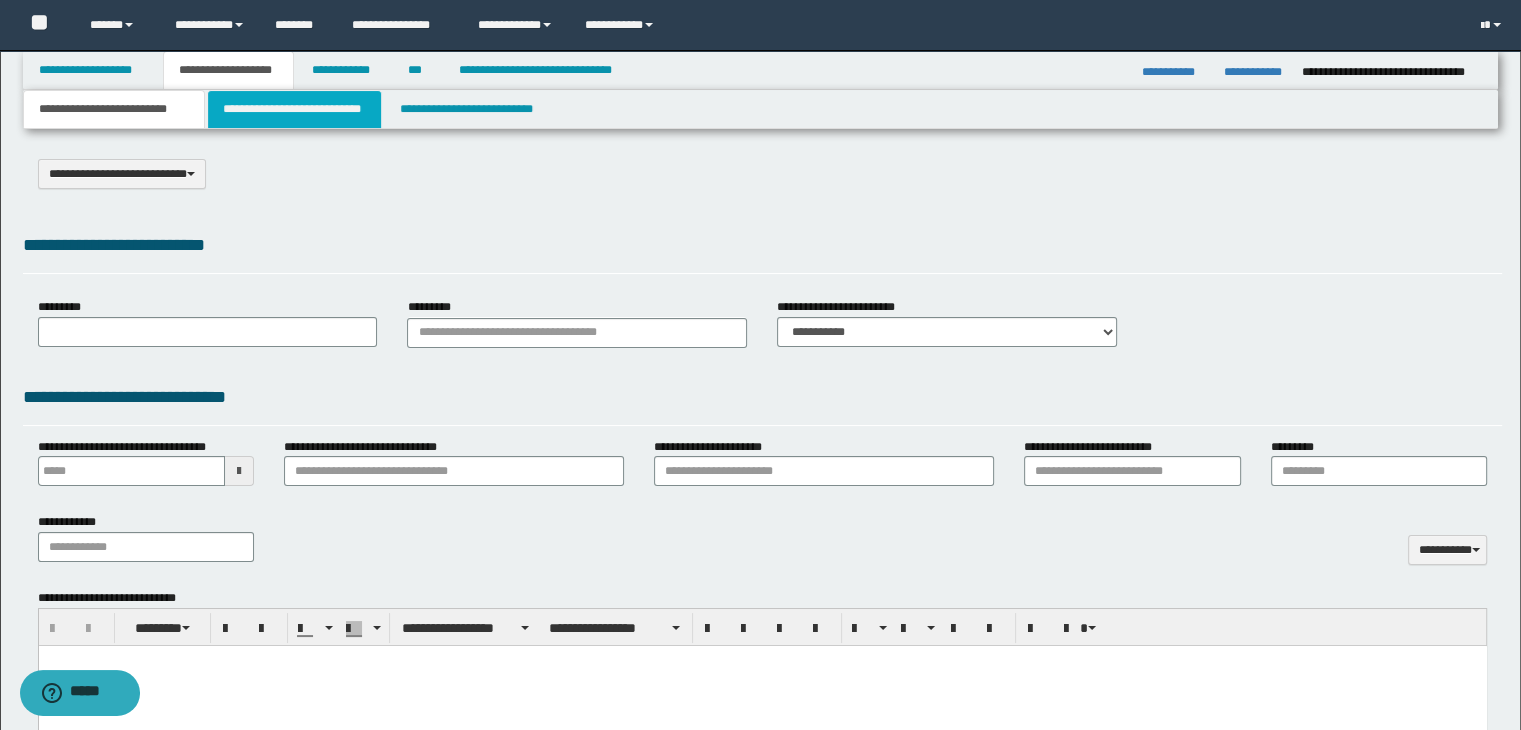 select on "*" 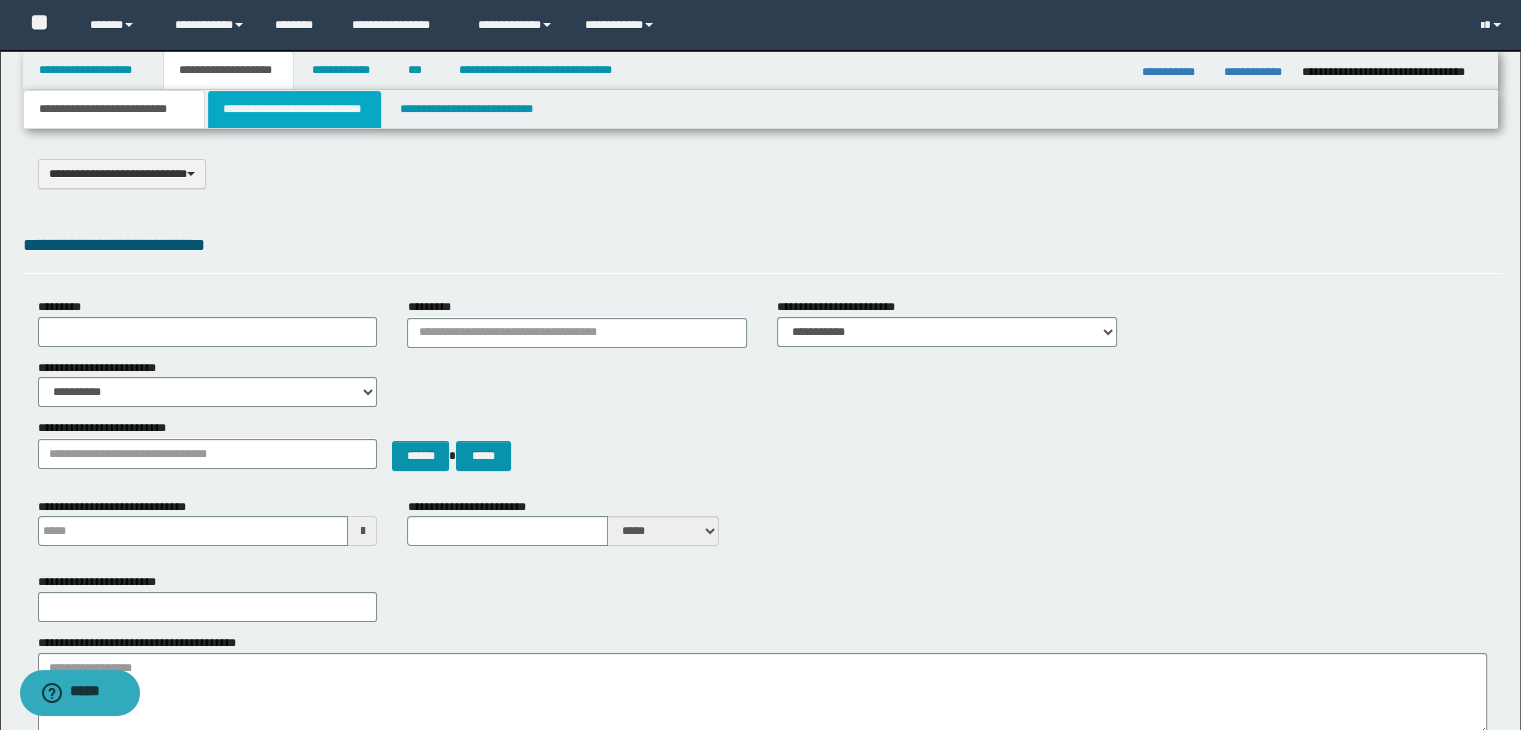 click on "**********" at bounding box center (294, 109) 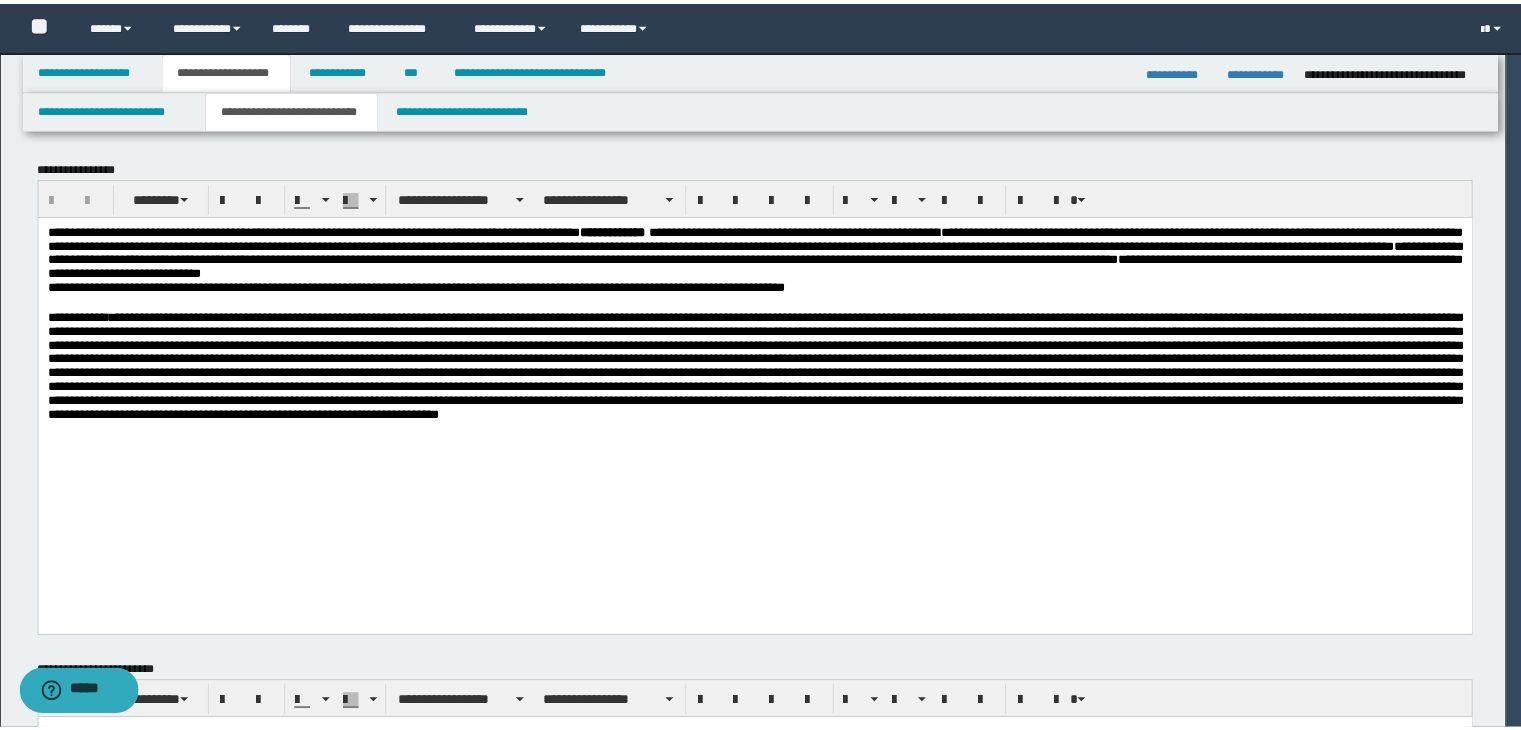 scroll, scrollTop: 0, scrollLeft: 0, axis: both 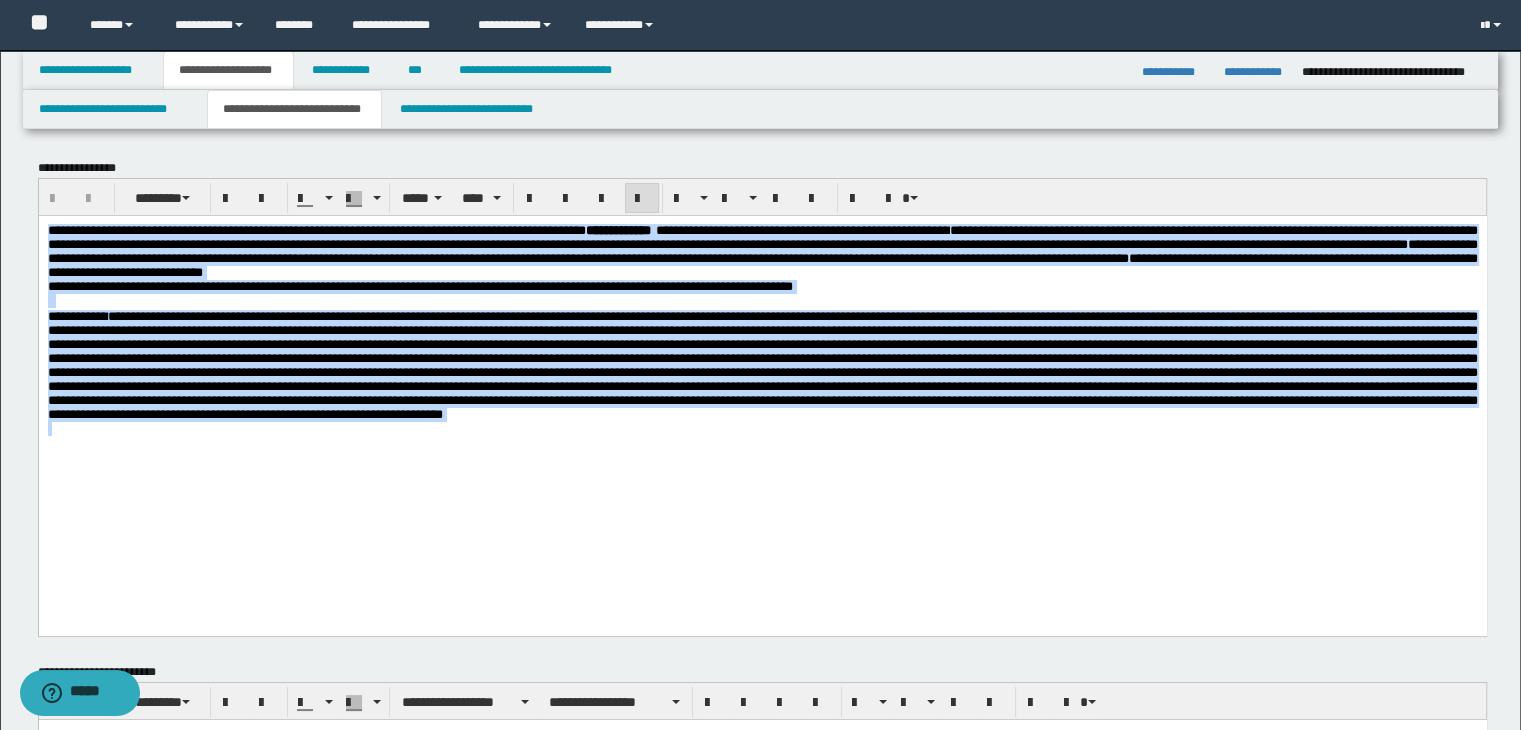 drag, startPoint x: 46, startPoint y: 229, endPoint x: 1487, endPoint y: 494, distance: 1465.1642 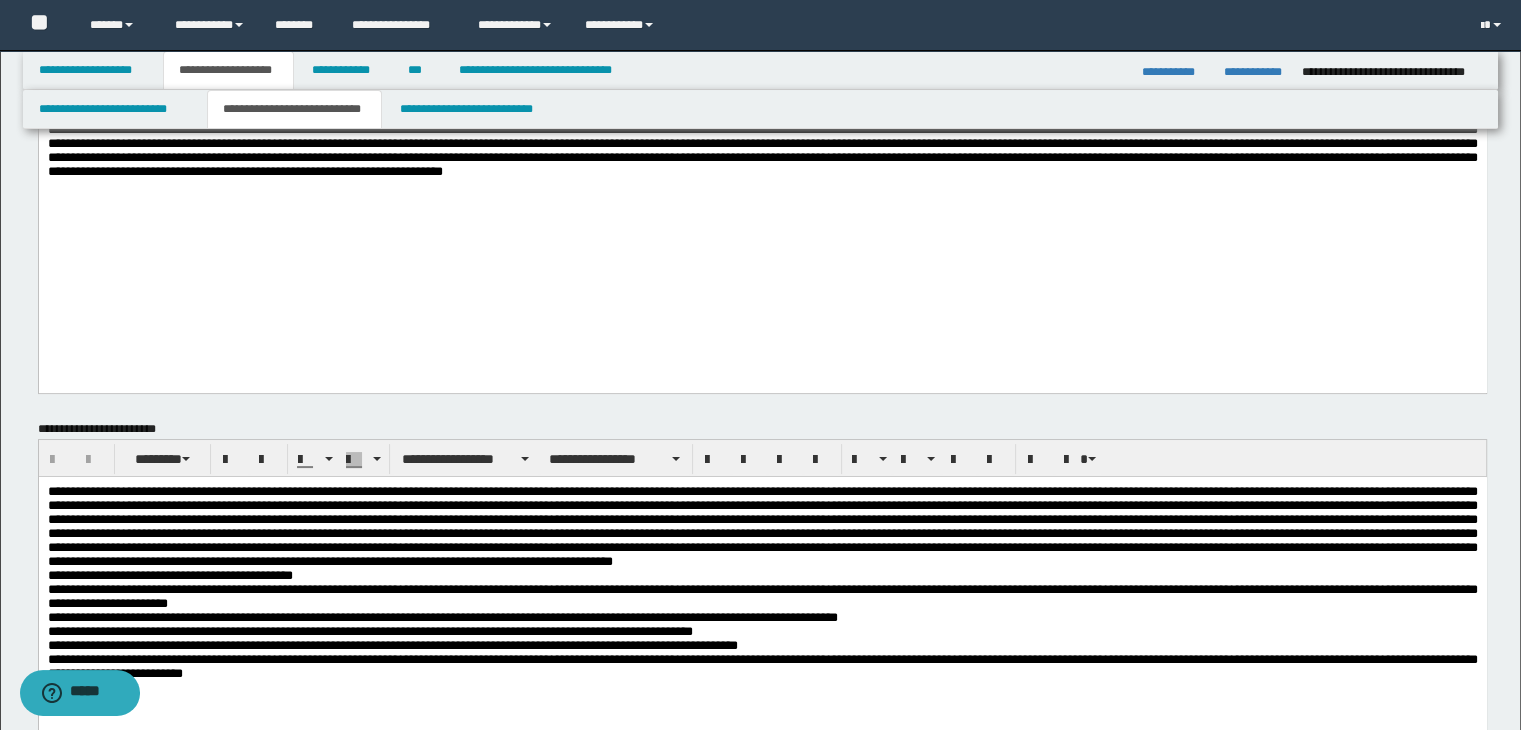 scroll, scrollTop: 0, scrollLeft: 0, axis: both 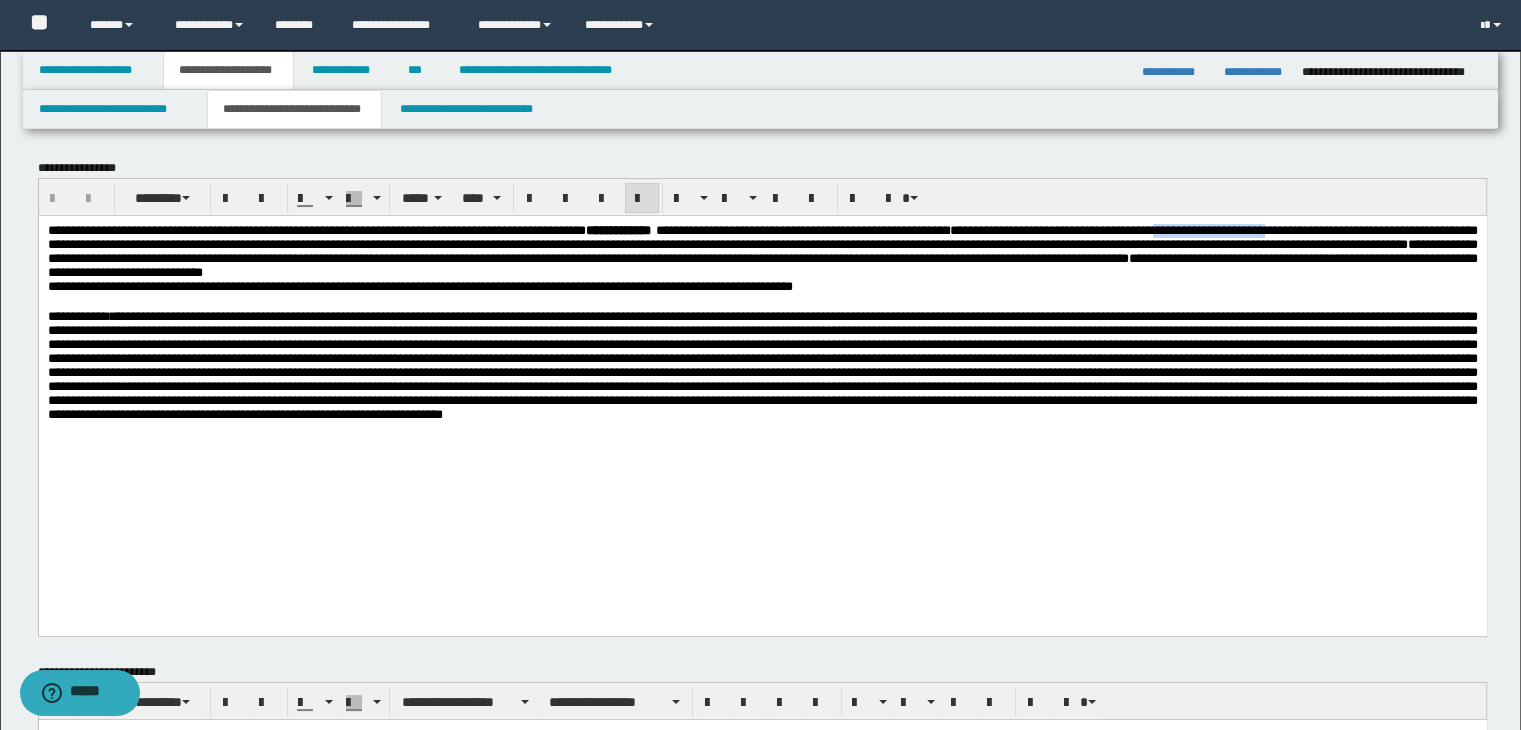 drag, startPoint x: 45, startPoint y: 242, endPoint x: 241, endPoint y: 246, distance: 196.04082 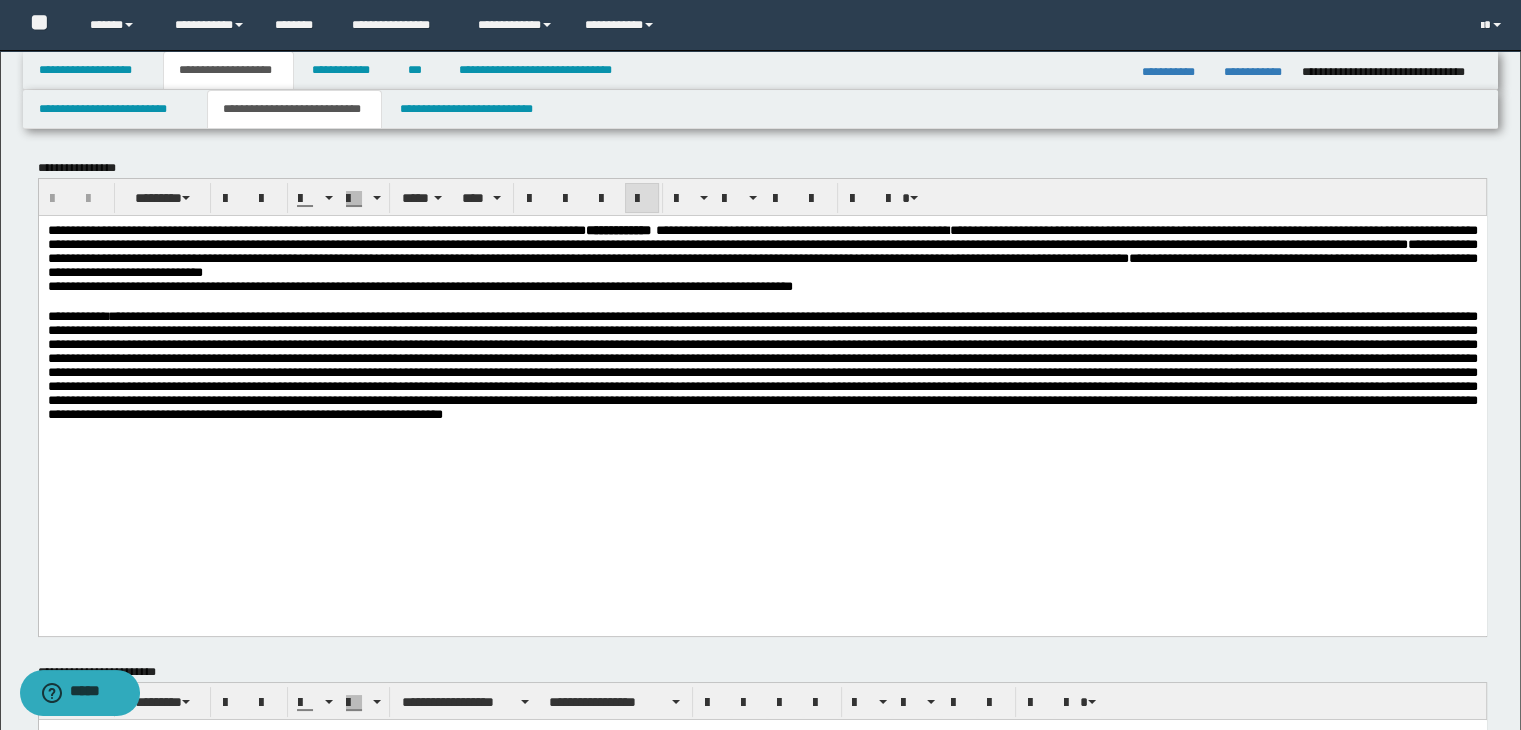 click at bounding box center [762, 364] 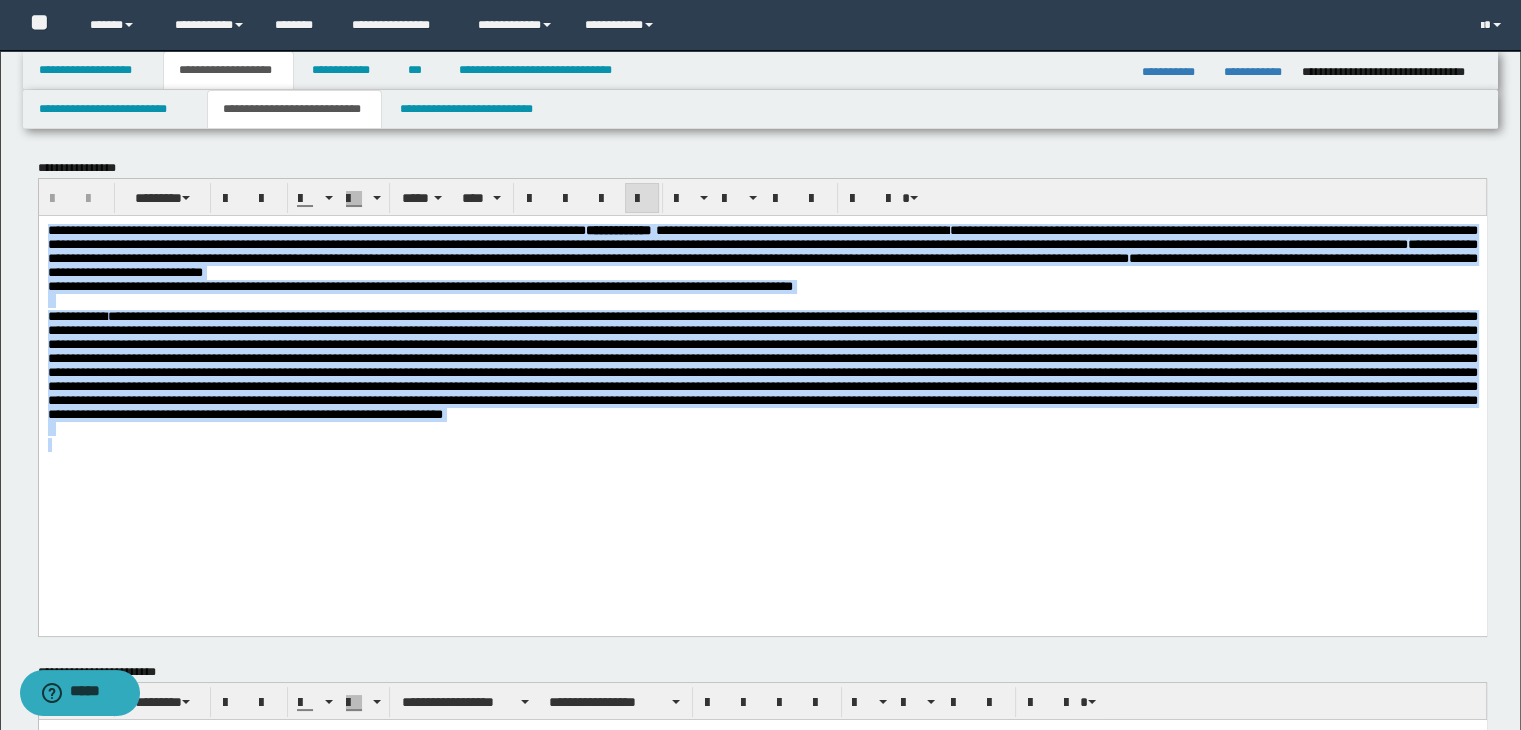 drag, startPoint x: 47, startPoint y: 229, endPoint x: 1347, endPoint y: 509, distance: 1329.812 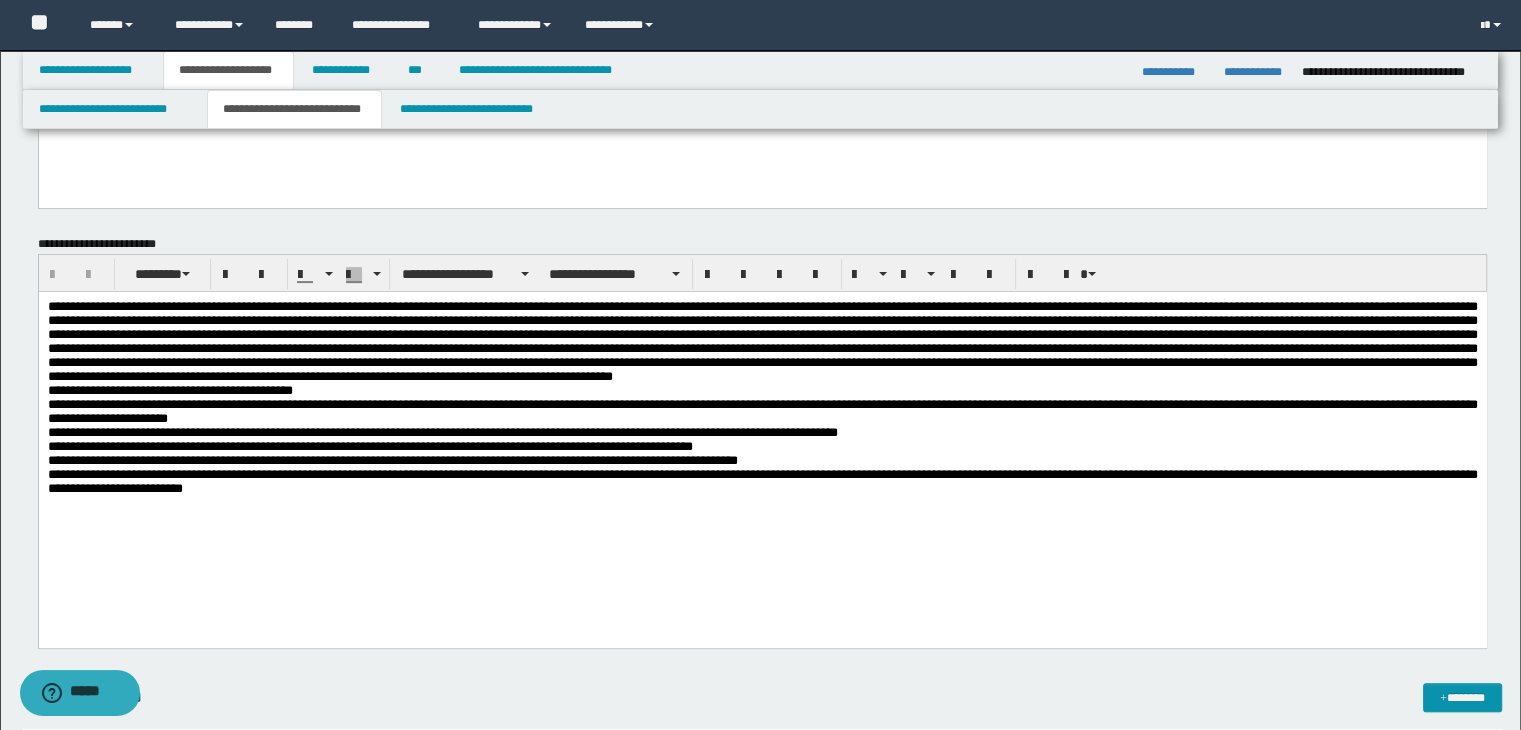 scroll, scrollTop: 430, scrollLeft: 0, axis: vertical 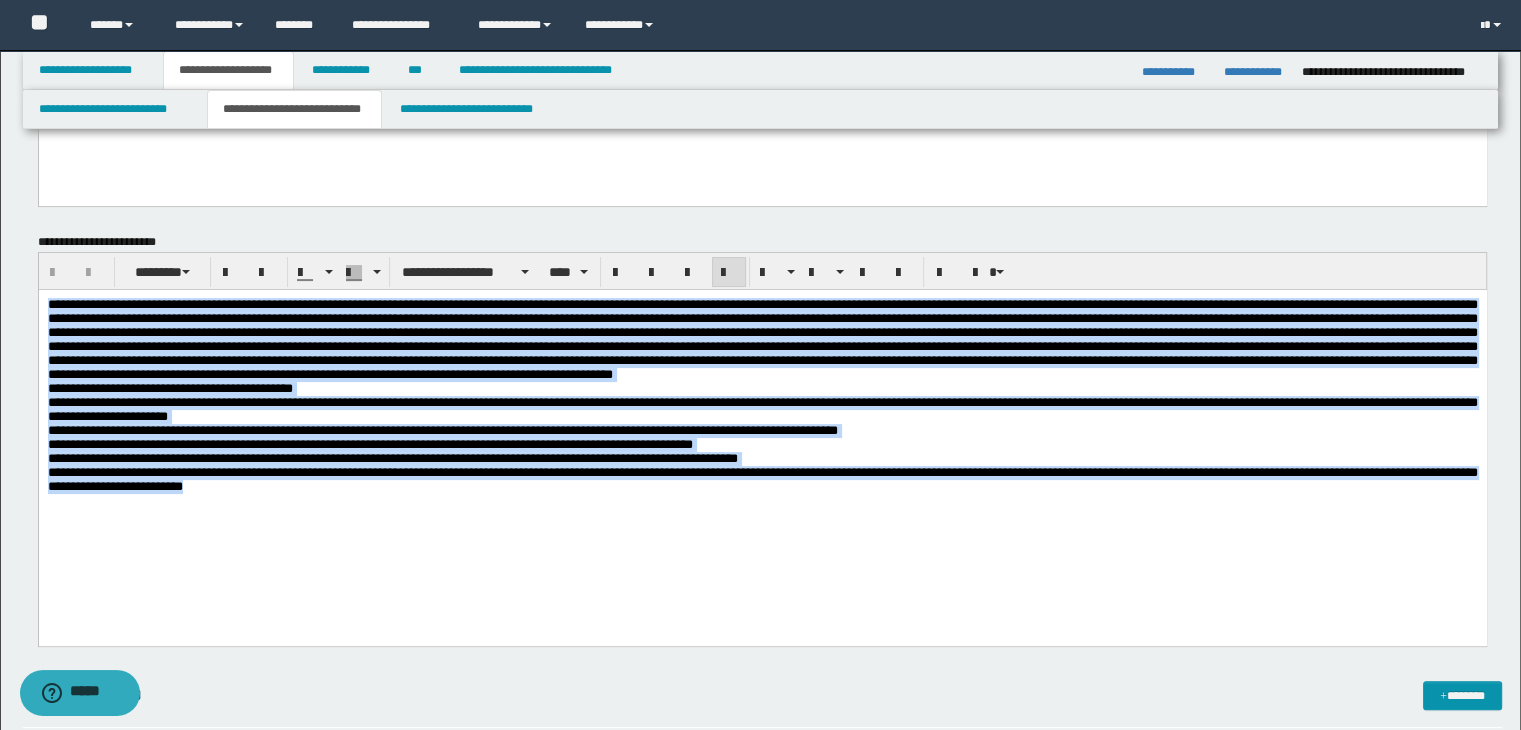 drag, startPoint x: 46, startPoint y: 302, endPoint x: 623, endPoint y: 533, distance: 621.52234 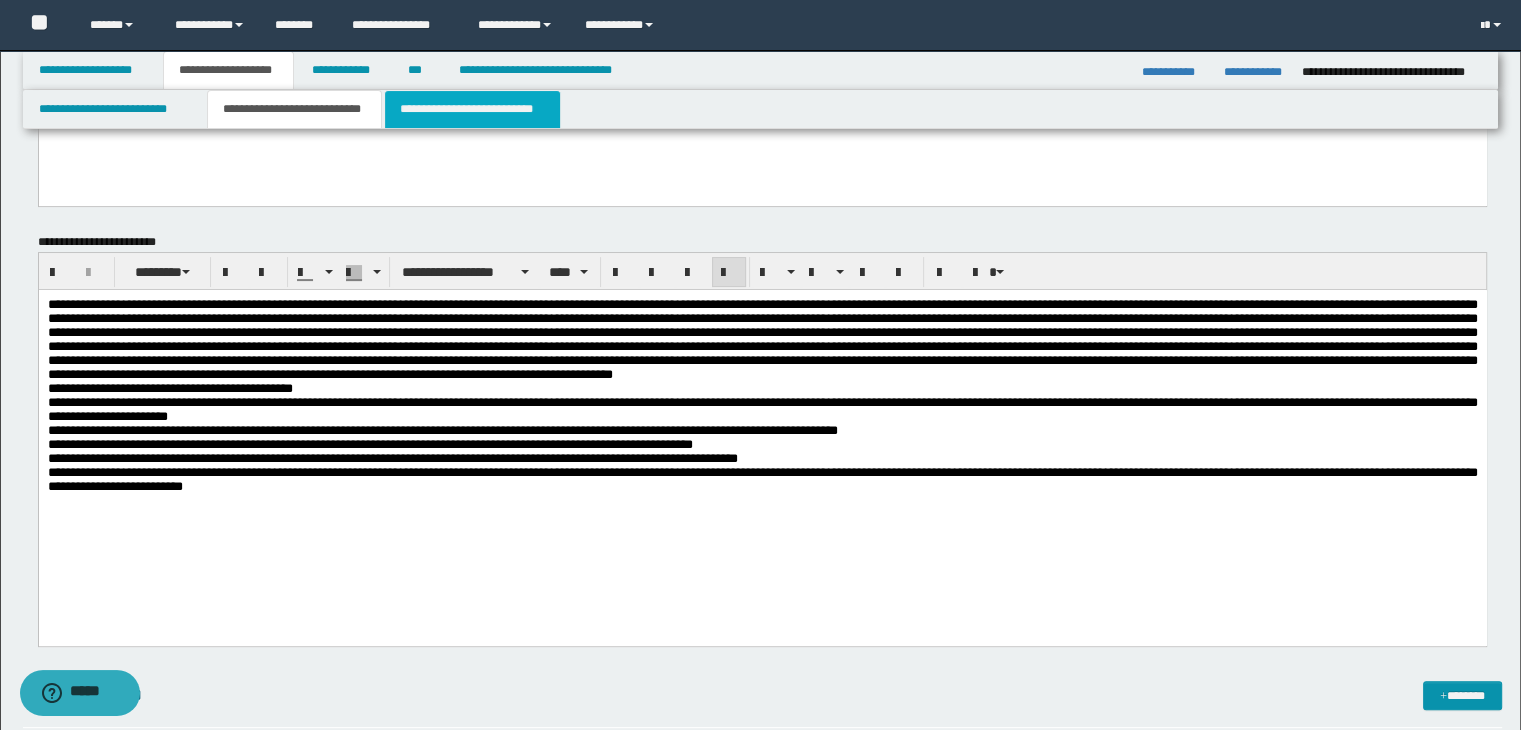 click on "**********" at bounding box center (472, 109) 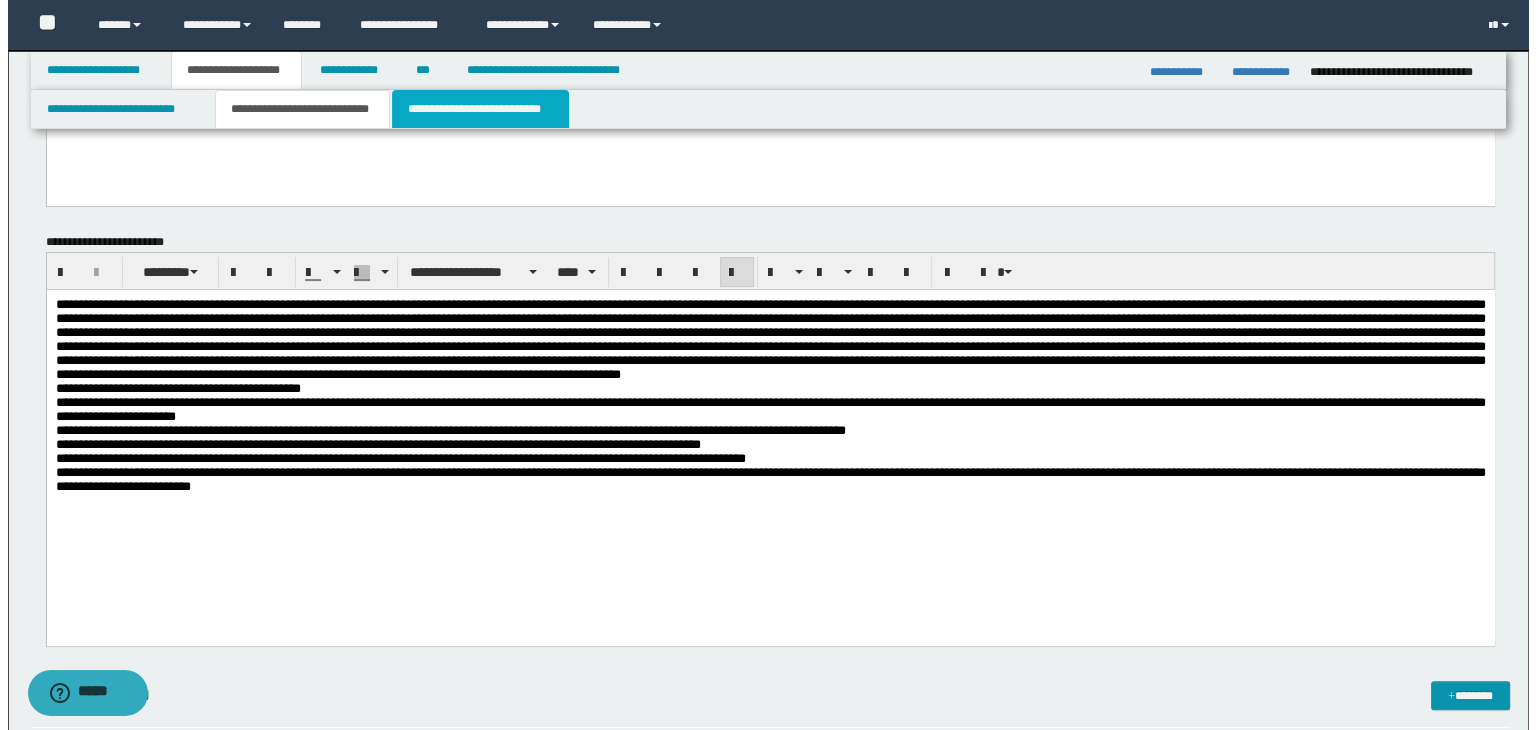 scroll, scrollTop: 0, scrollLeft: 0, axis: both 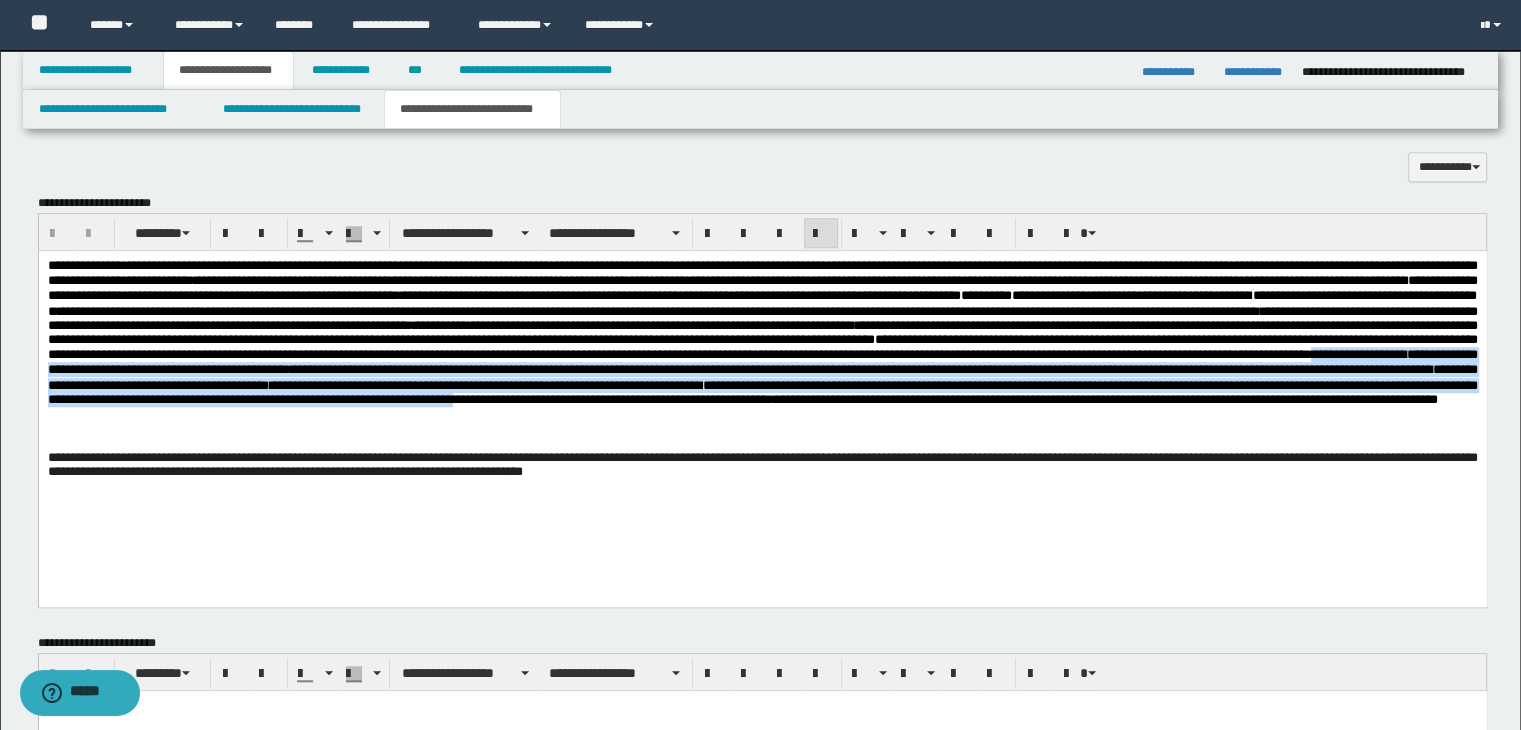 drag, startPoint x: 541, startPoint y: 389, endPoint x: 307, endPoint y: 442, distance: 239.92708 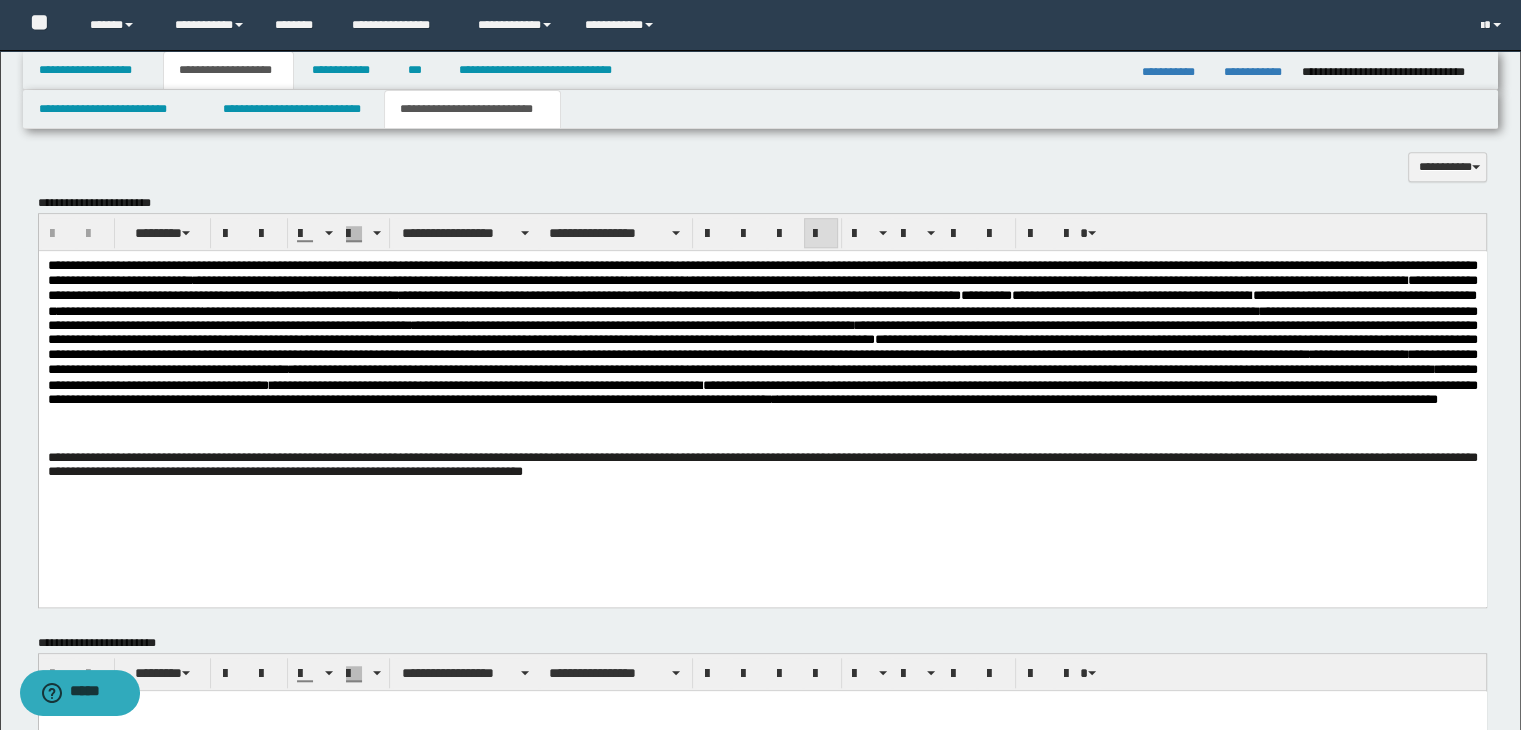 click on "**********" at bounding box center (762, 400) 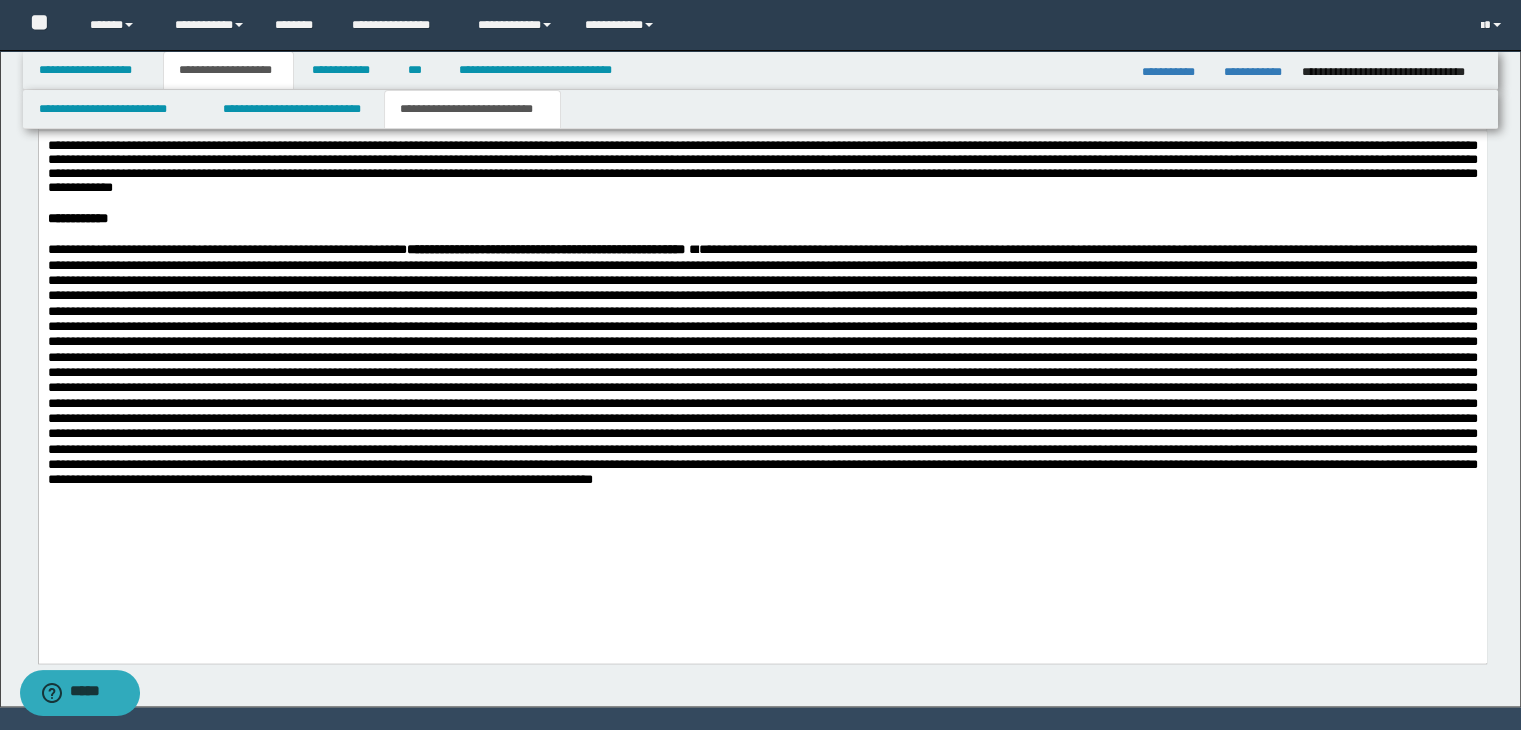 scroll, scrollTop: 2324, scrollLeft: 0, axis: vertical 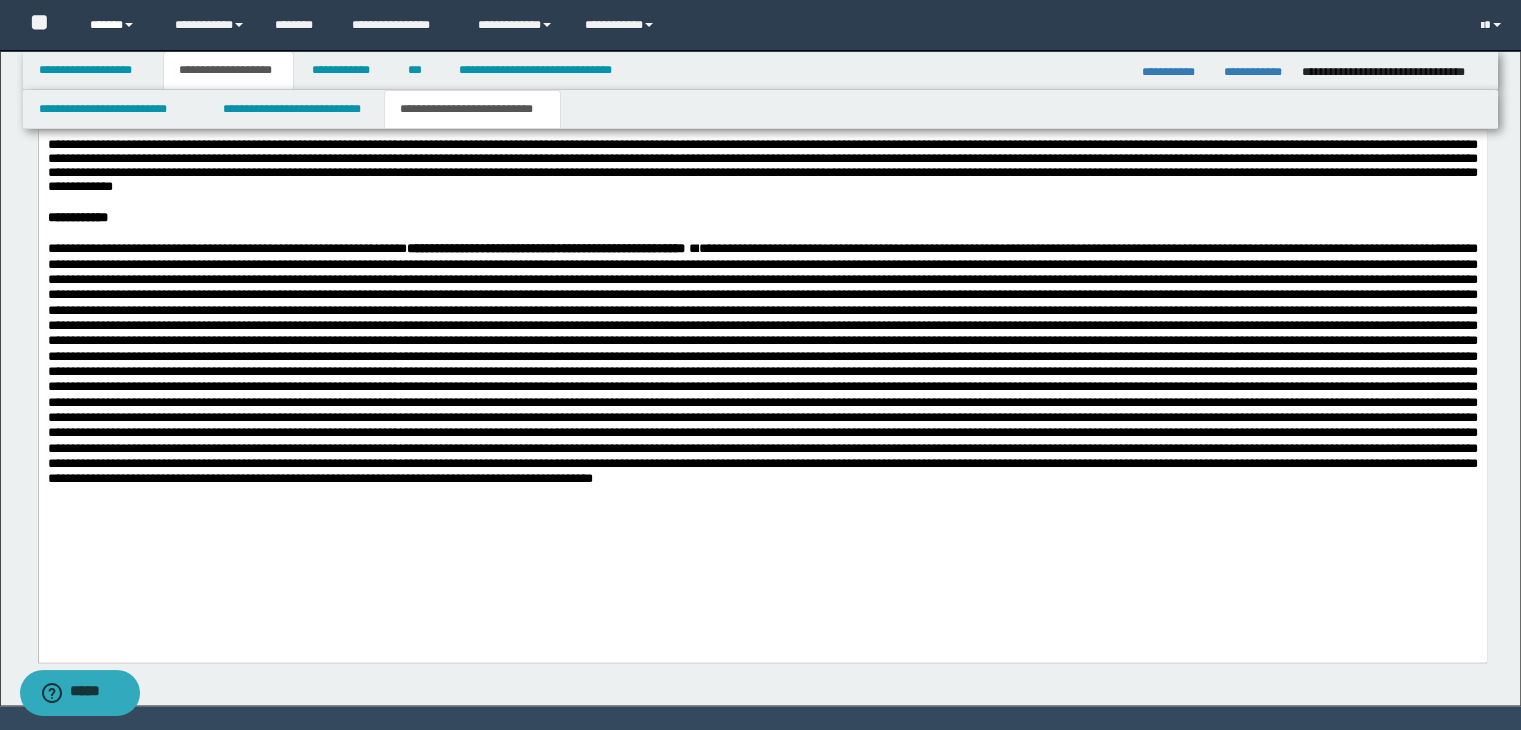 click on "******" at bounding box center (117, 25) 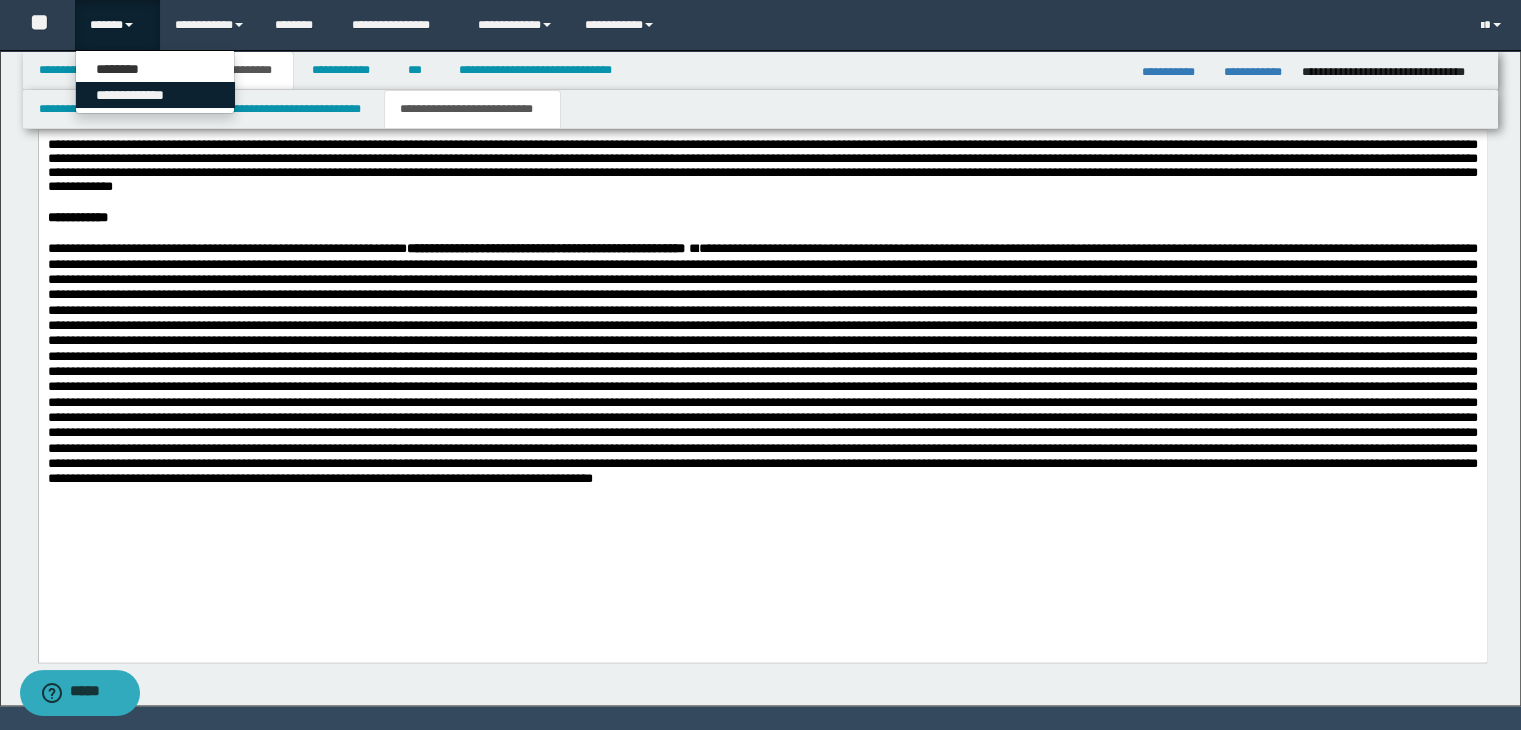 click on "**********" at bounding box center [155, 95] 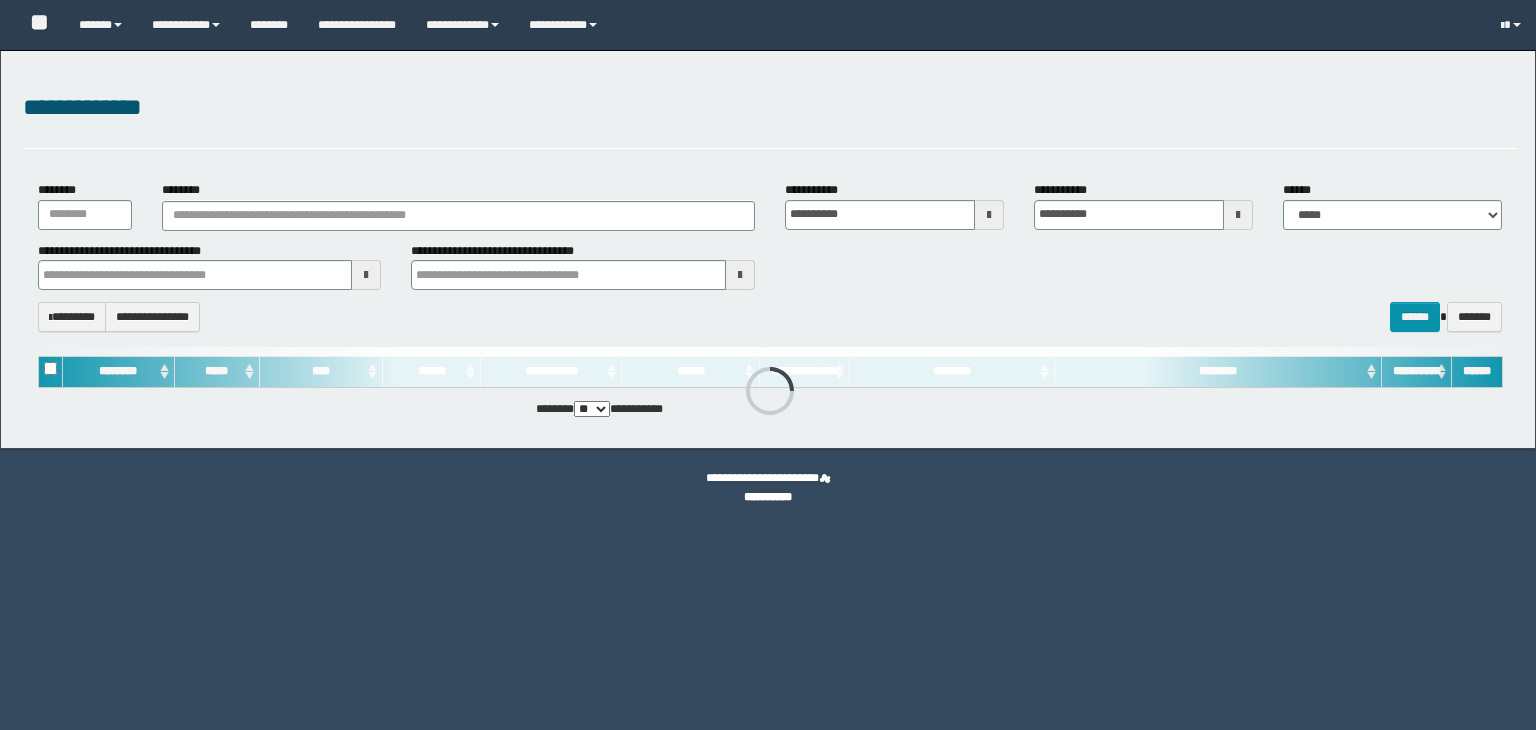 scroll, scrollTop: 0, scrollLeft: 0, axis: both 